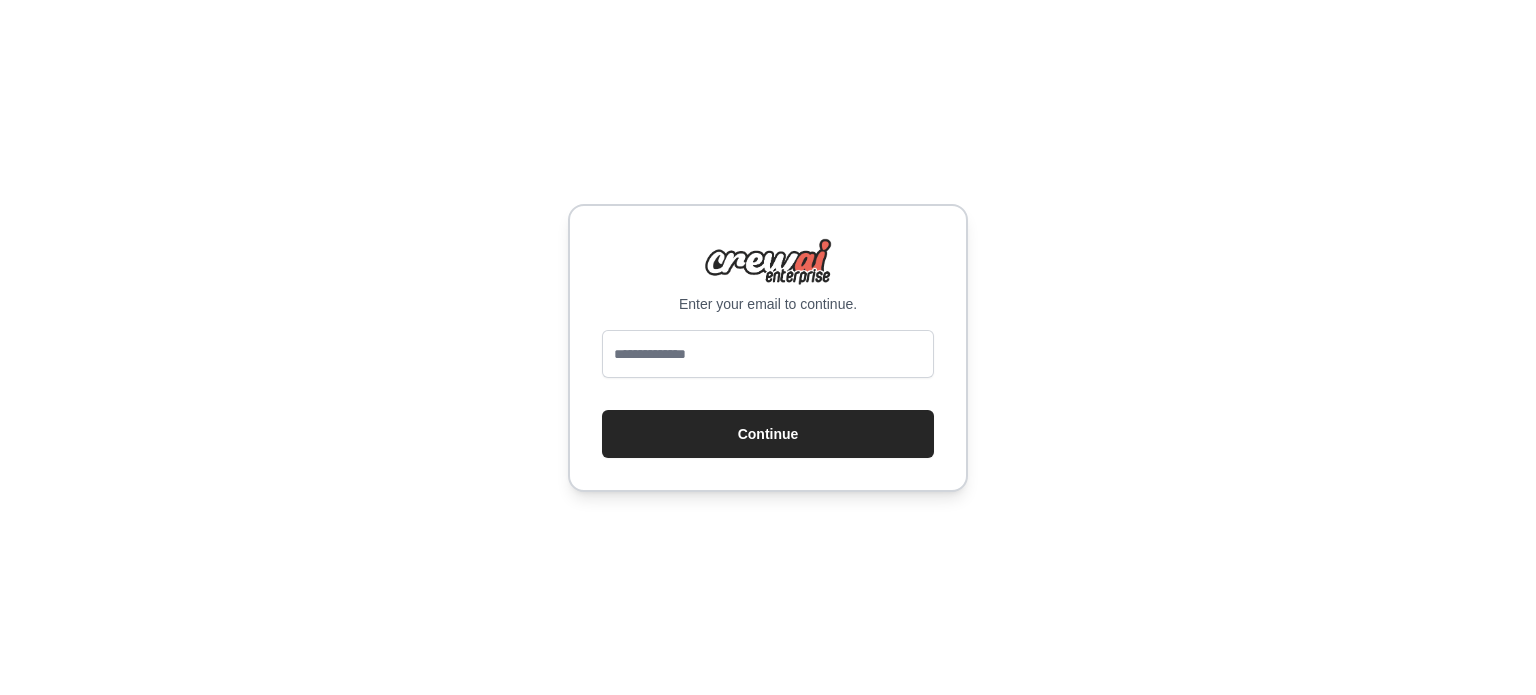 scroll, scrollTop: 0, scrollLeft: 0, axis: both 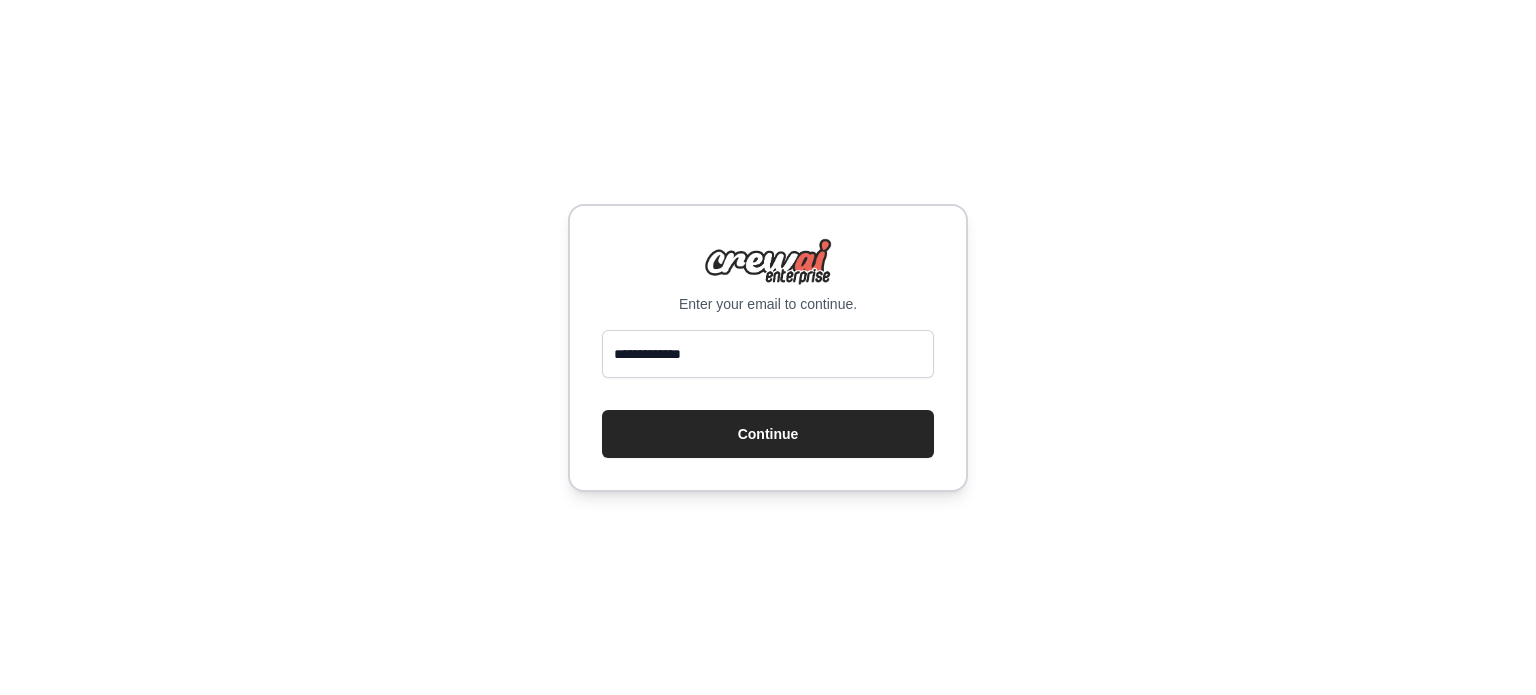 type on "**********" 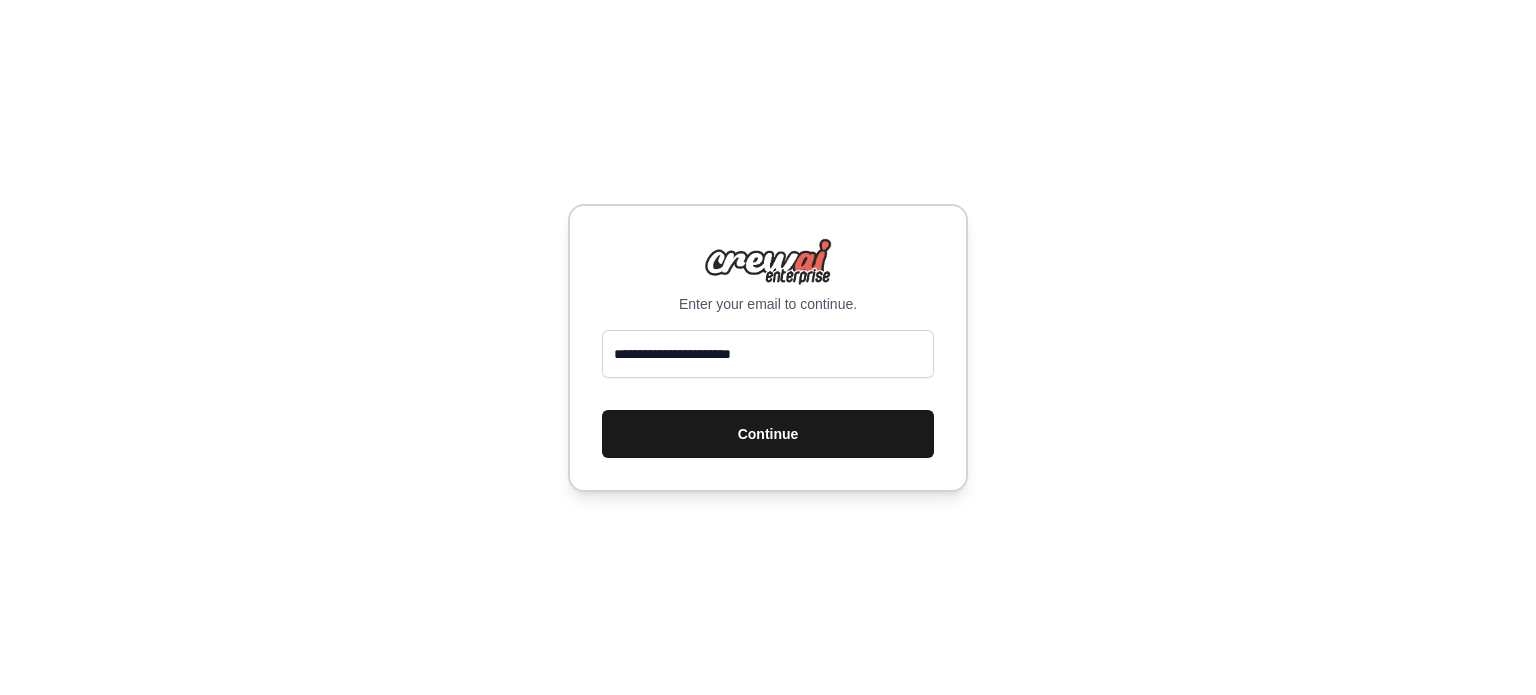 click on "Continue" at bounding box center (768, 434) 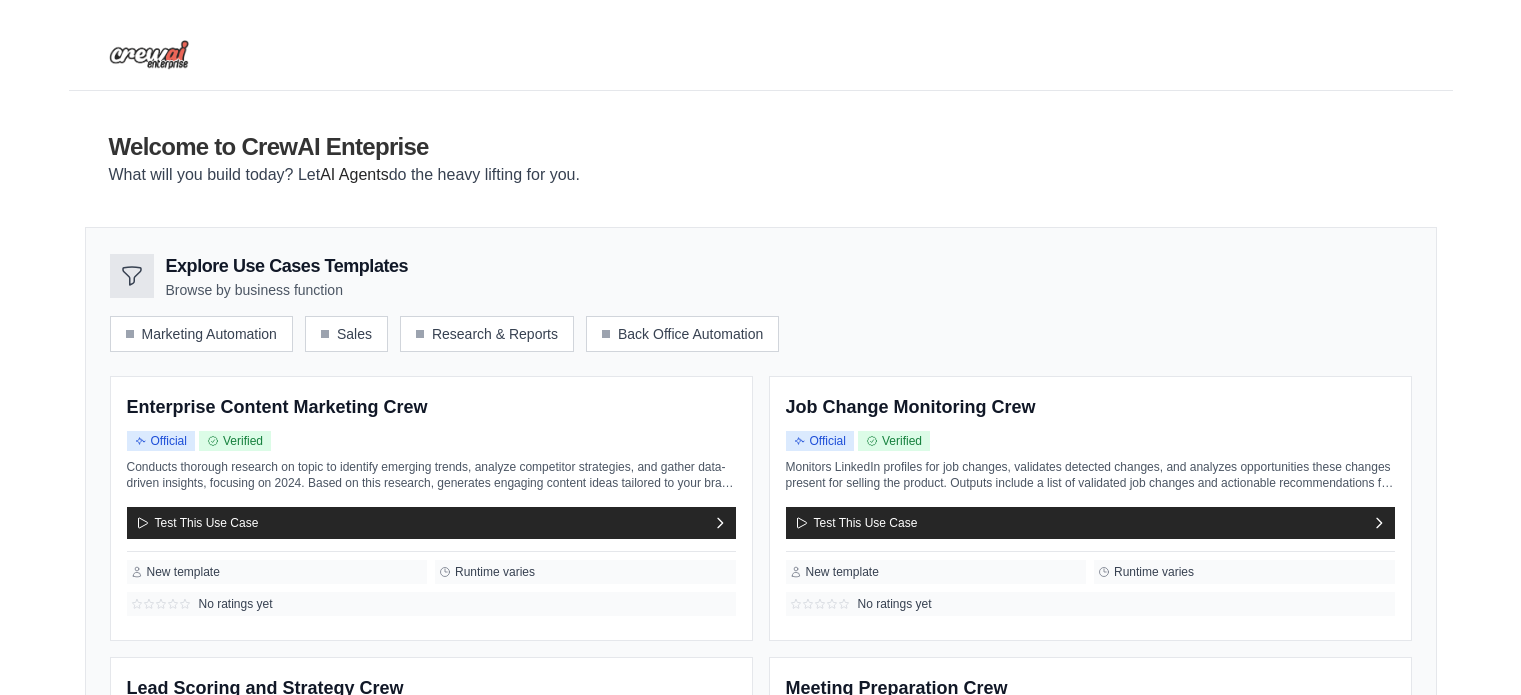 scroll, scrollTop: 0, scrollLeft: 0, axis: both 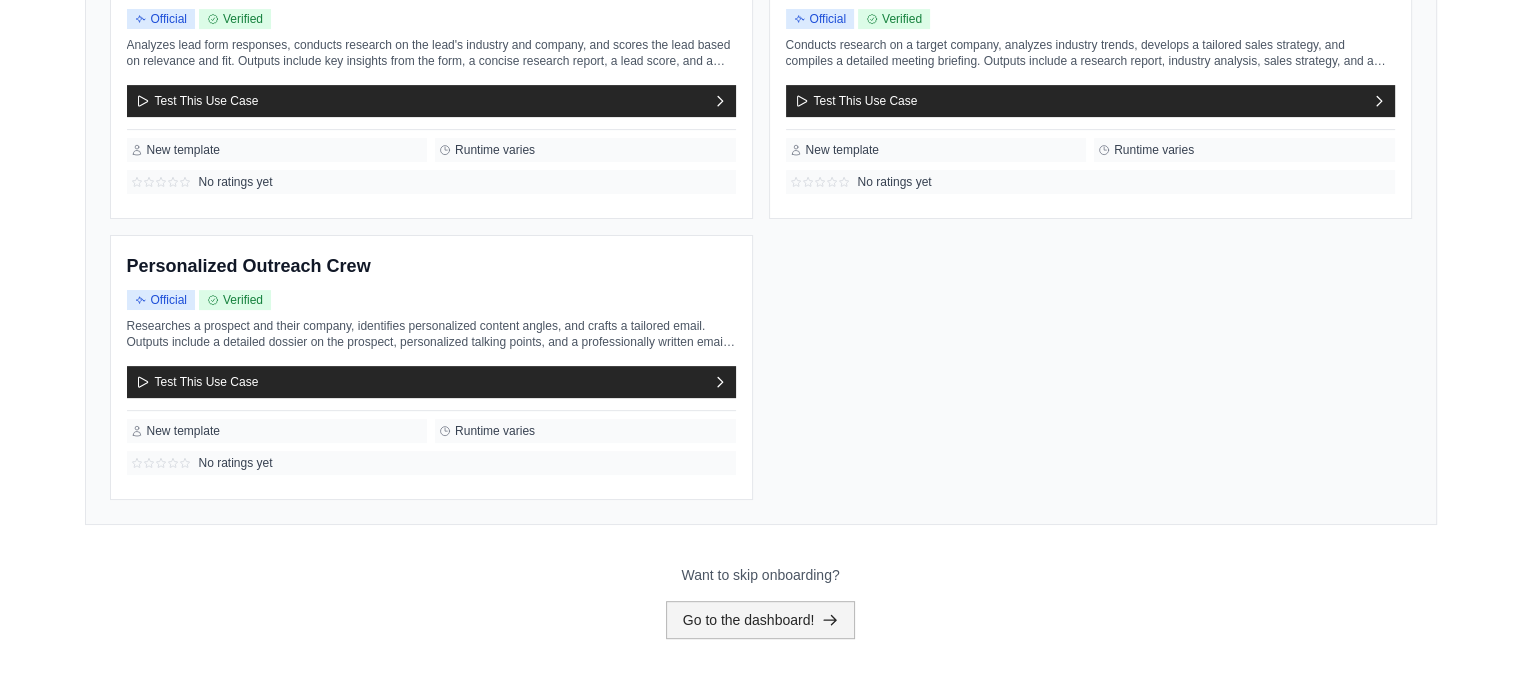 click on "Go to the dashboard!" at bounding box center (761, 620) 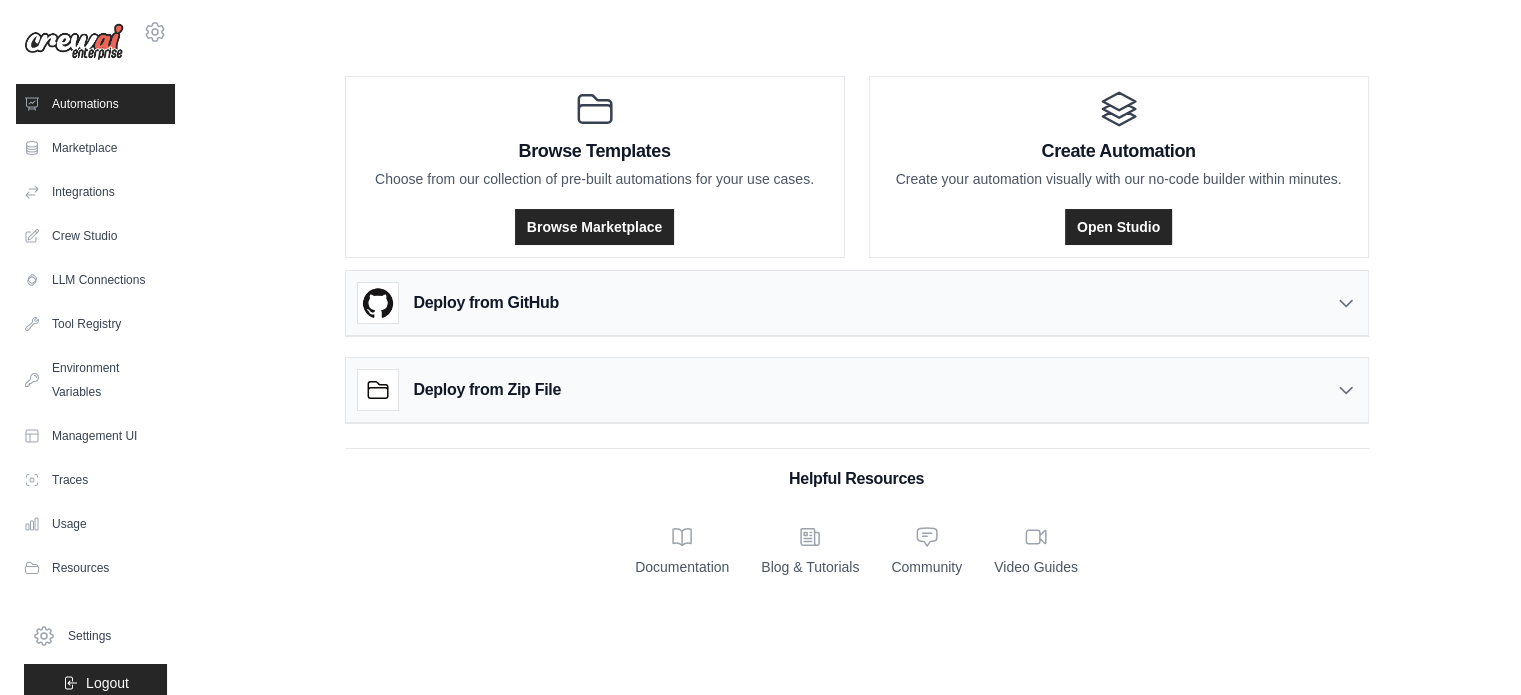 scroll, scrollTop: 0, scrollLeft: 0, axis: both 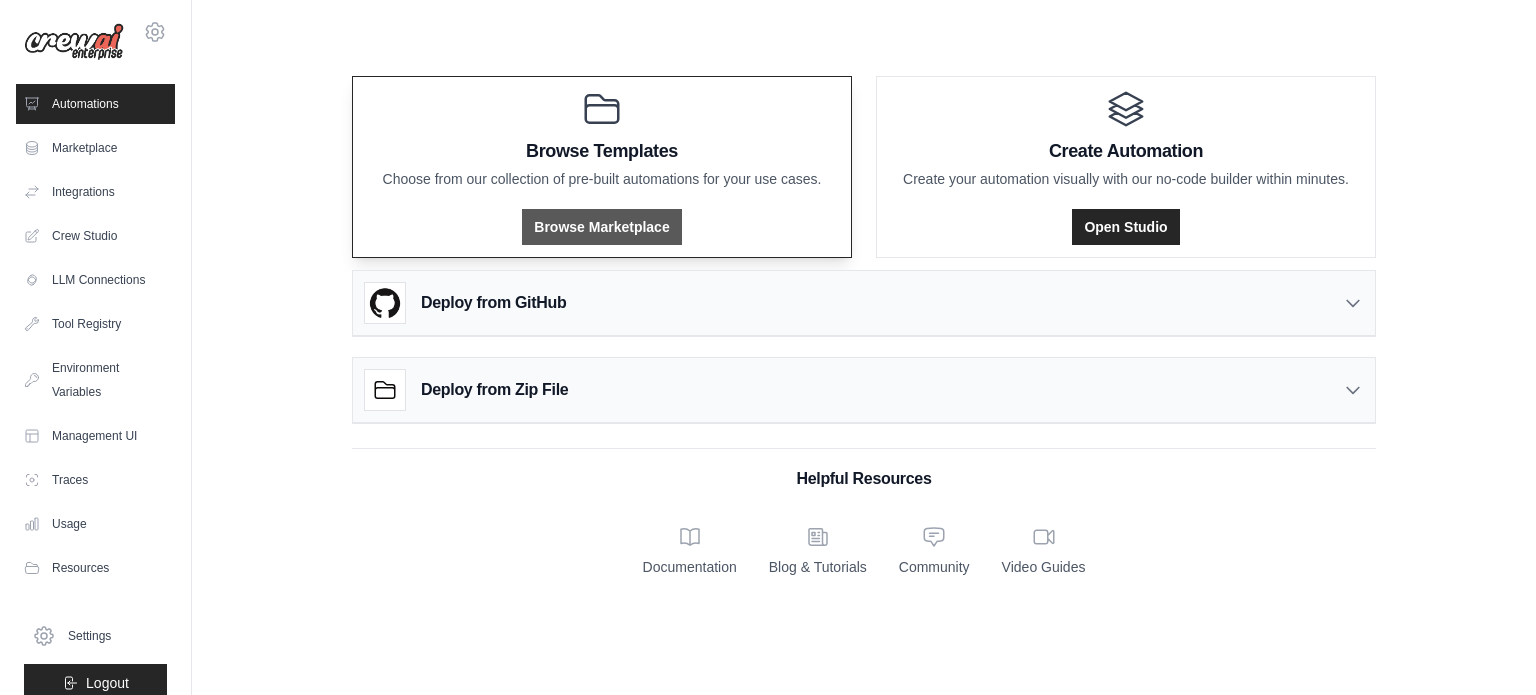click on "Browse Marketplace" at bounding box center (601, 227) 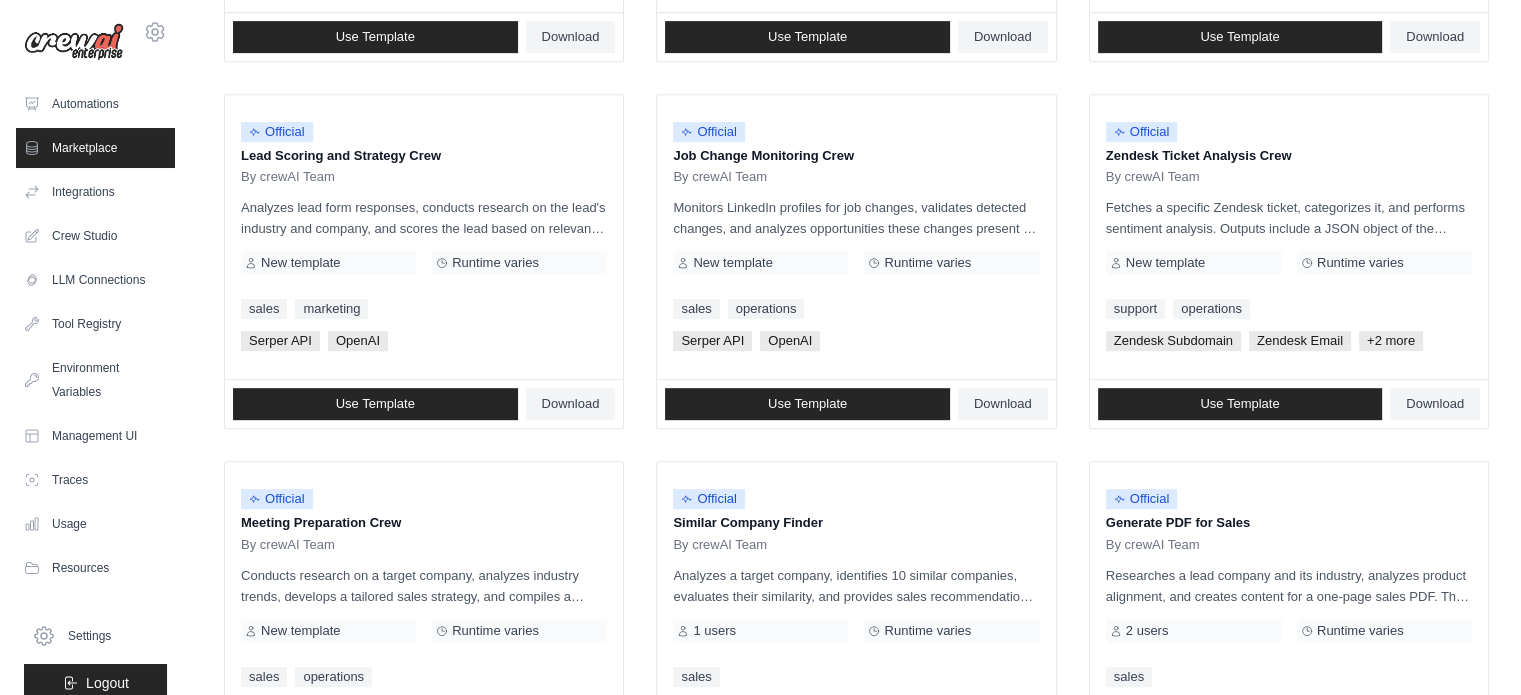 scroll, scrollTop: 979, scrollLeft: 0, axis: vertical 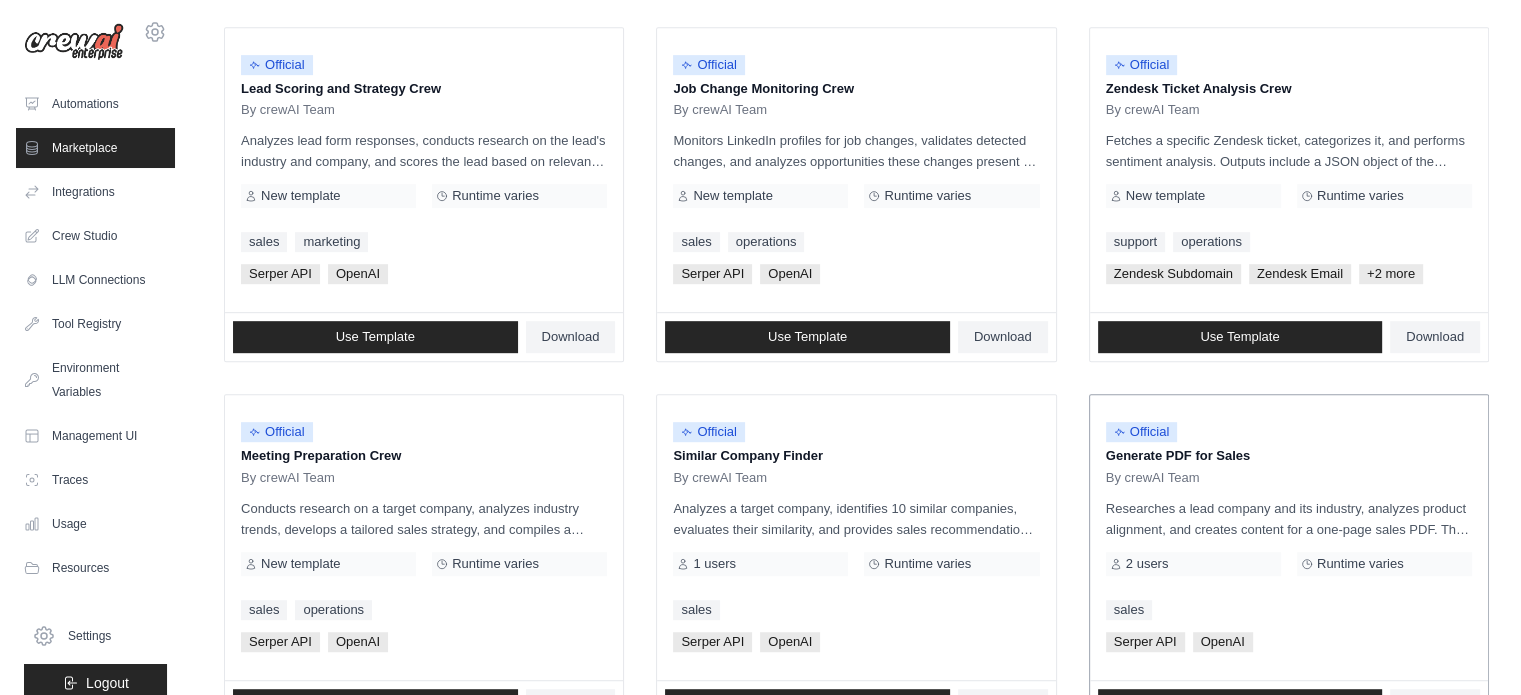 click on "By
crewAI Team" at bounding box center [1289, 478] 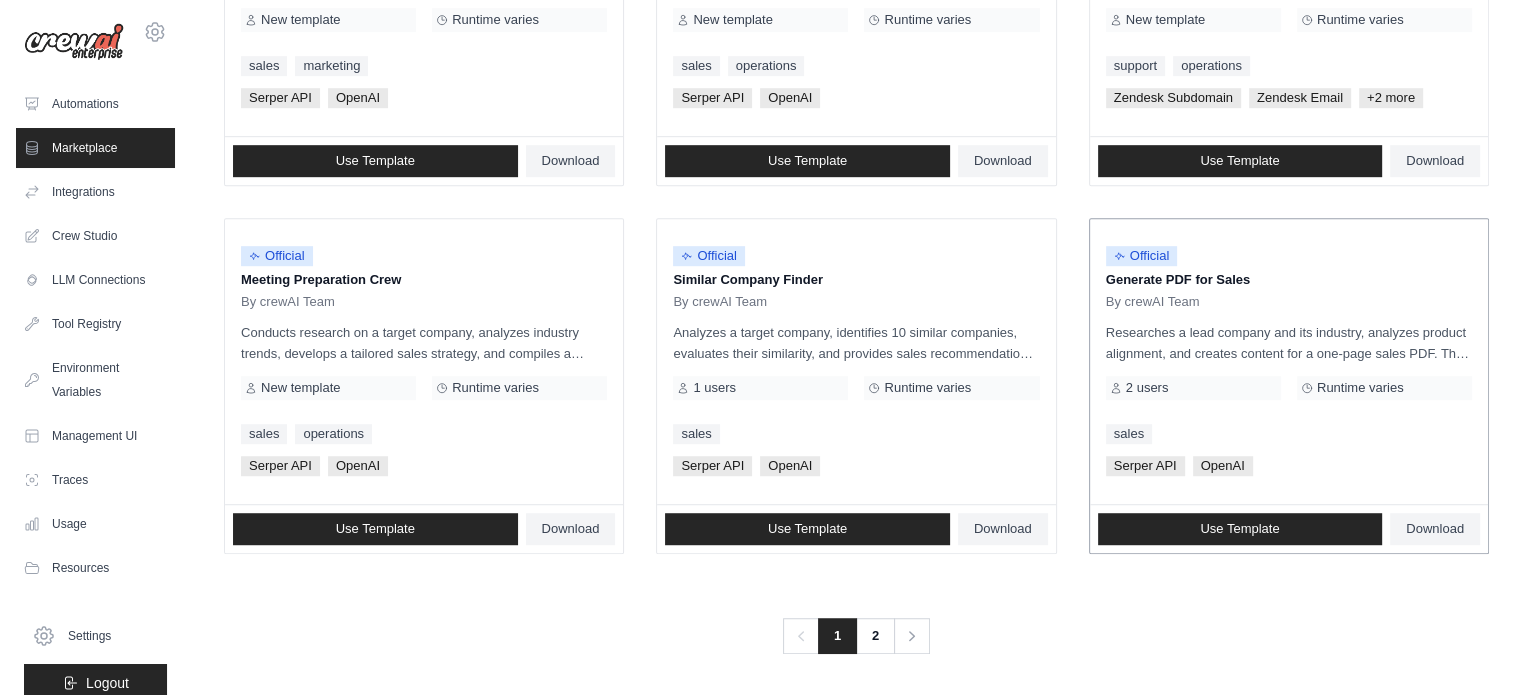 scroll, scrollTop: 1154, scrollLeft: 0, axis: vertical 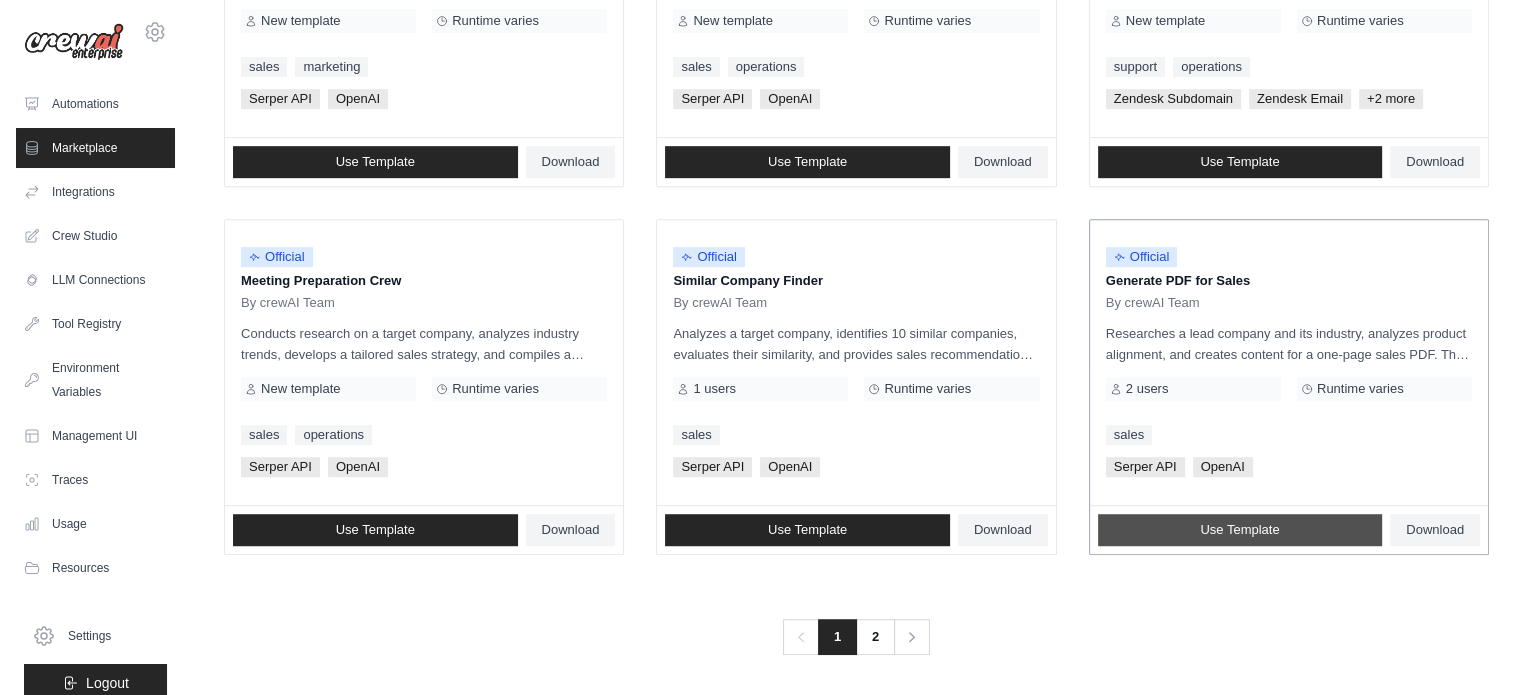 click on "Use Template" at bounding box center [1239, 530] 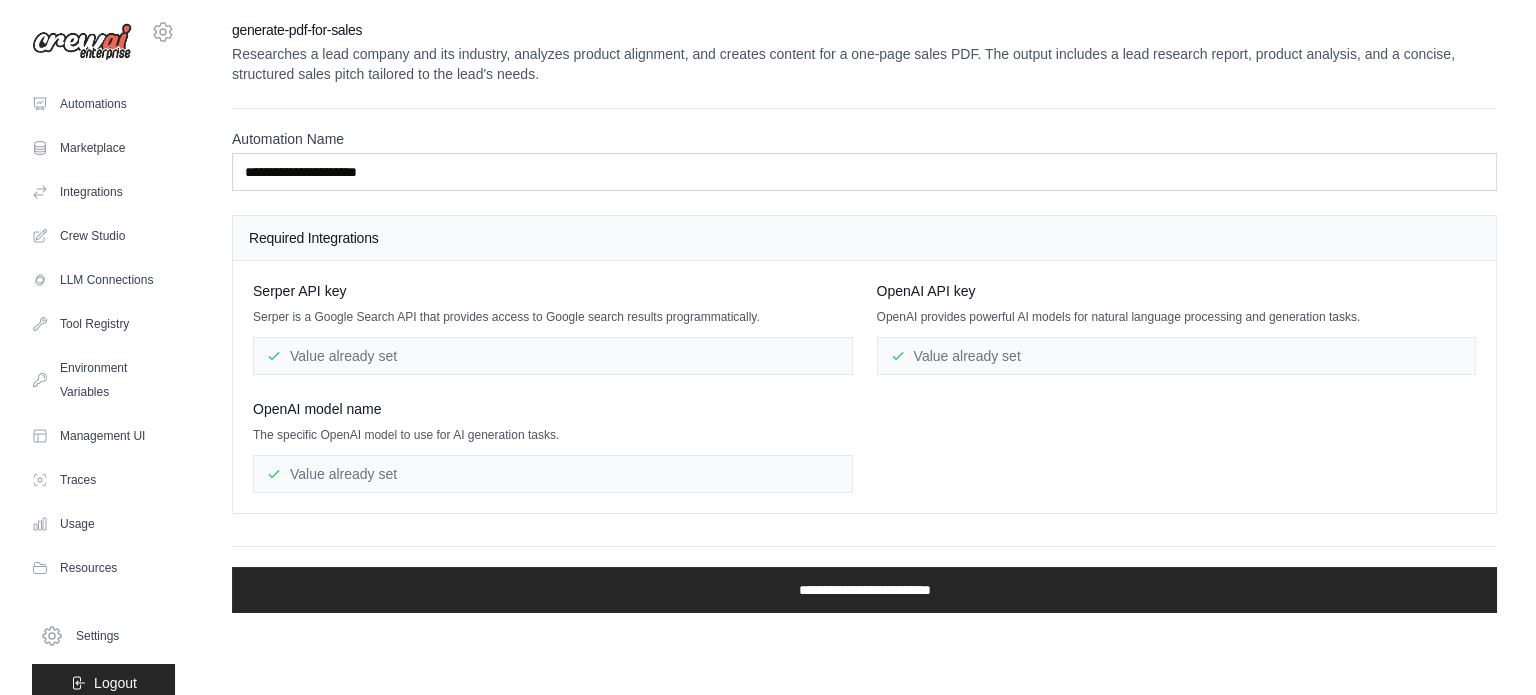 scroll, scrollTop: 0, scrollLeft: 0, axis: both 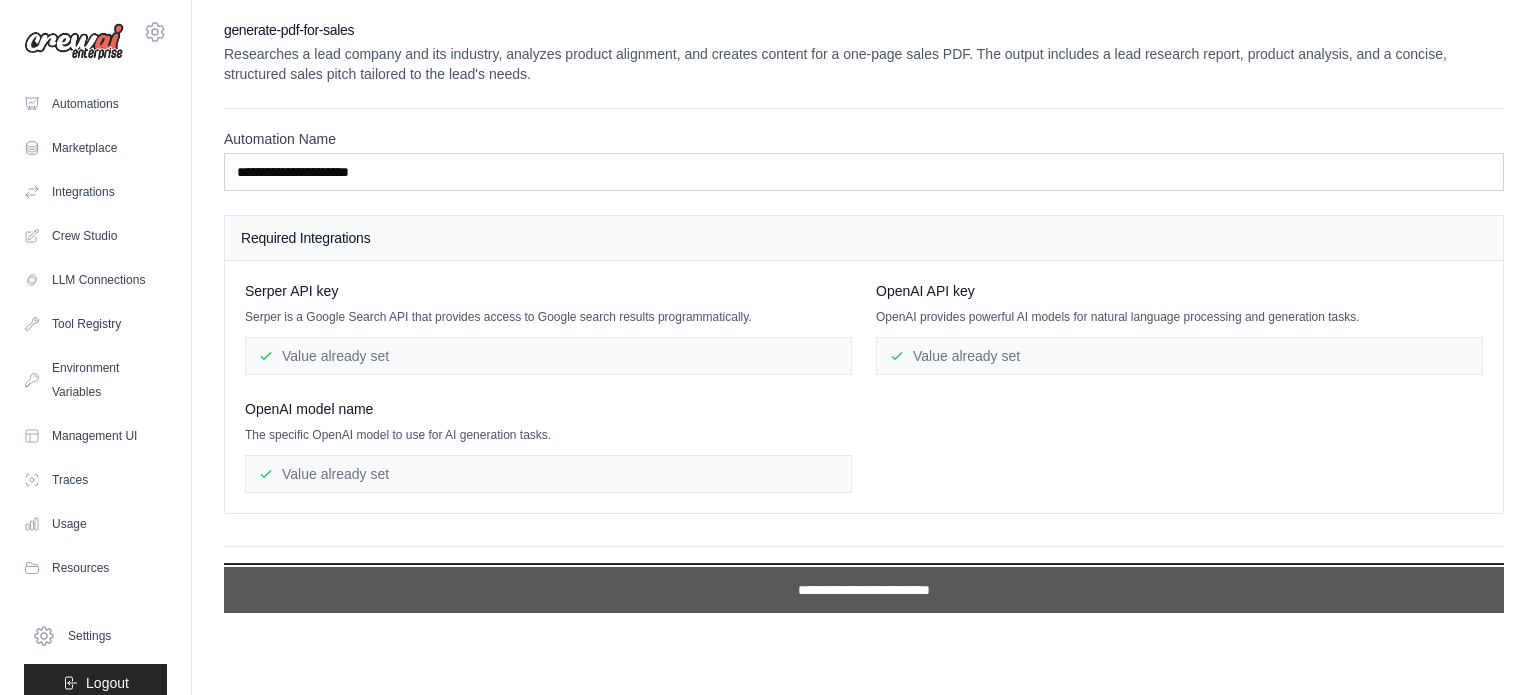 click on "**********" at bounding box center (864, 590) 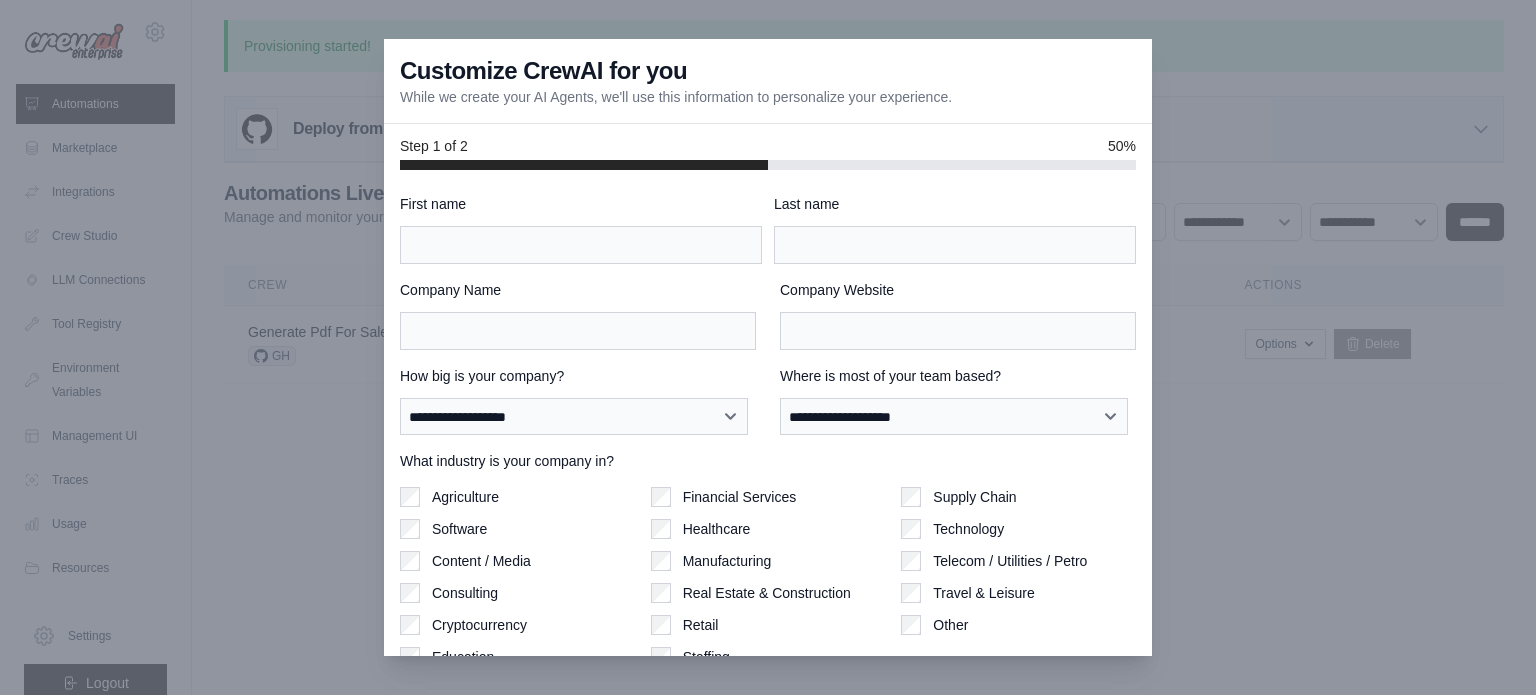 scroll, scrollTop: 86, scrollLeft: 0, axis: vertical 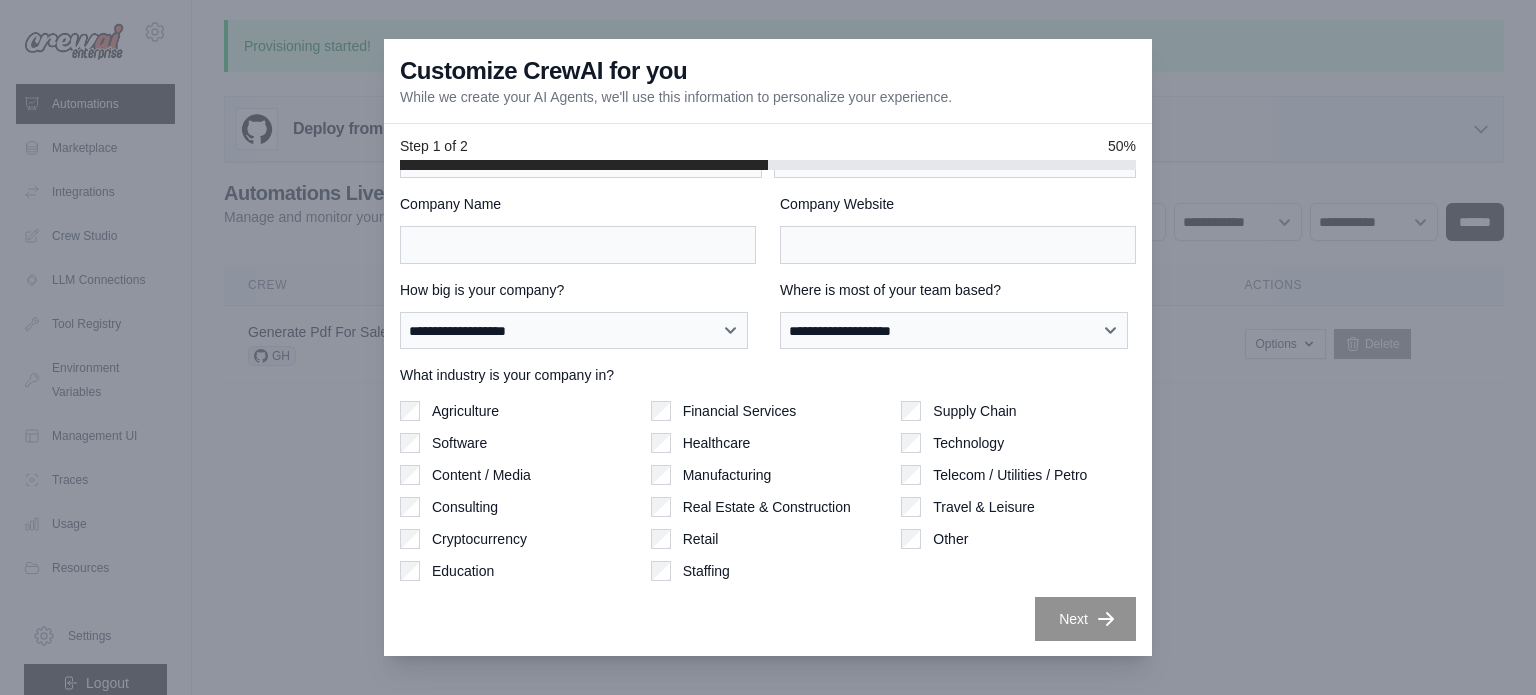 click at bounding box center [768, 347] 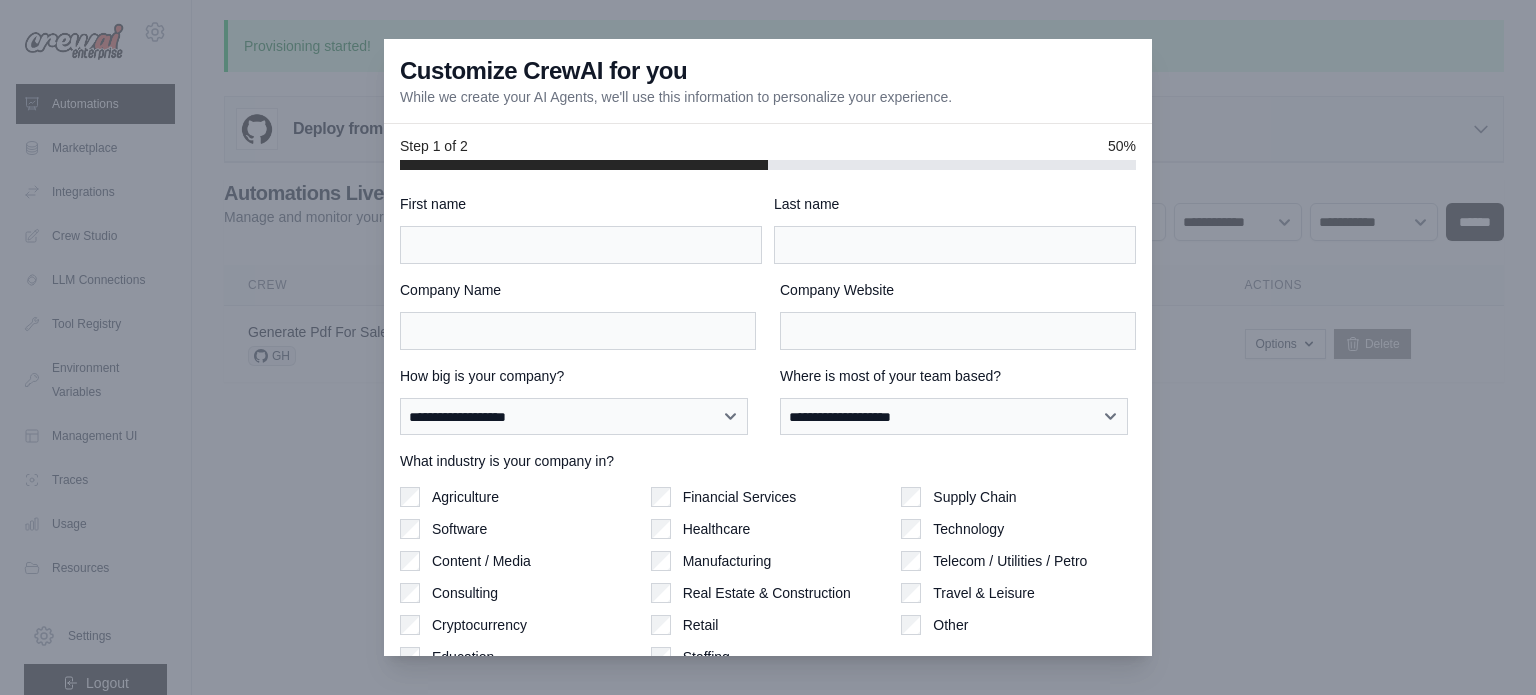 scroll, scrollTop: 0, scrollLeft: 0, axis: both 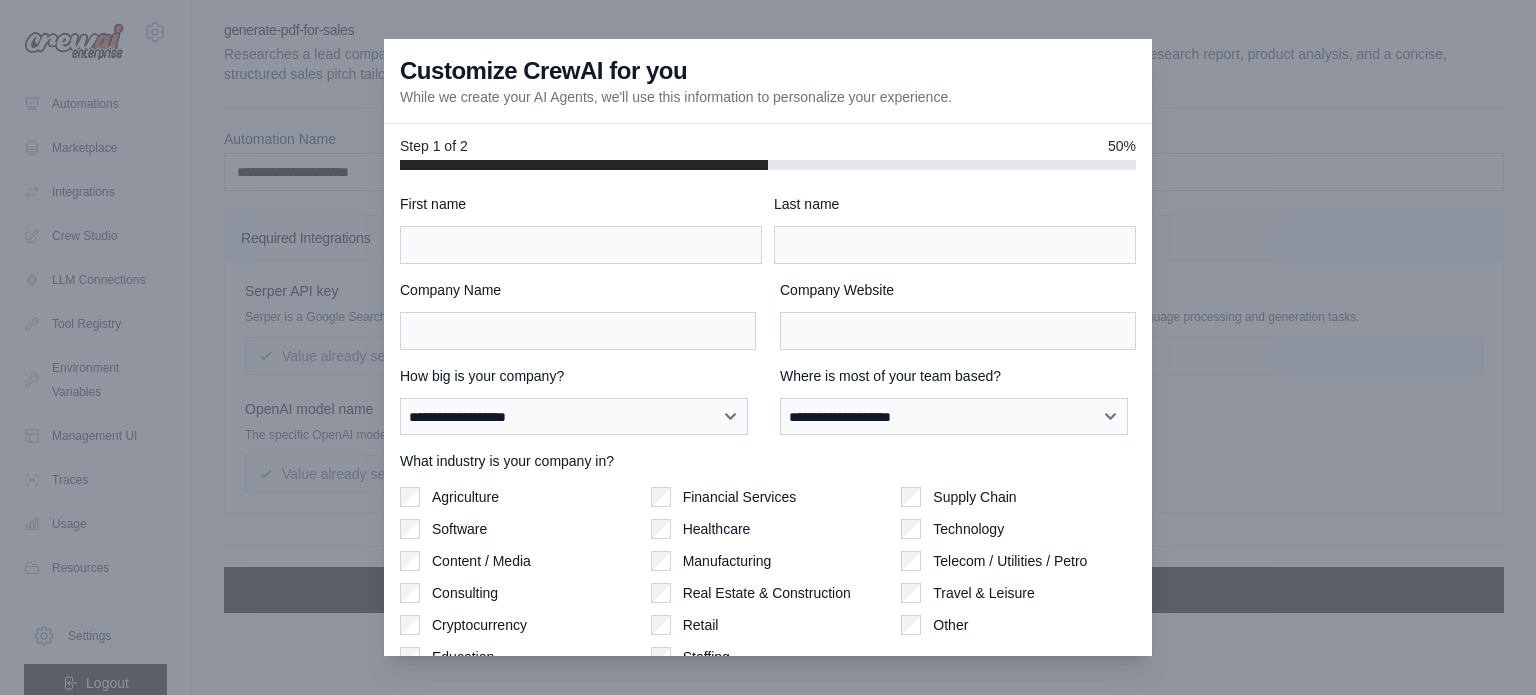 click at bounding box center [768, 347] 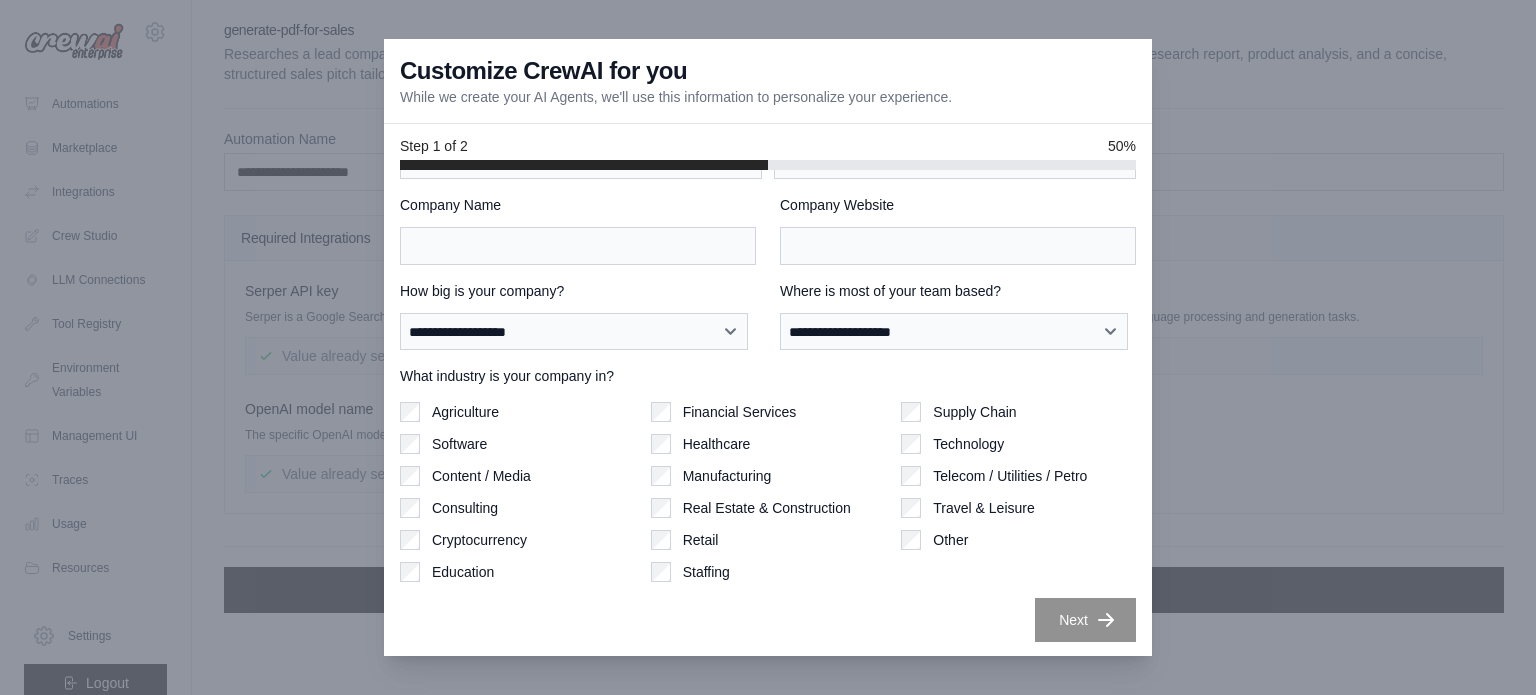 scroll, scrollTop: 86, scrollLeft: 0, axis: vertical 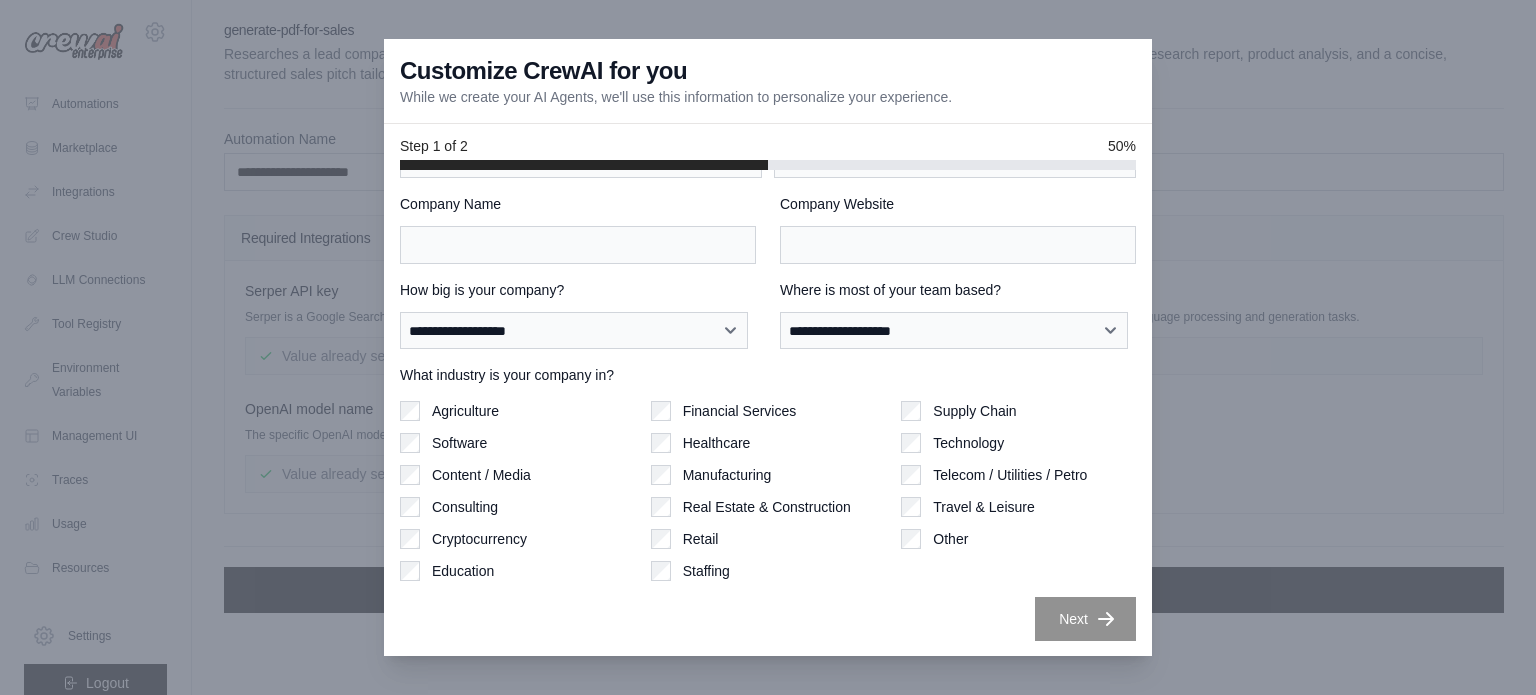 click on "**********" at bounding box center [768, 375] 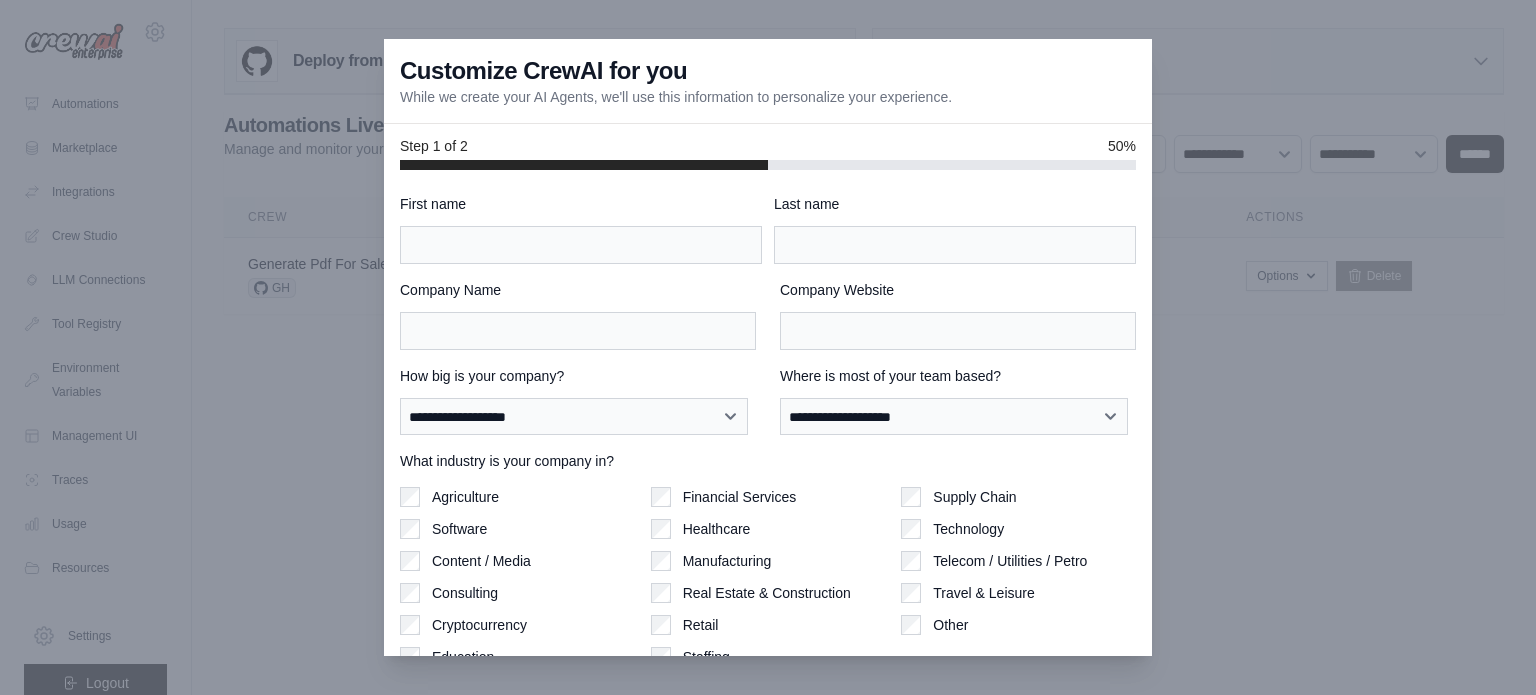 scroll, scrollTop: 0, scrollLeft: 0, axis: both 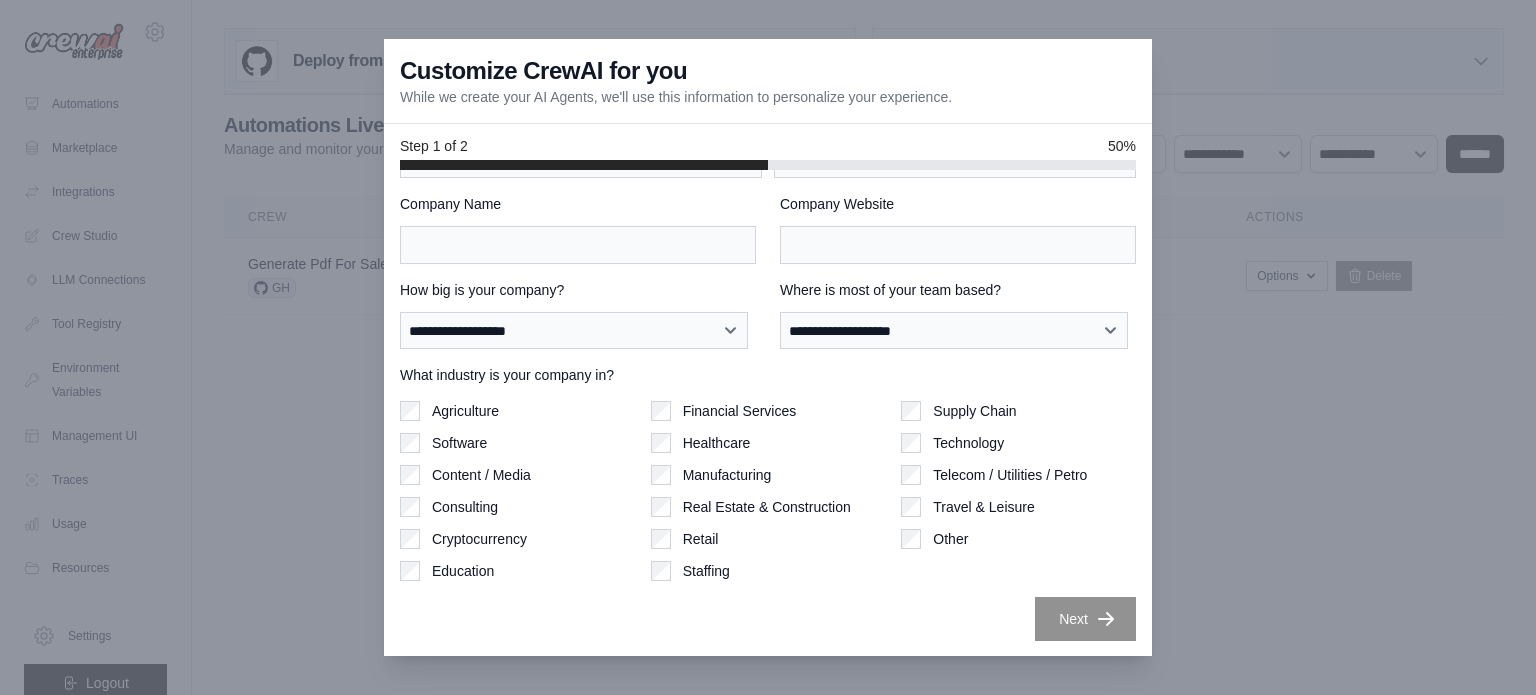 click on "**********" at bounding box center [768, 375] 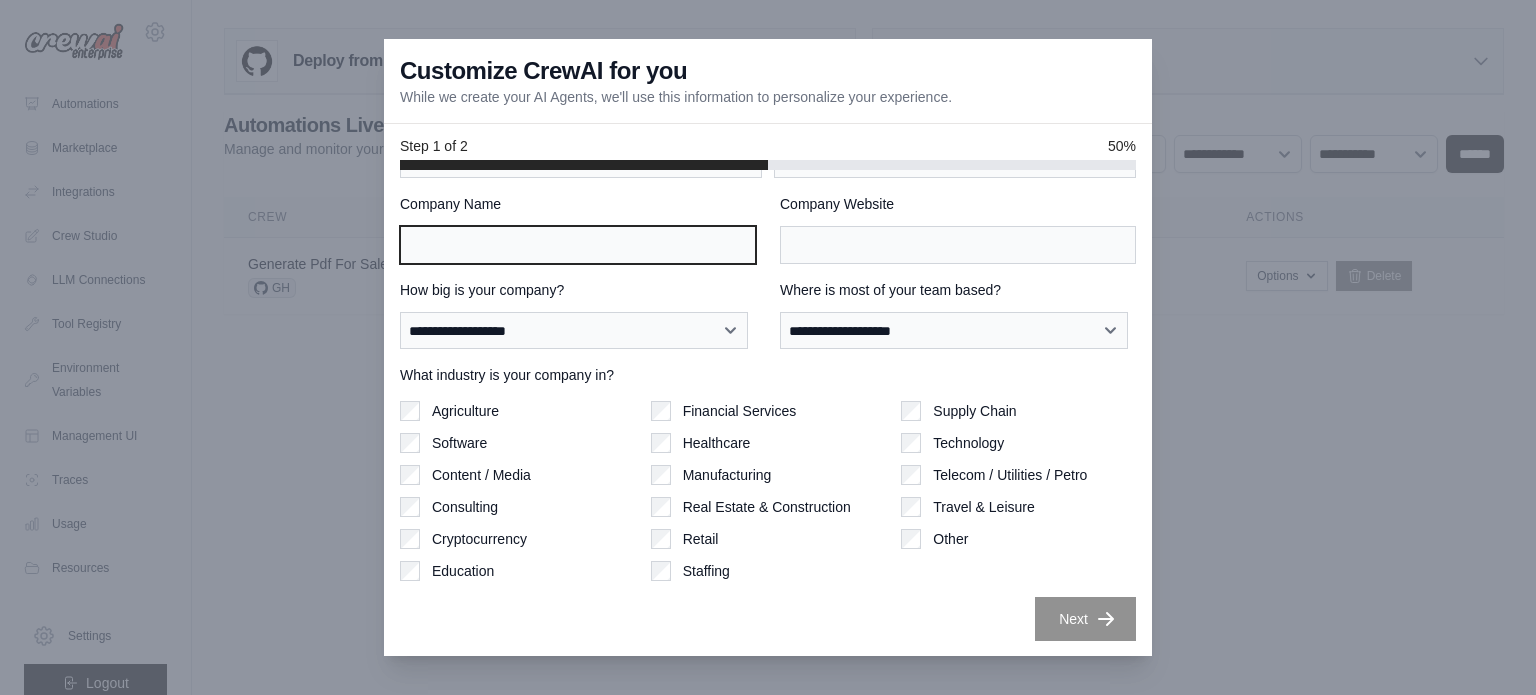 click on "Company Name" at bounding box center (578, 245) 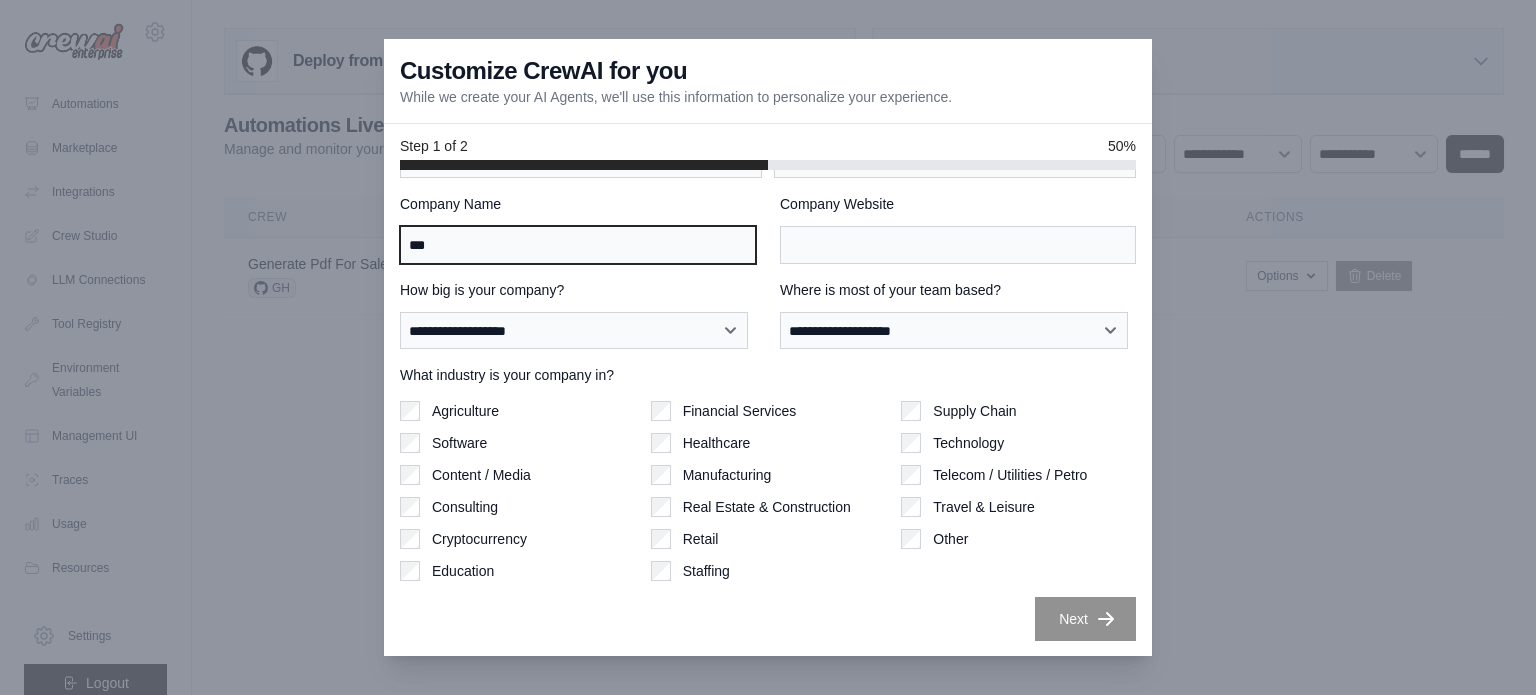 type on "***" 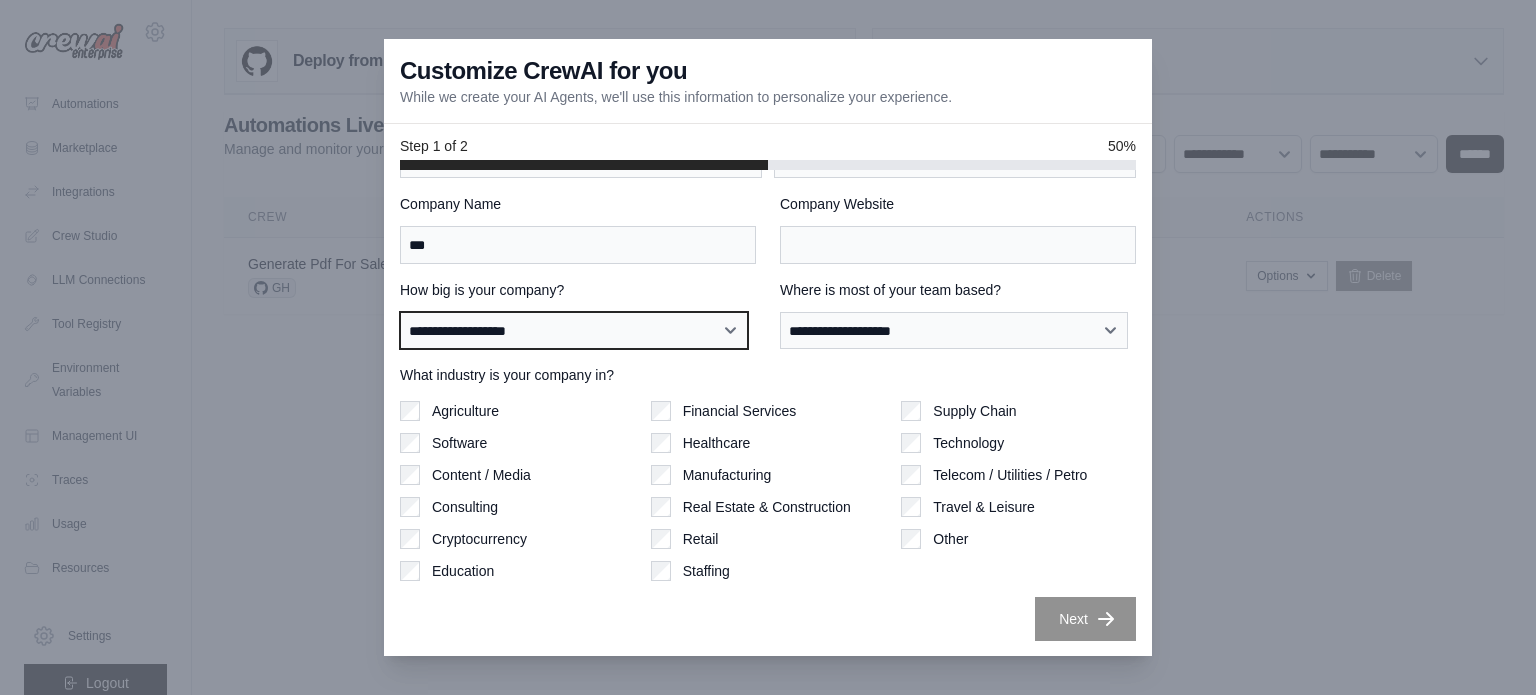 drag, startPoint x: 593, startPoint y: 311, endPoint x: 609, endPoint y: 331, distance: 25.612497 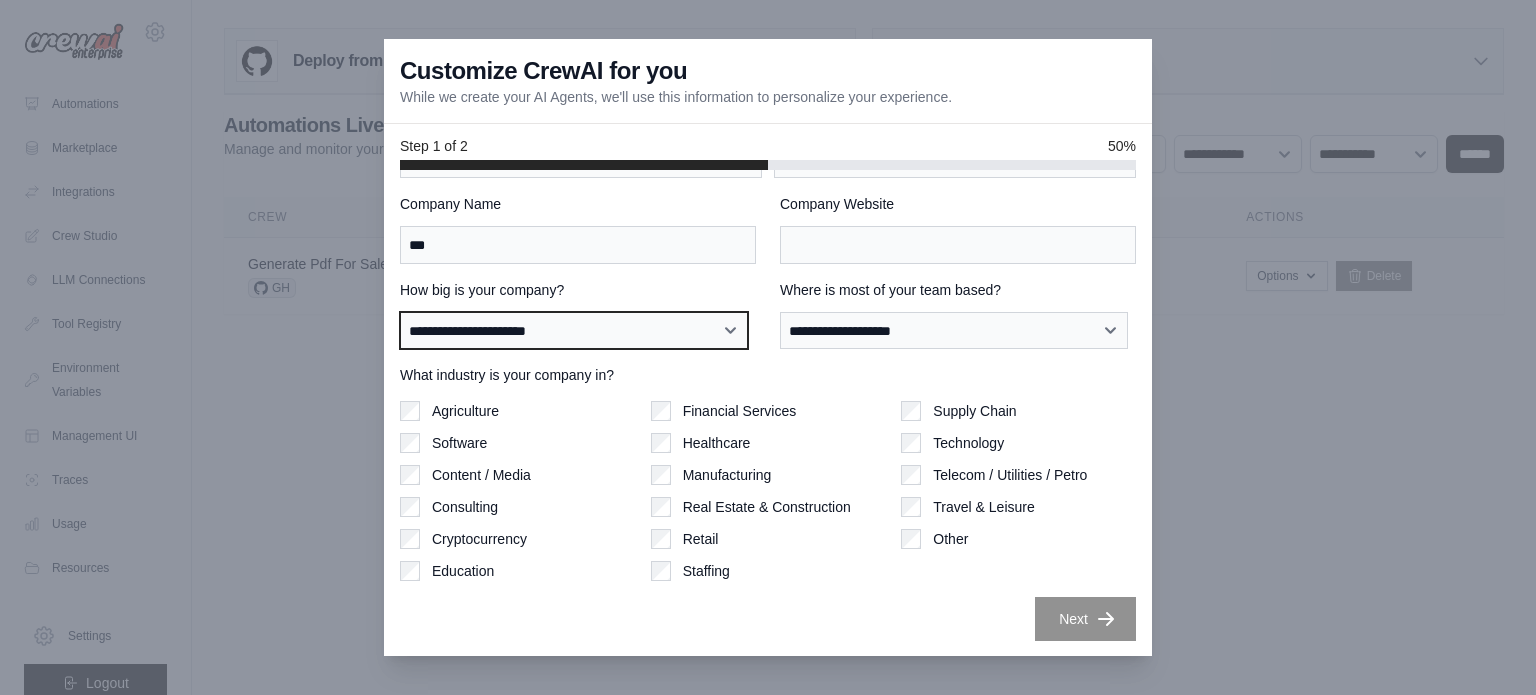 click on "**********" at bounding box center (574, 331) 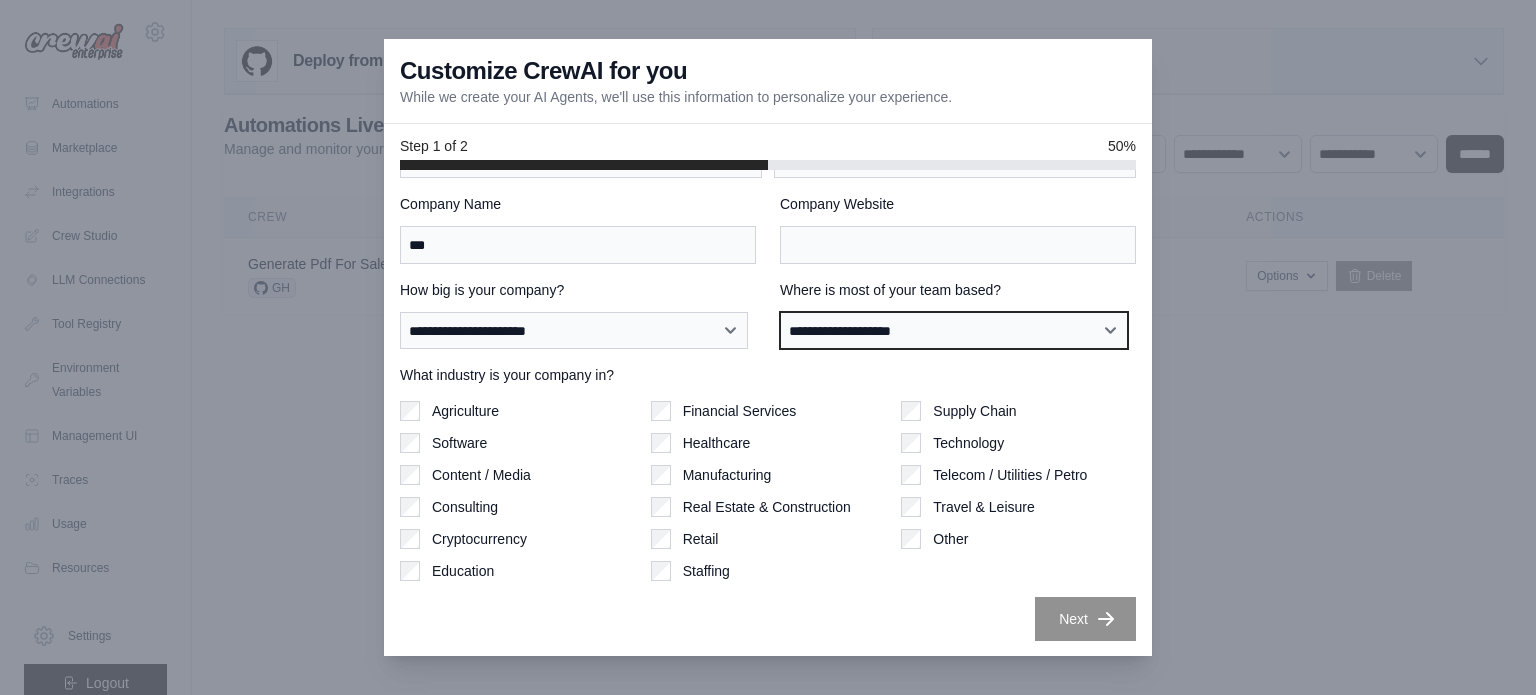click on "**********" at bounding box center [954, 331] 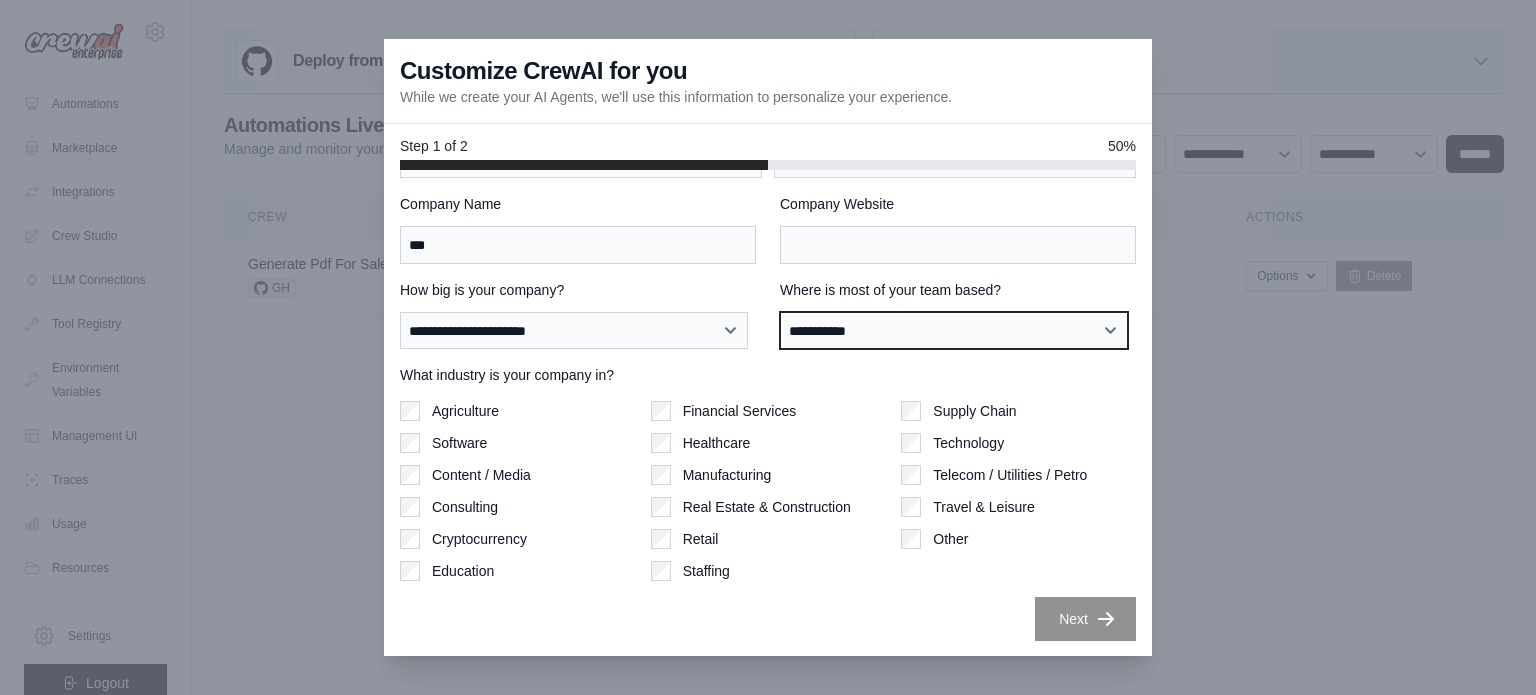 click on "**********" at bounding box center (954, 331) 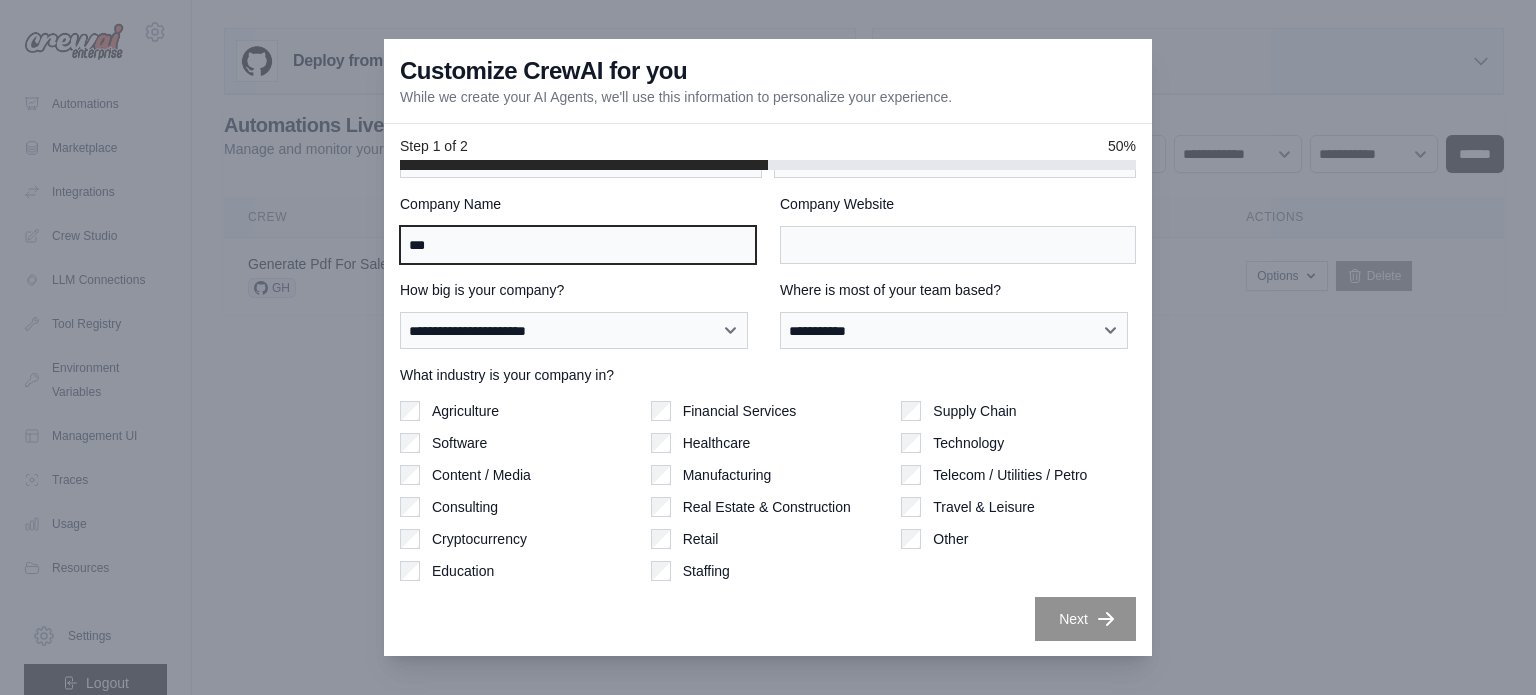 drag, startPoint x: 533, startPoint y: 258, endPoint x: 360, endPoint y: 223, distance: 176.50496 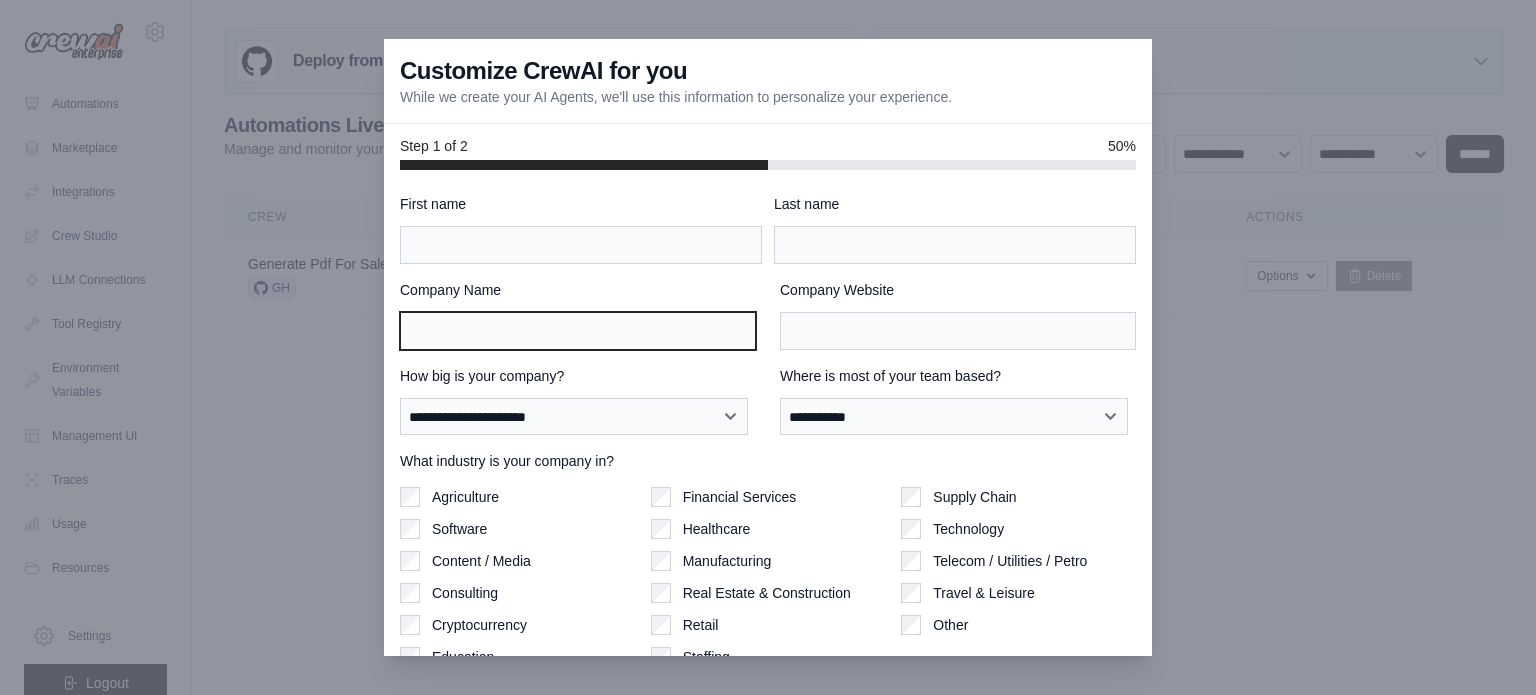 scroll, scrollTop: 86, scrollLeft: 0, axis: vertical 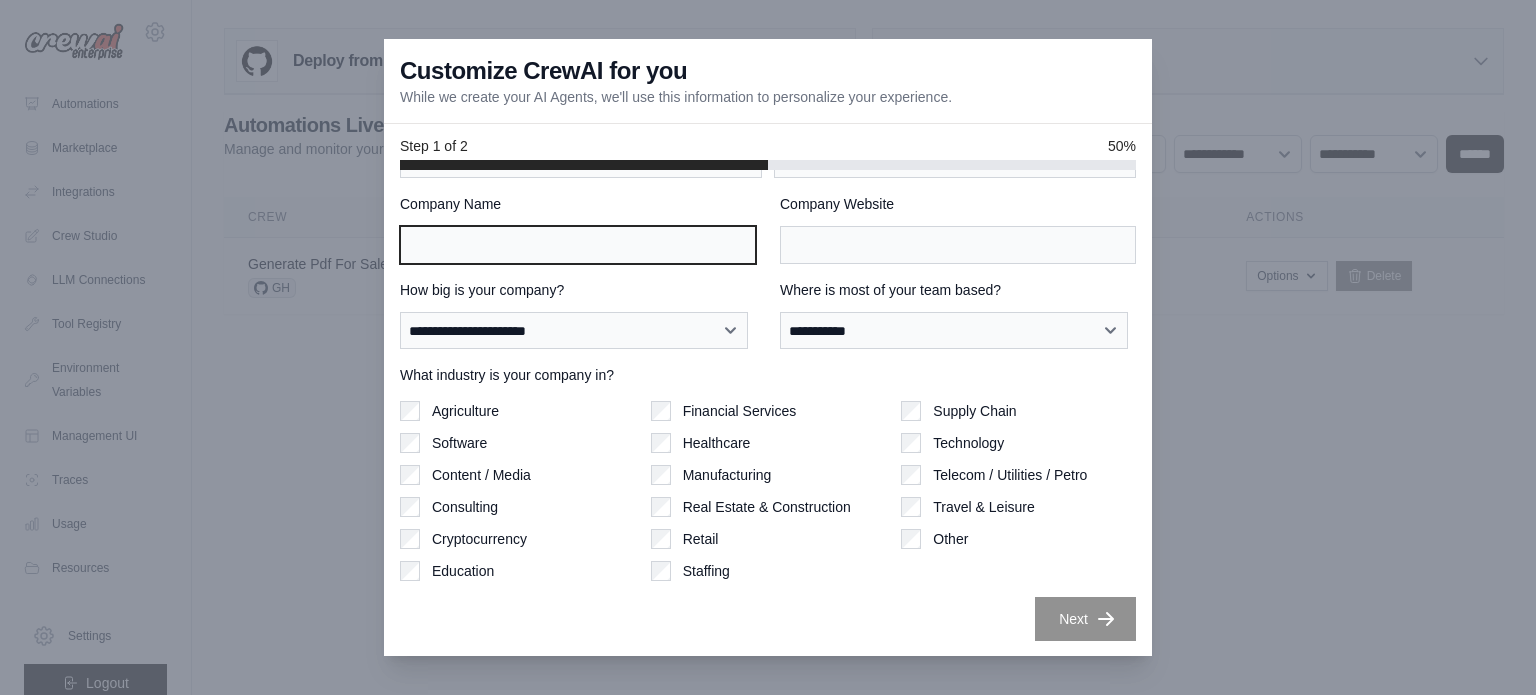 type 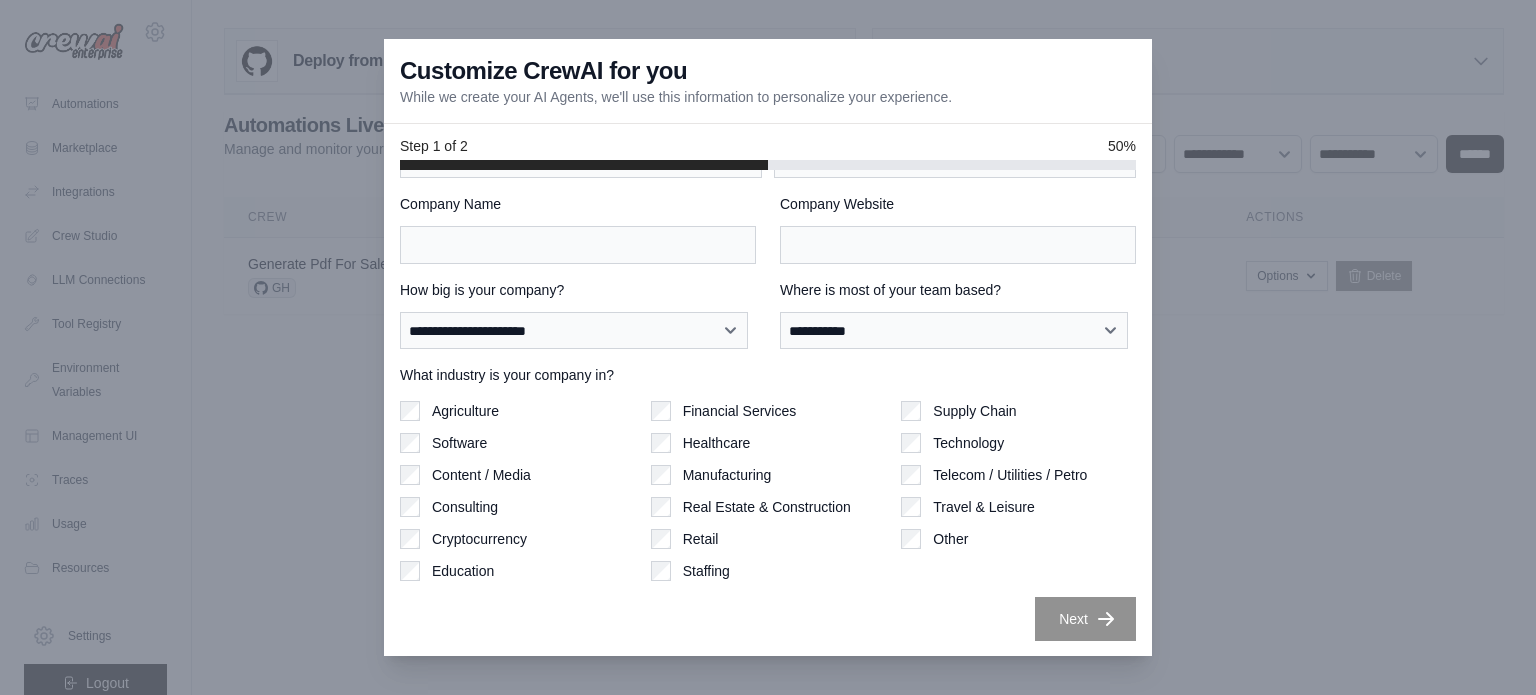click on "Agriculture
Software
Content / Media
Consulting
Cryptocurrency
Education
Financial Services
Healthcare Manufacturing" at bounding box center [768, 491] 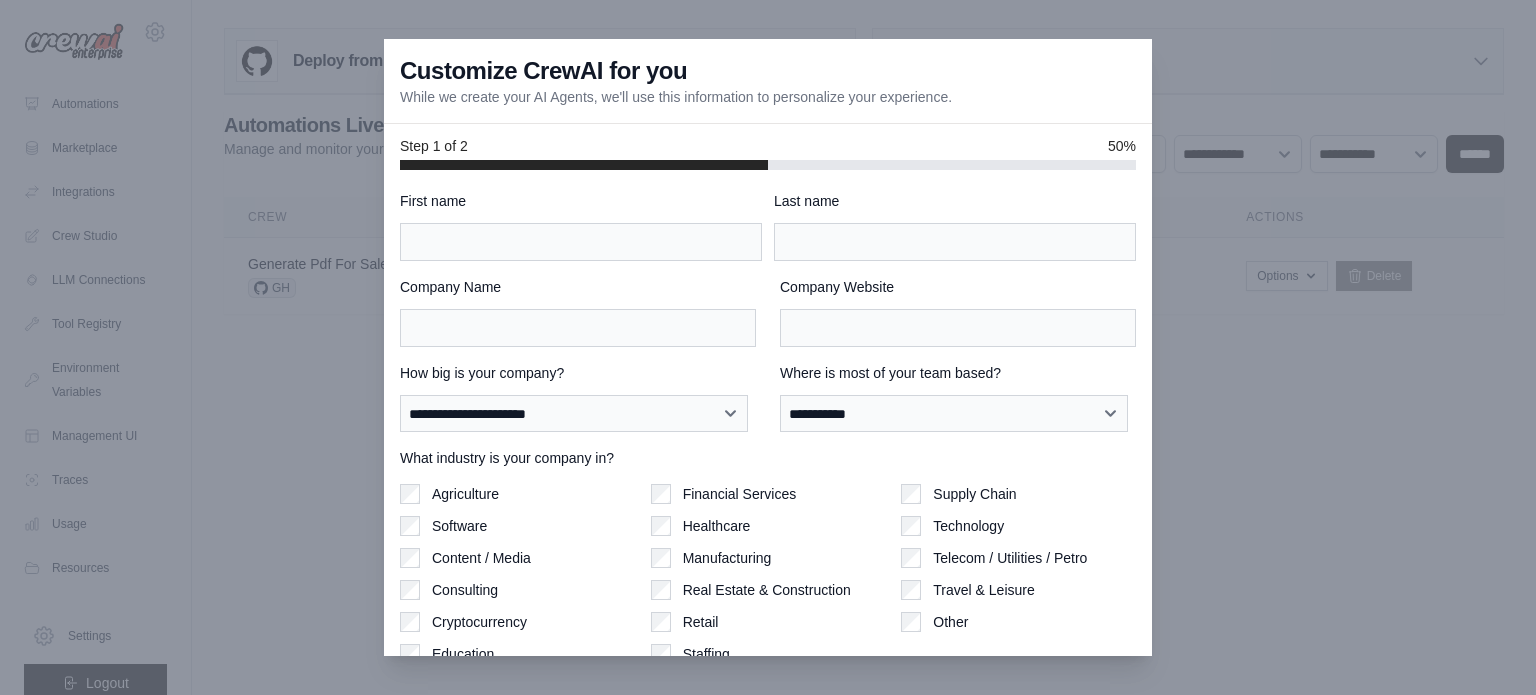 scroll, scrollTop: 2, scrollLeft: 0, axis: vertical 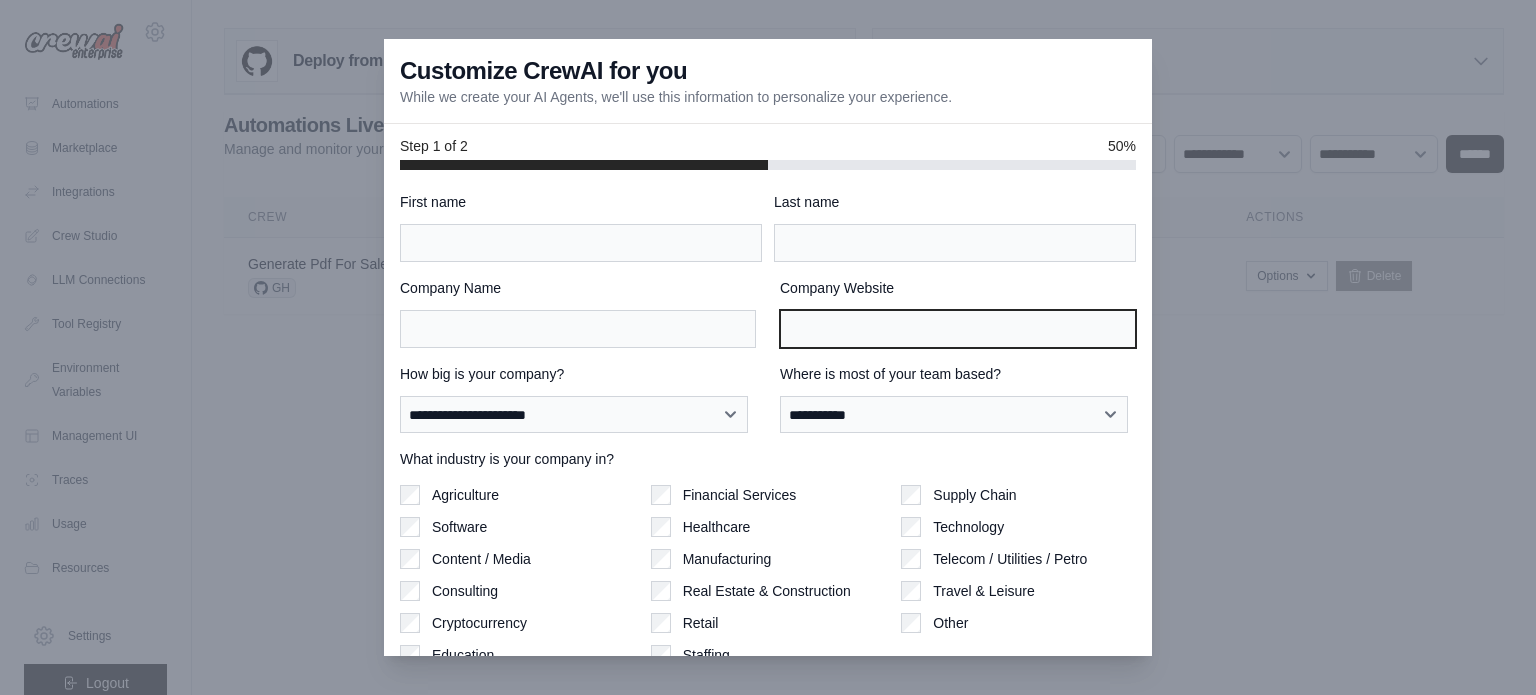 click on "Company Website" at bounding box center (958, 329) 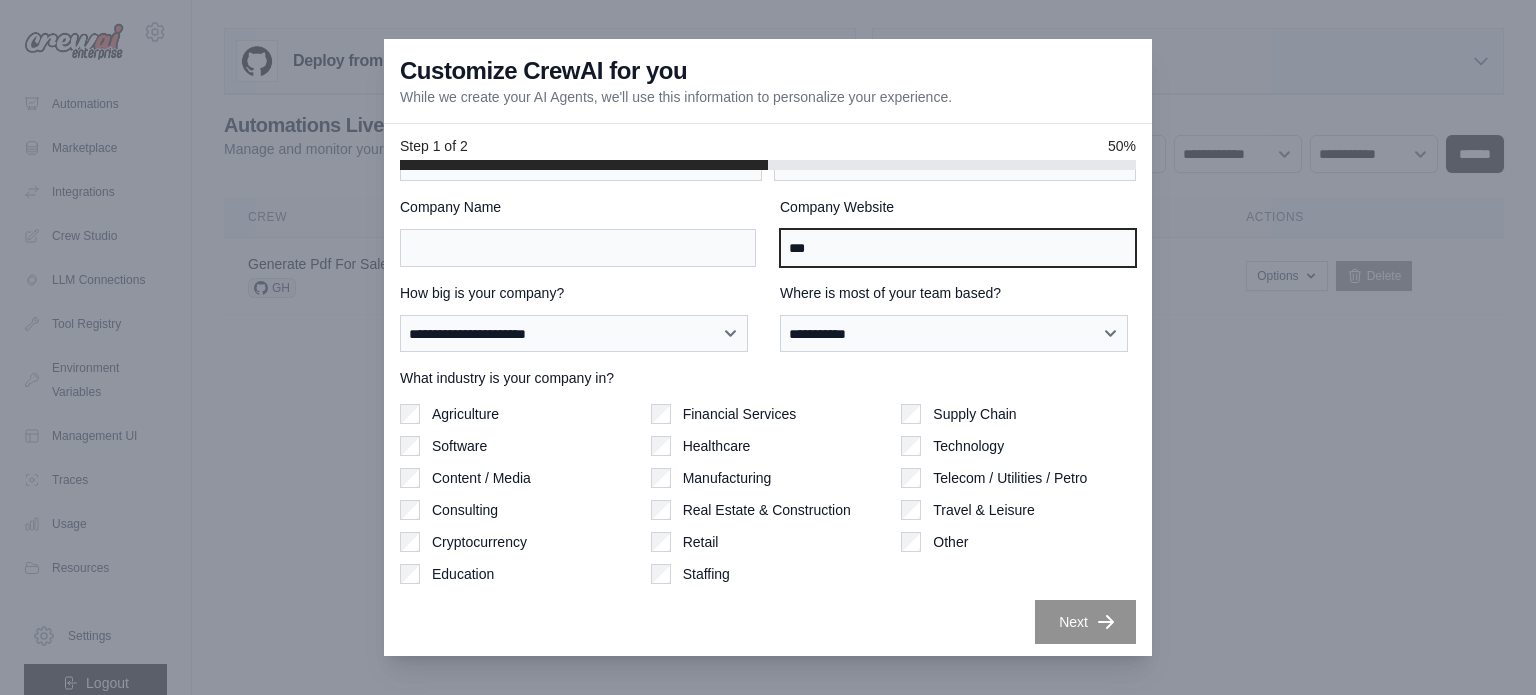scroll, scrollTop: 86, scrollLeft: 0, axis: vertical 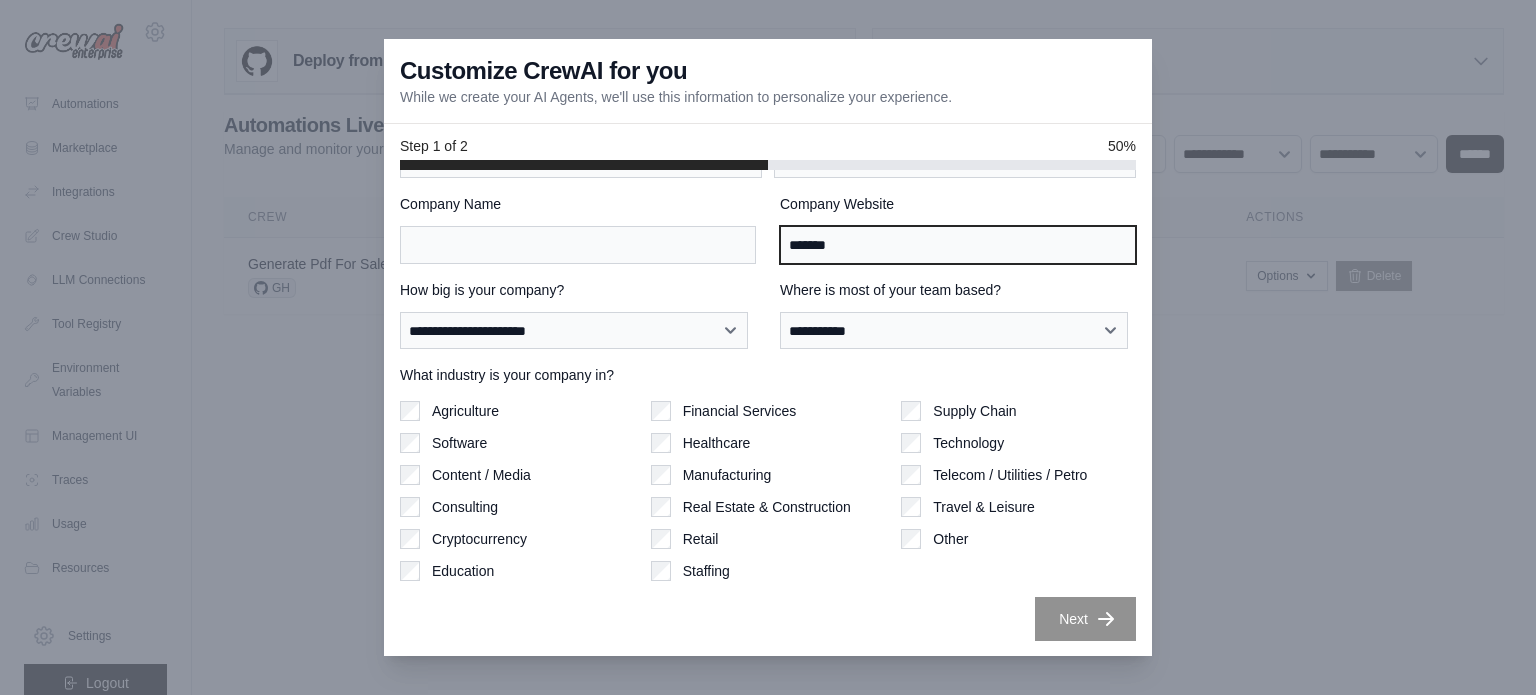 type on "******" 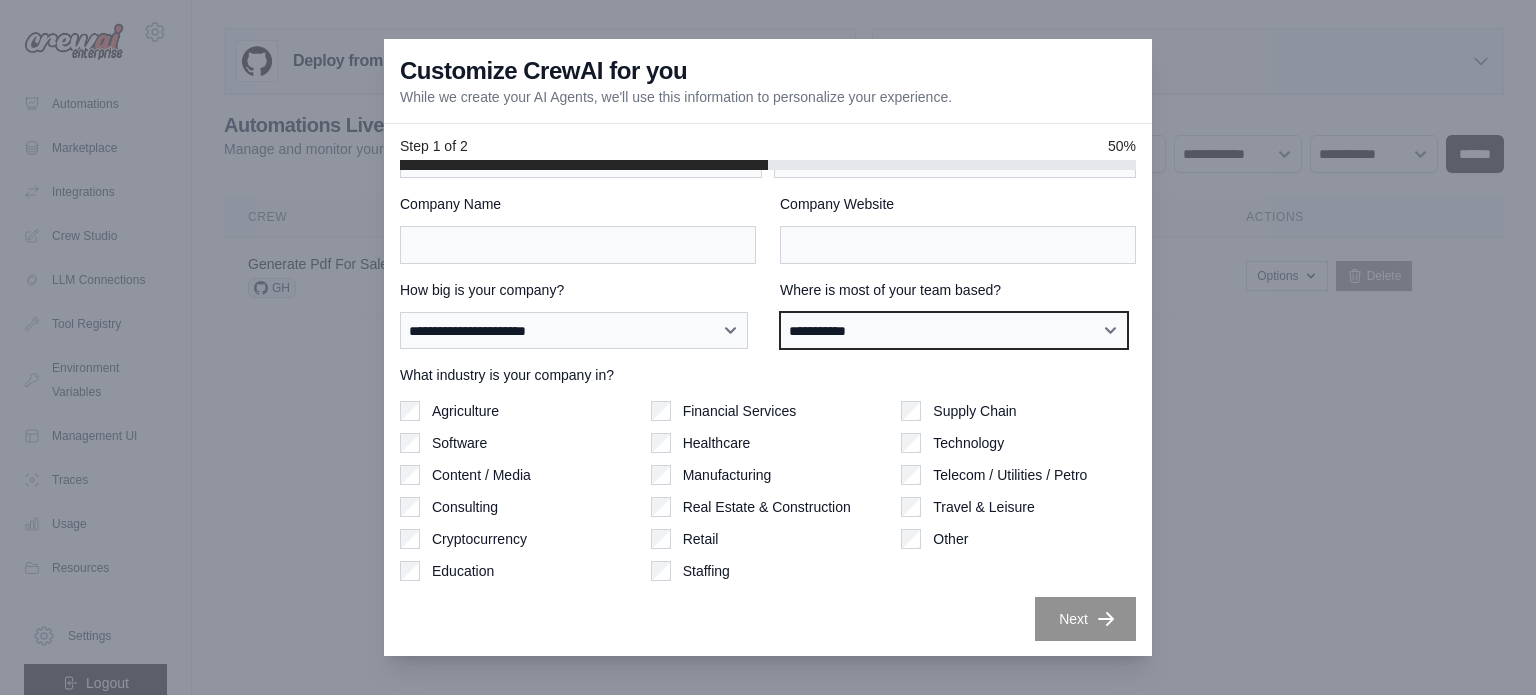 click on "**********" at bounding box center [954, 331] 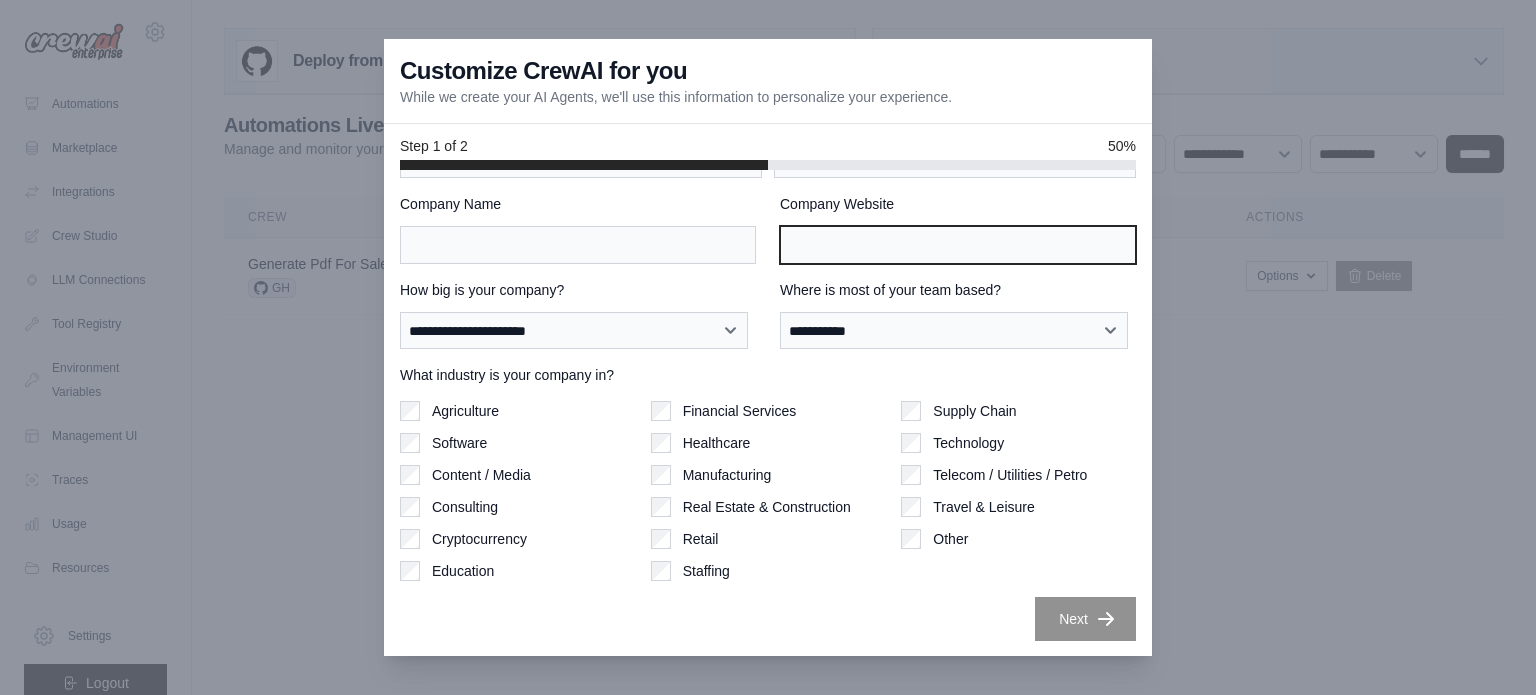 click on "Company Website" at bounding box center [958, 245] 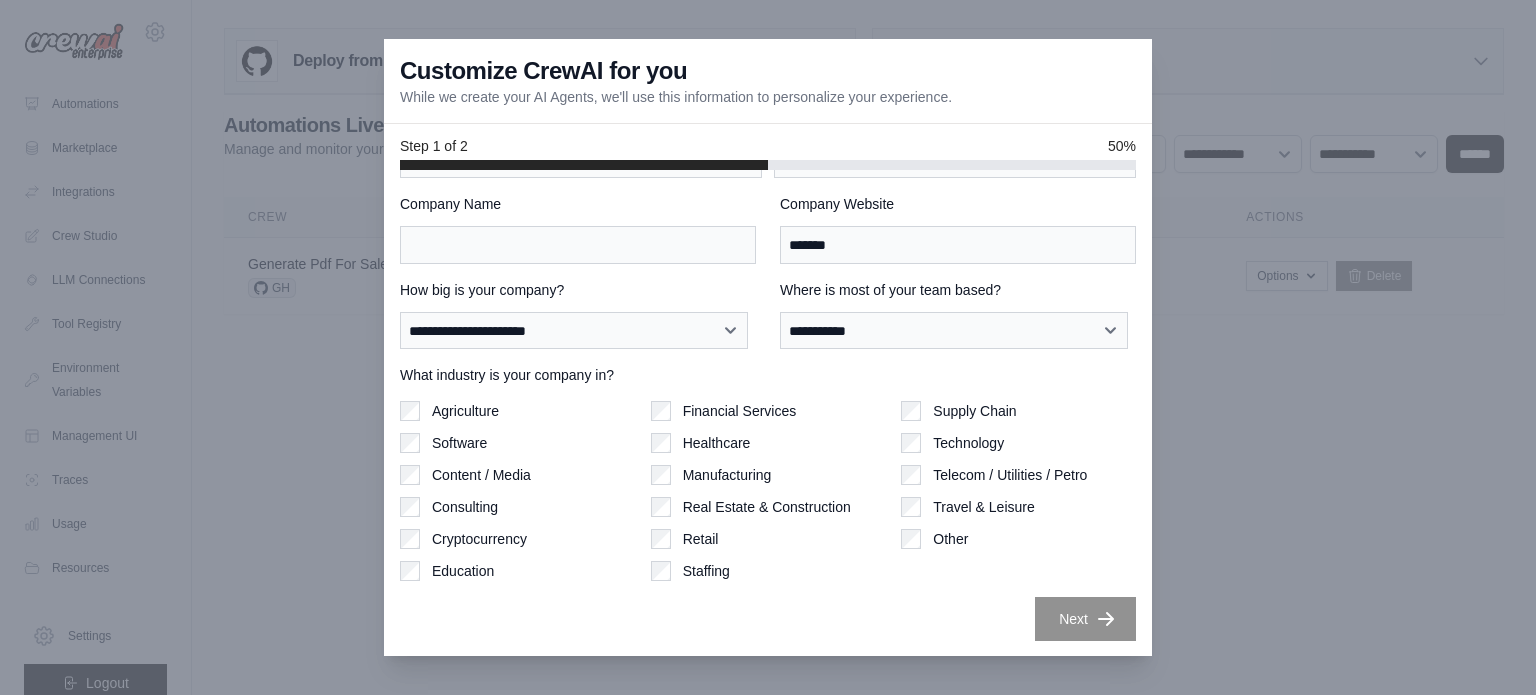 click on "Agriculture
Software
Content / Media
Consulting
Cryptocurrency
Education" at bounding box center [517, 491] 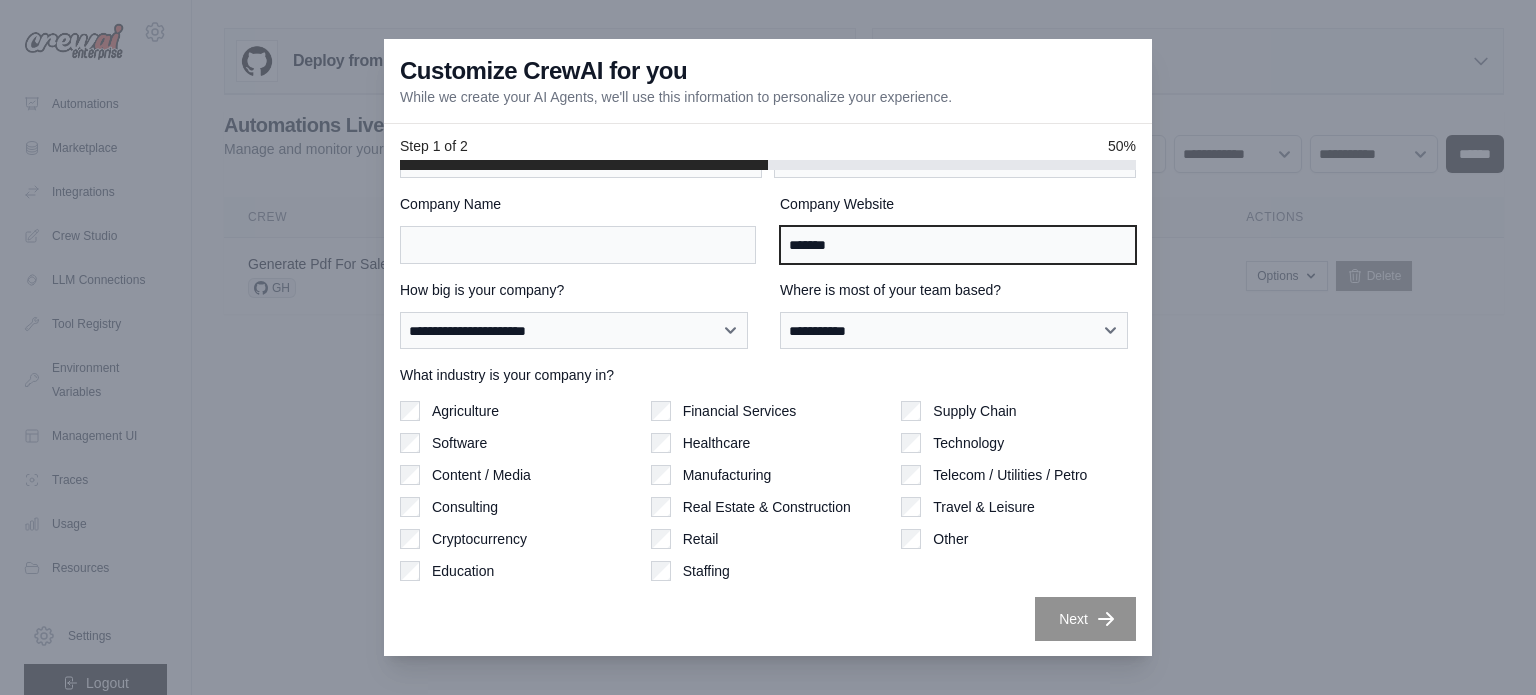 click on "*******" at bounding box center (958, 245) 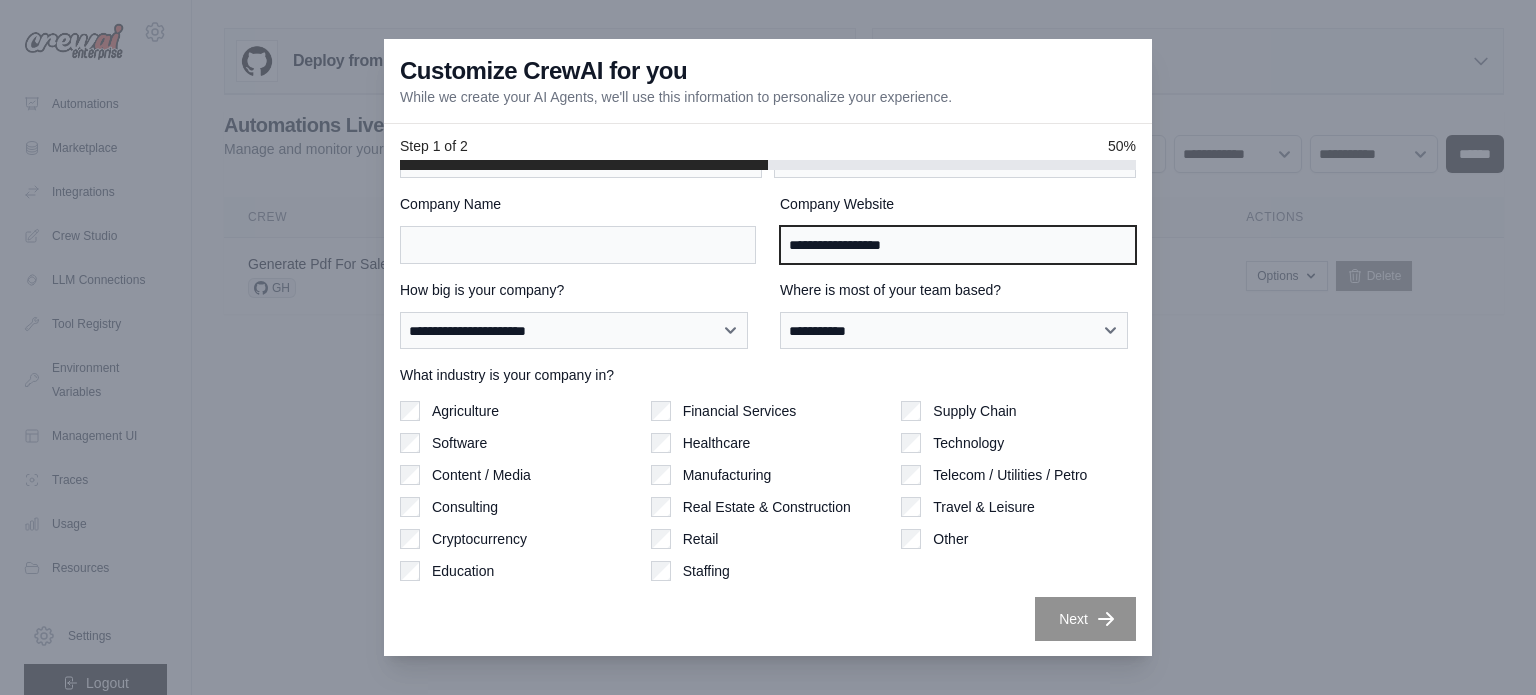 type on "**********" 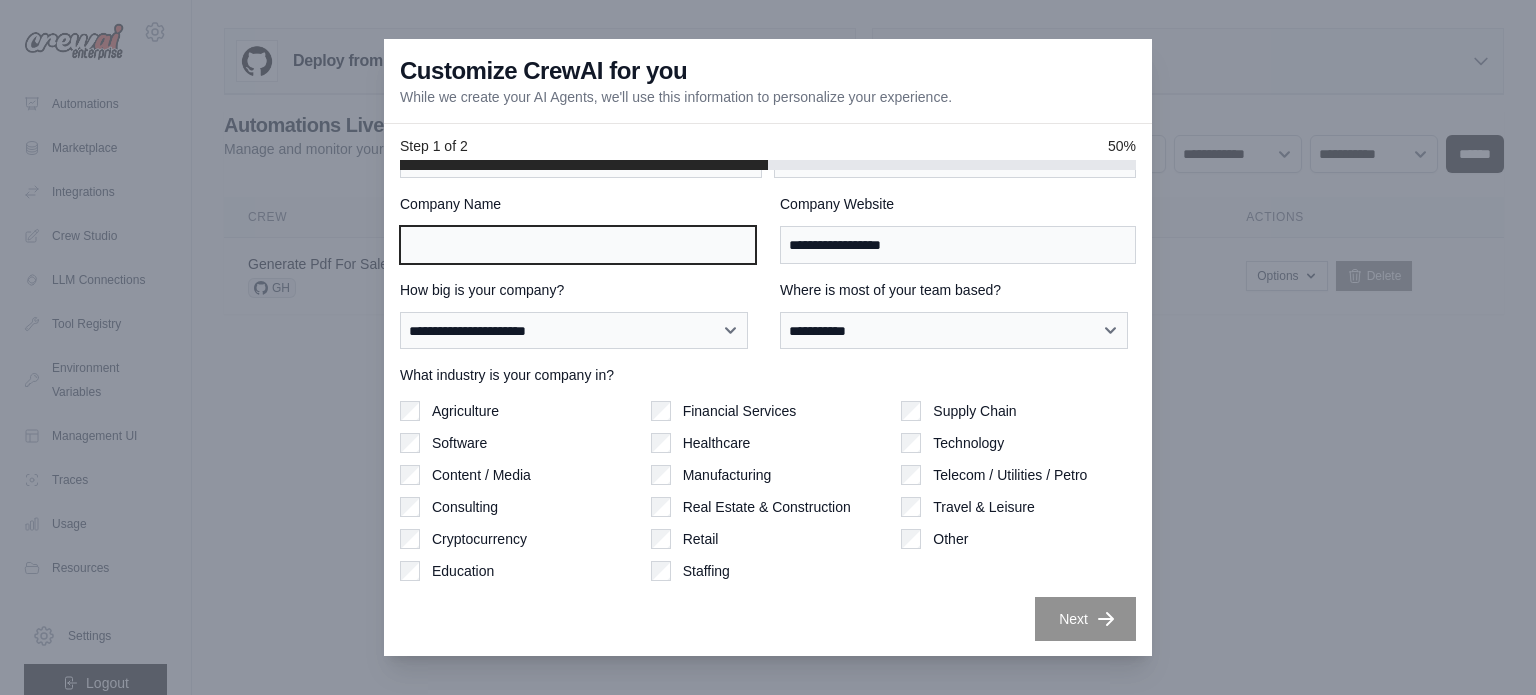 click on "Company Name" at bounding box center (578, 245) 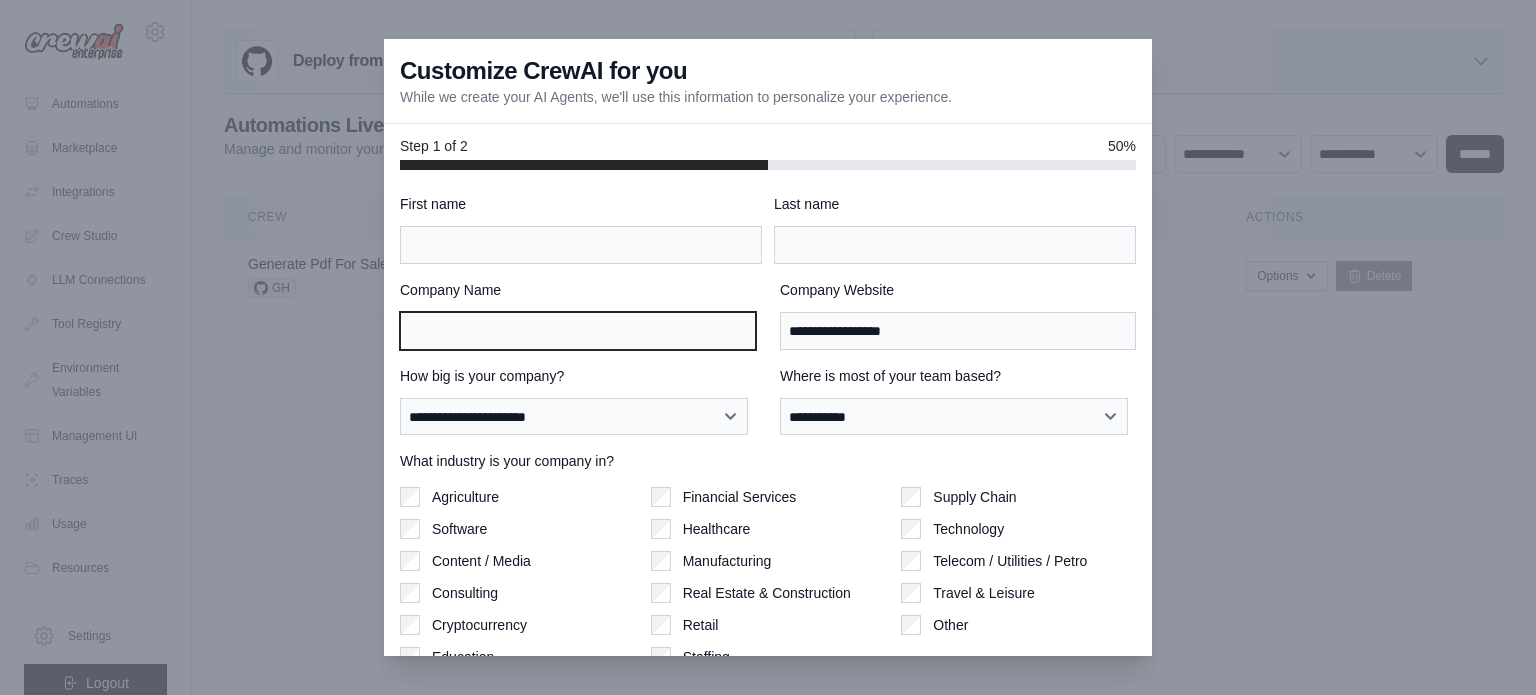scroll, scrollTop: 4, scrollLeft: 0, axis: vertical 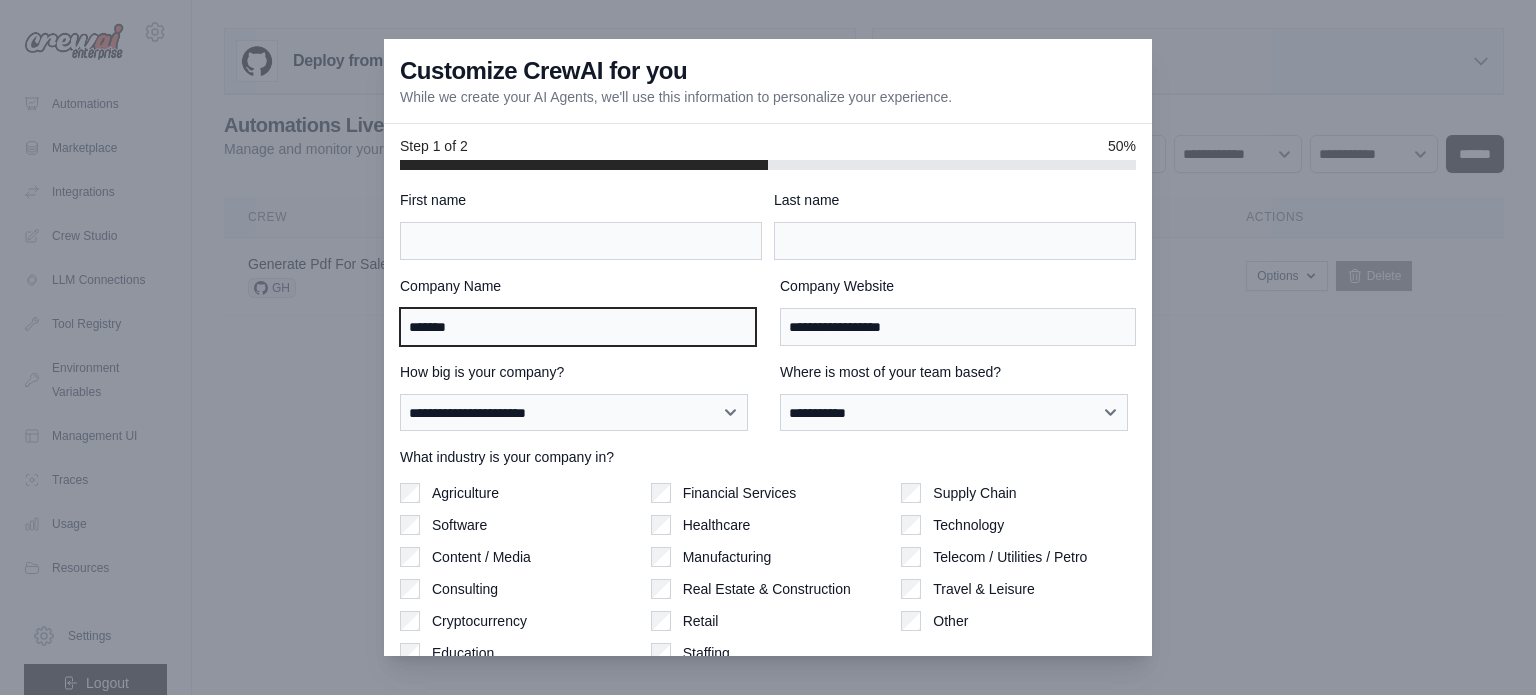 type on "*******" 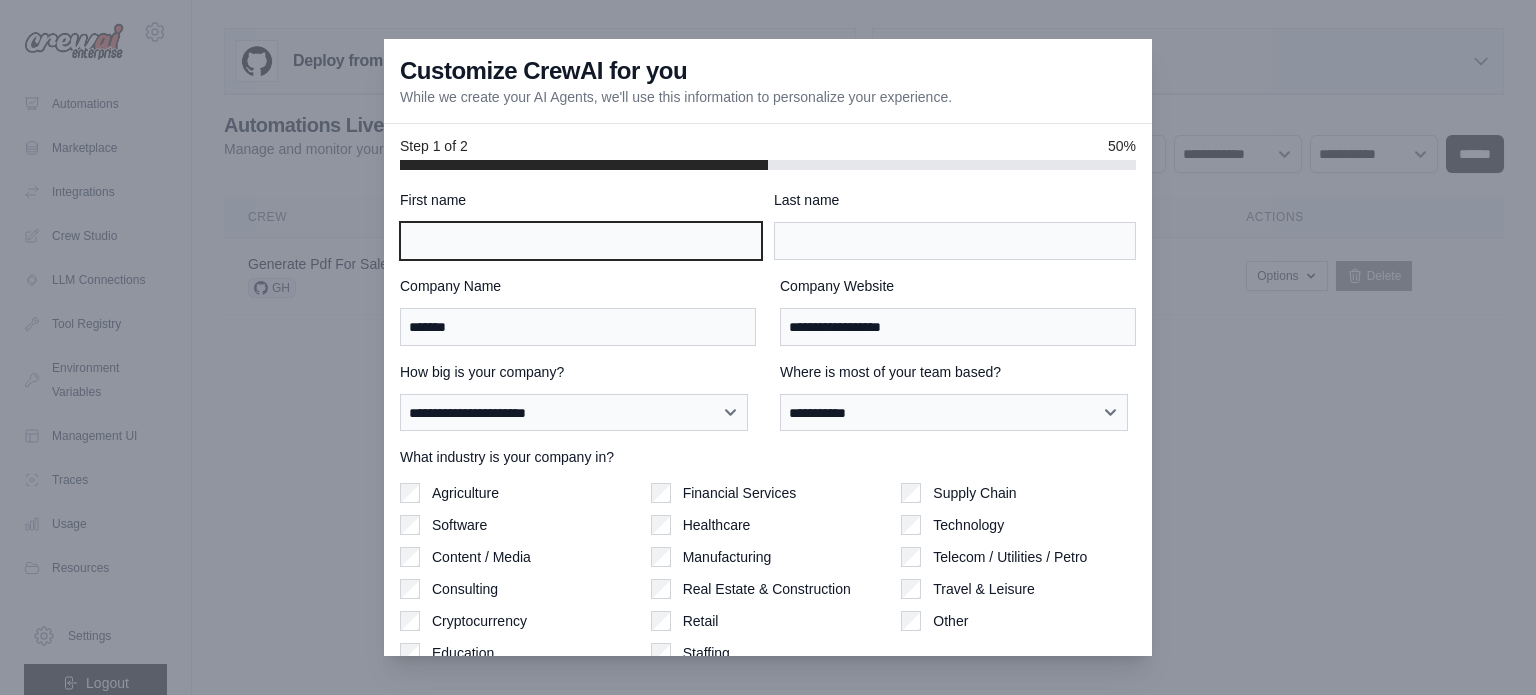 click on "First name" at bounding box center [581, 241] 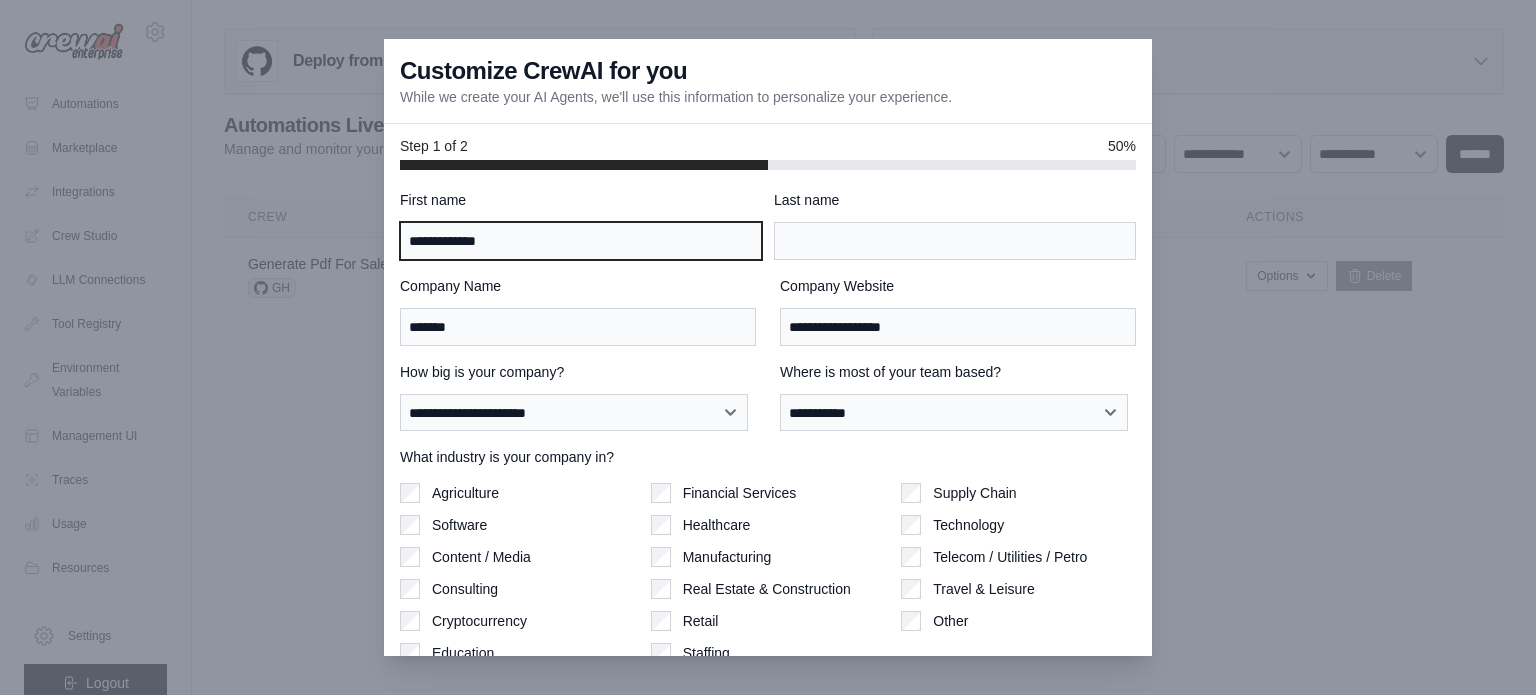 type on "**********" 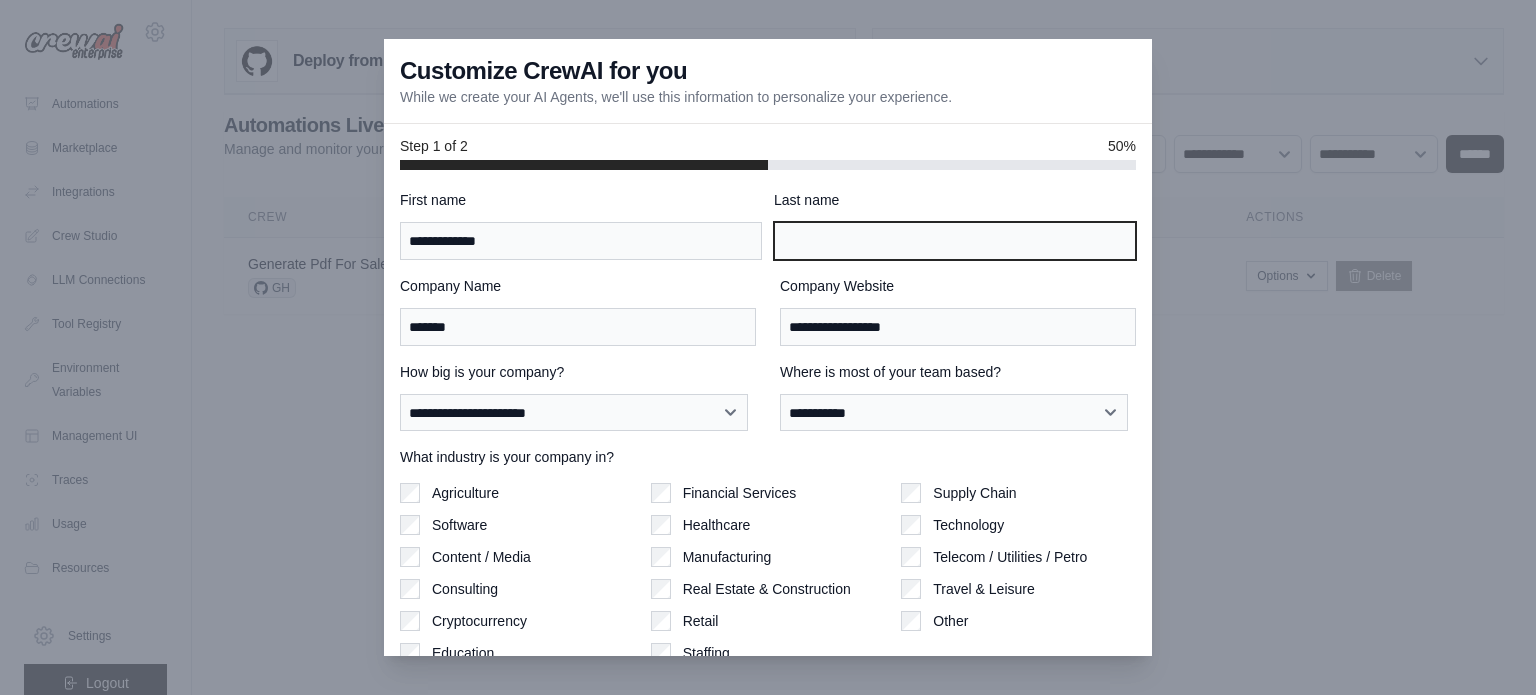 click on "Last name" at bounding box center [955, 241] 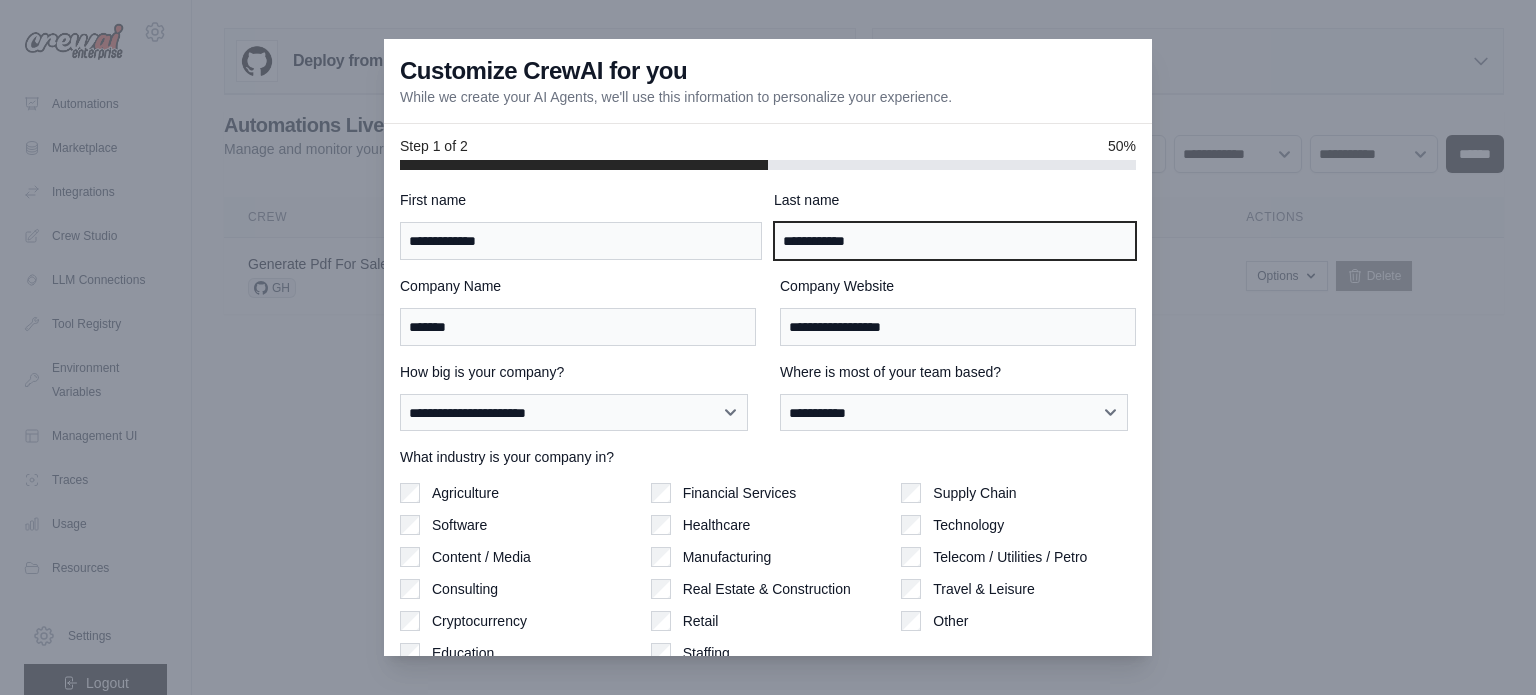 scroll, scrollTop: 86, scrollLeft: 0, axis: vertical 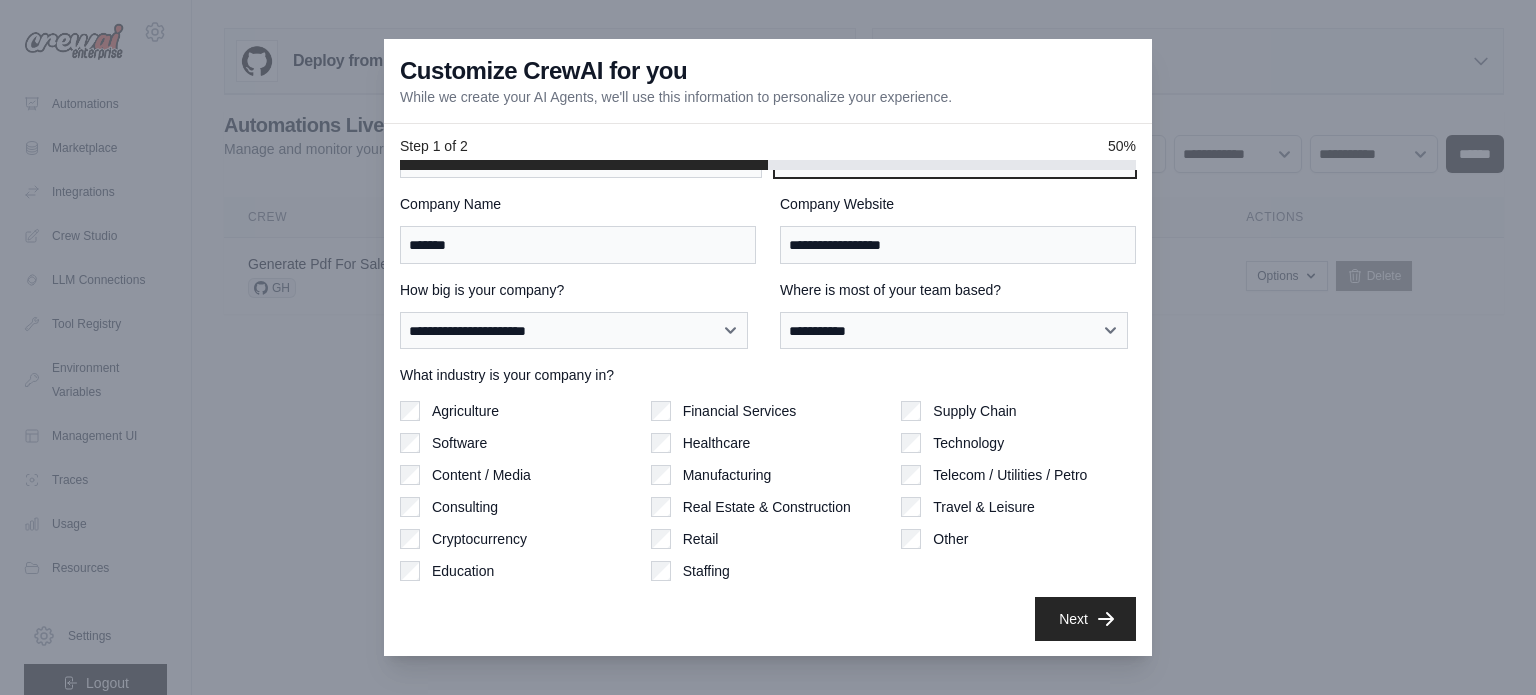 type on "**********" 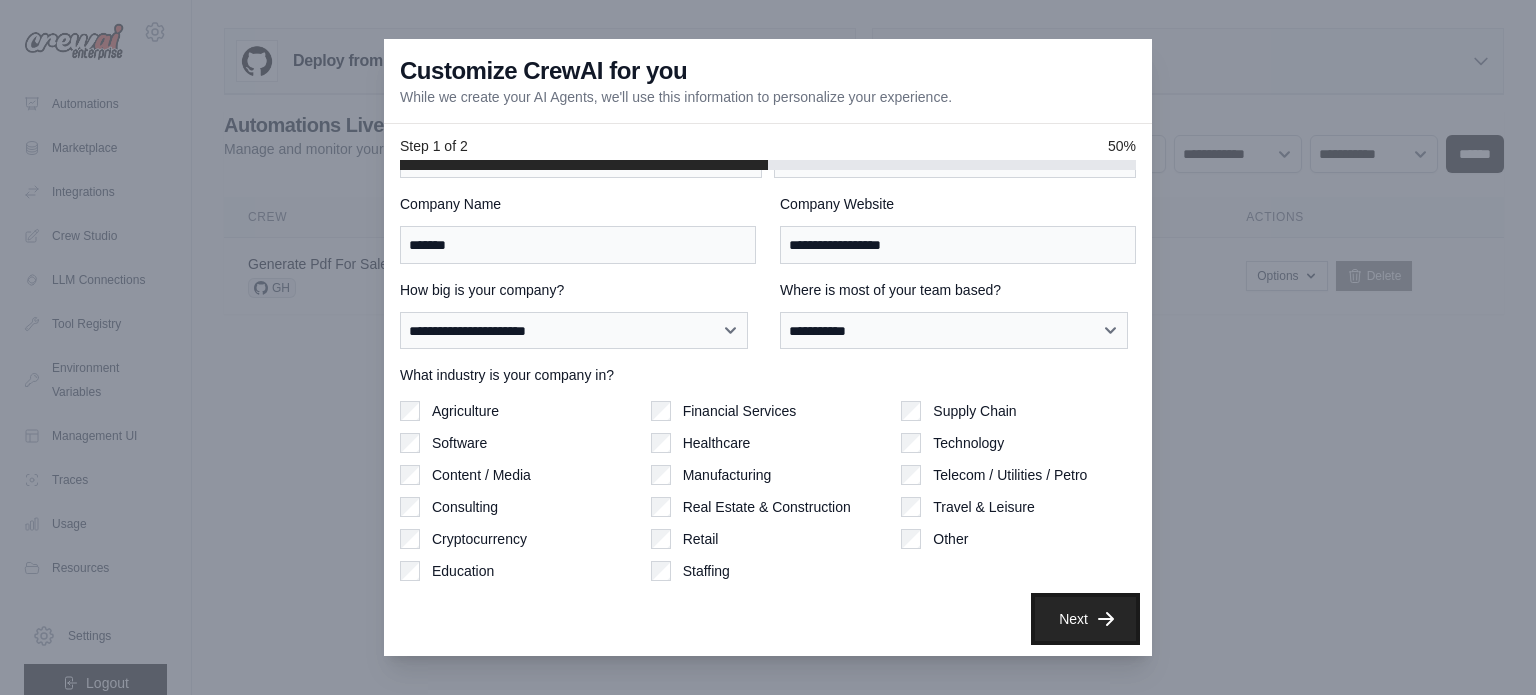 click on "Next" at bounding box center [1085, 619] 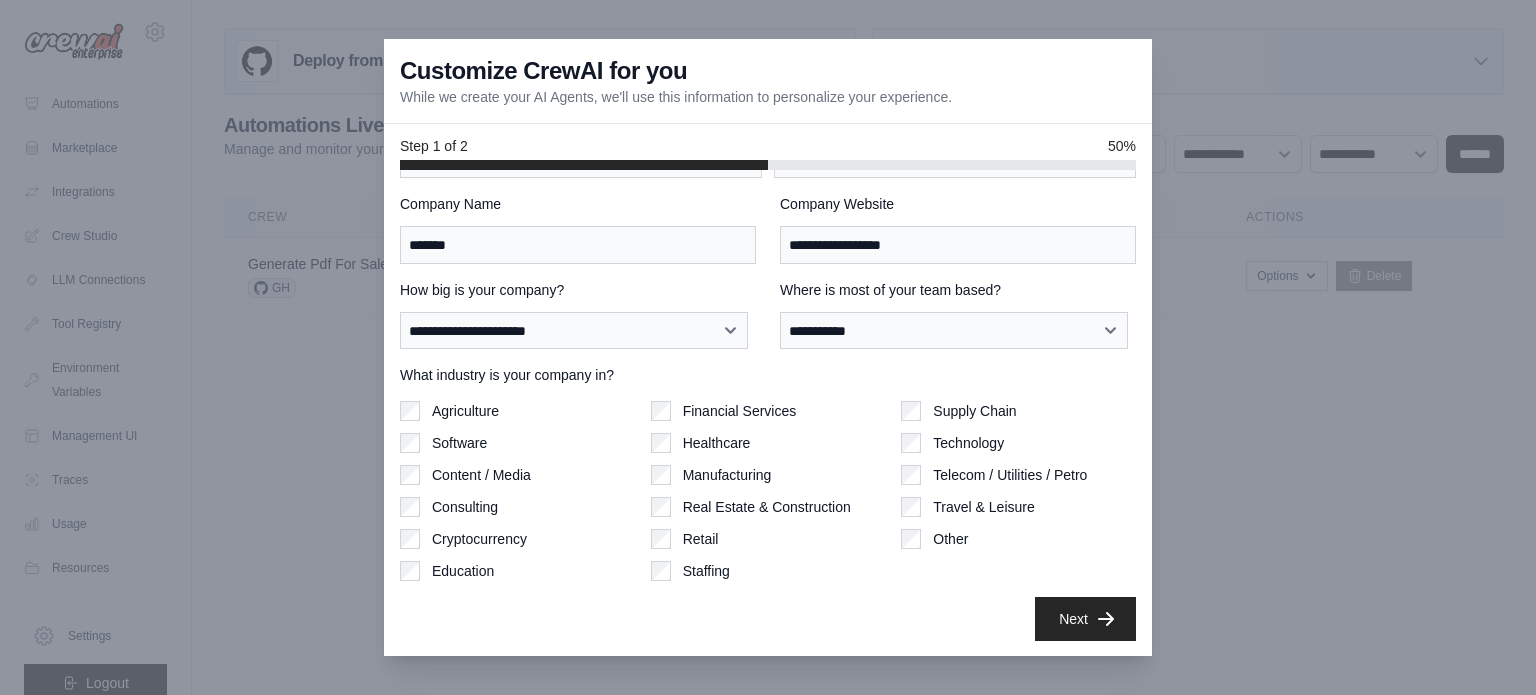 scroll, scrollTop: 0, scrollLeft: 0, axis: both 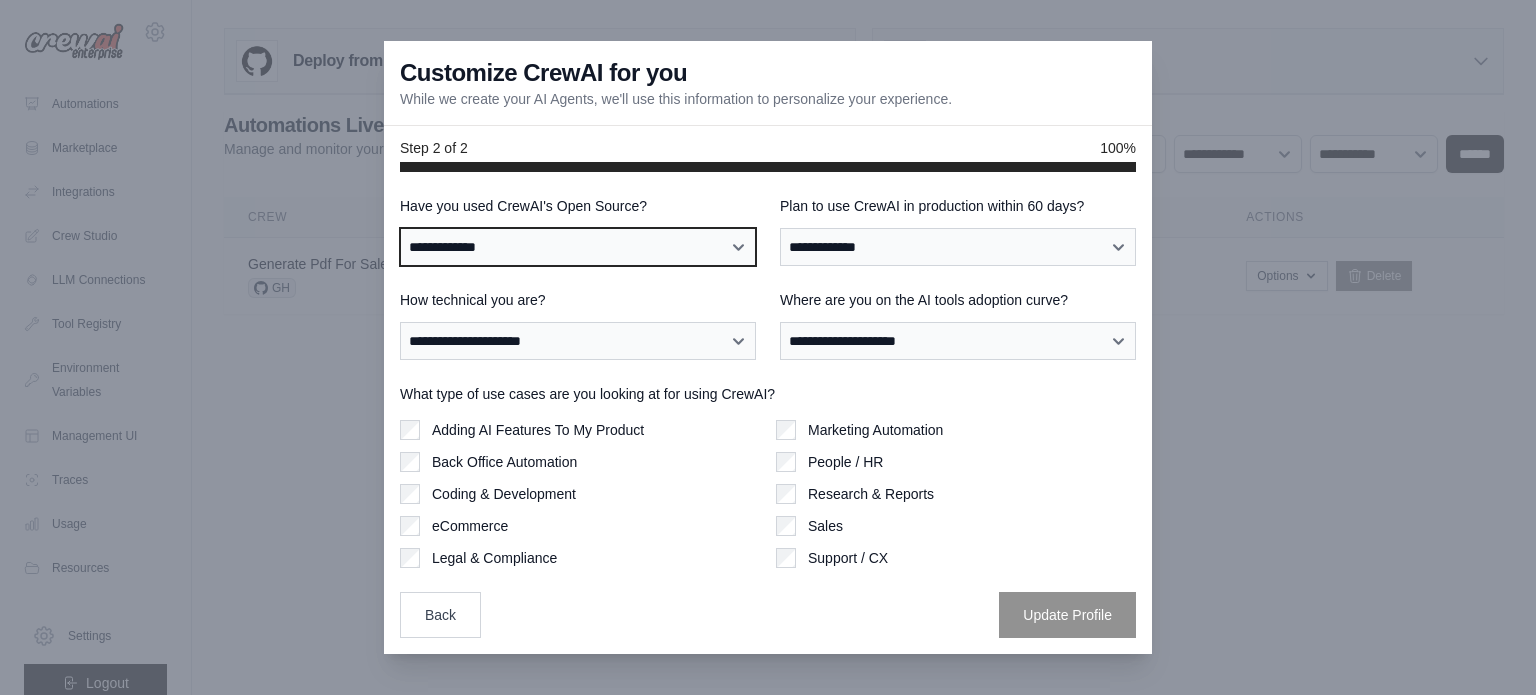 click on "**********" at bounding box center (578, 247) 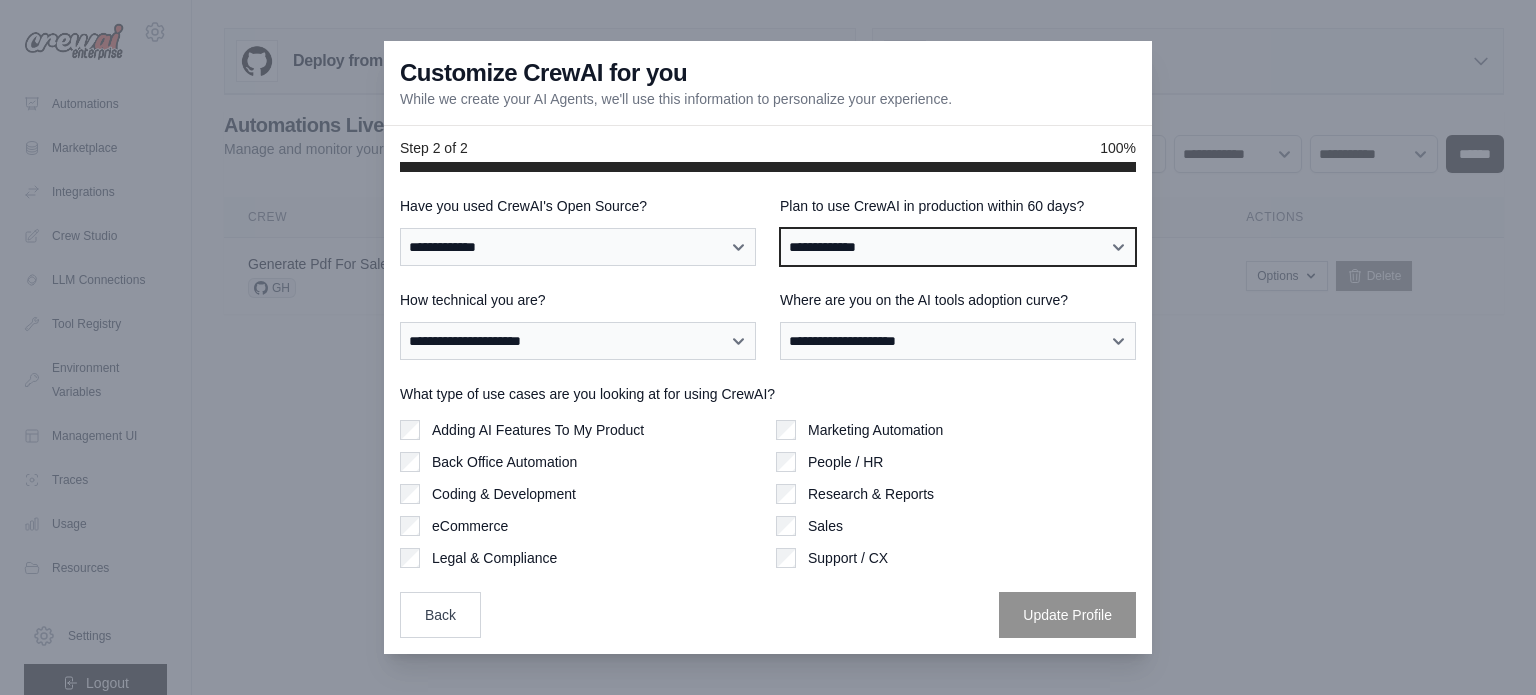 click on "**********" at bounding box center (958, 247) 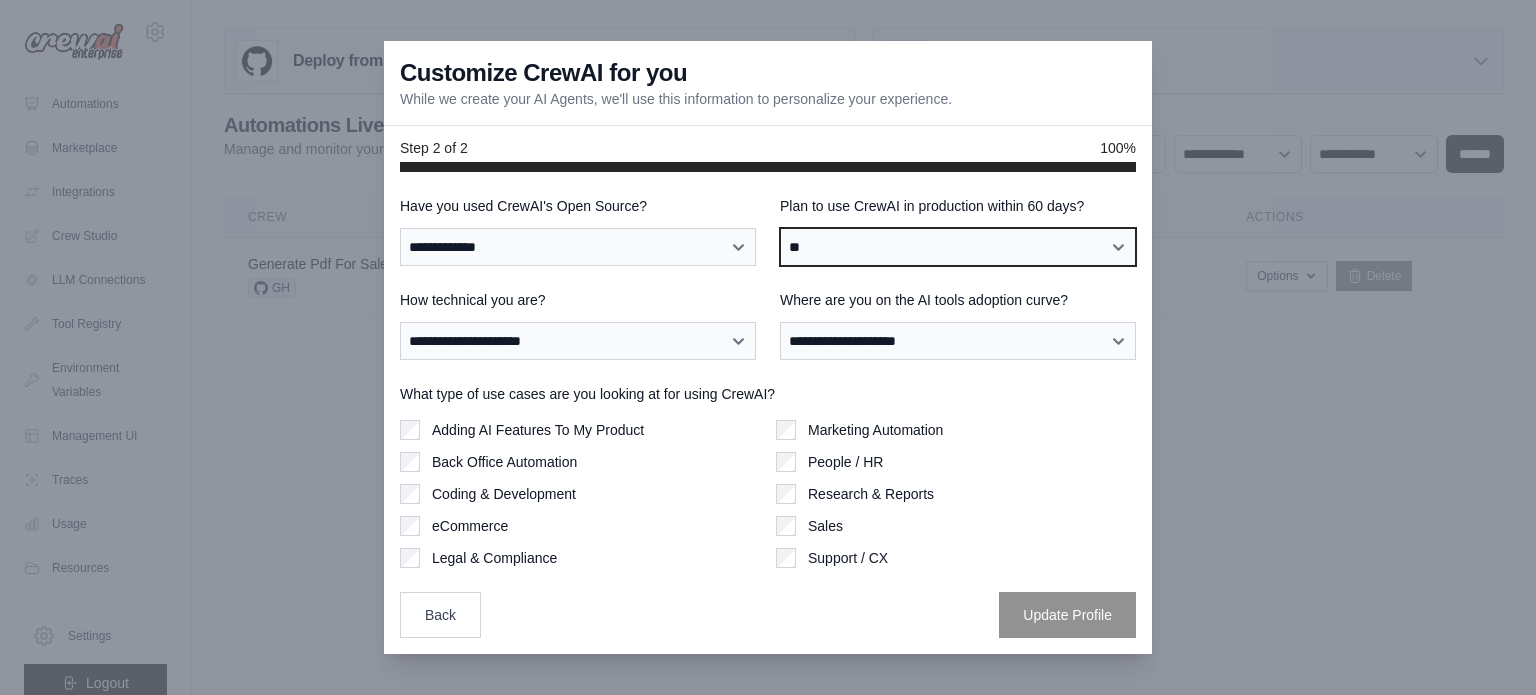click on "**********" at bounding box center (958, 247) 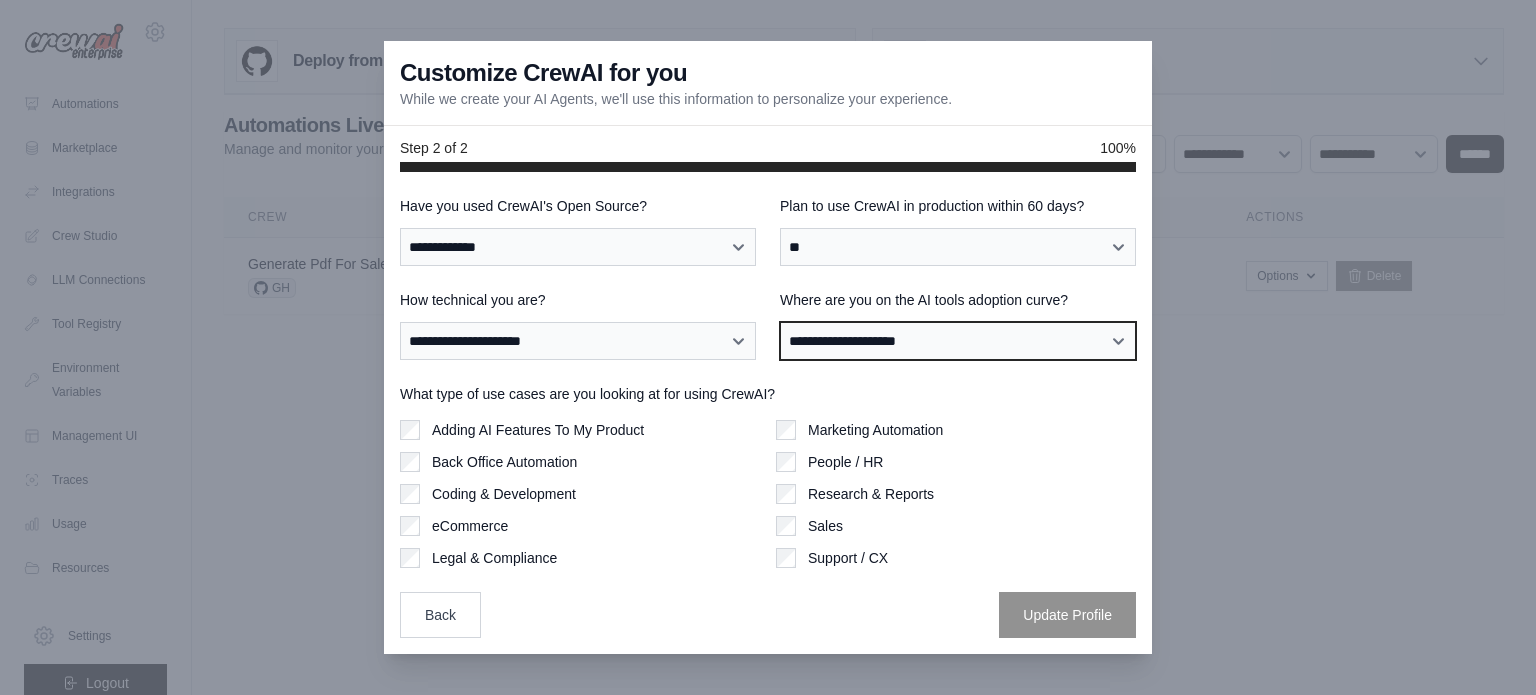 click on "**********" at bounding box center (958, 341) 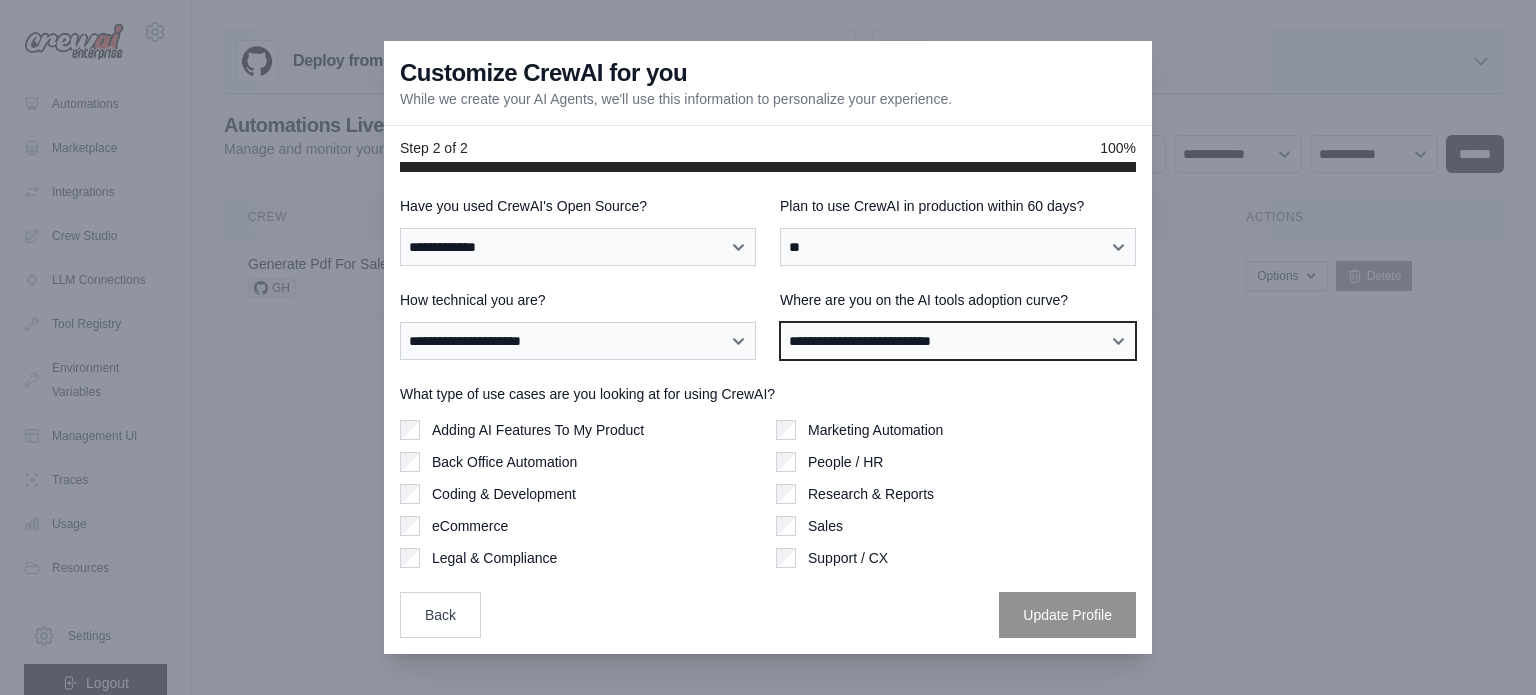 click on "**********" at bounding box center (958, 341) 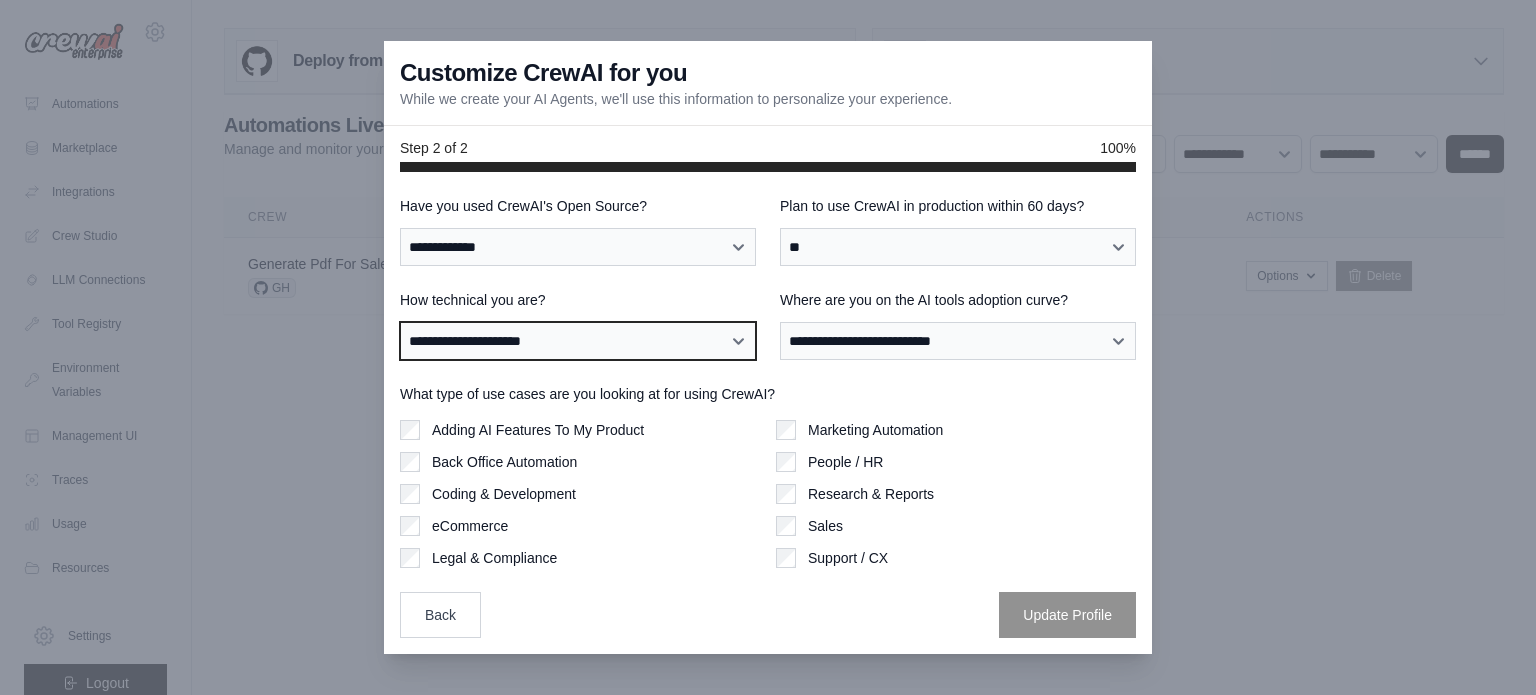 click on "**********" at bounding box center [578, 341] 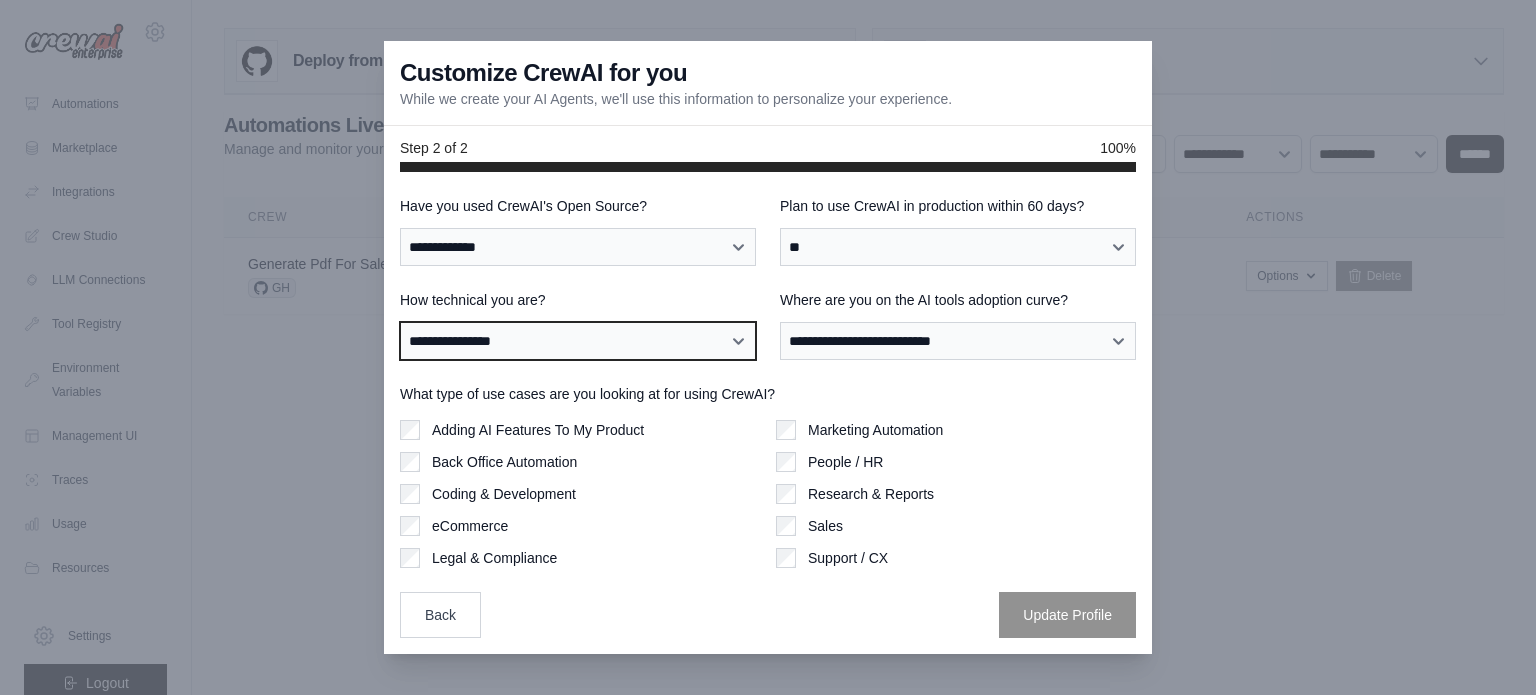 click on "**********" at bounding box center [578, 341] 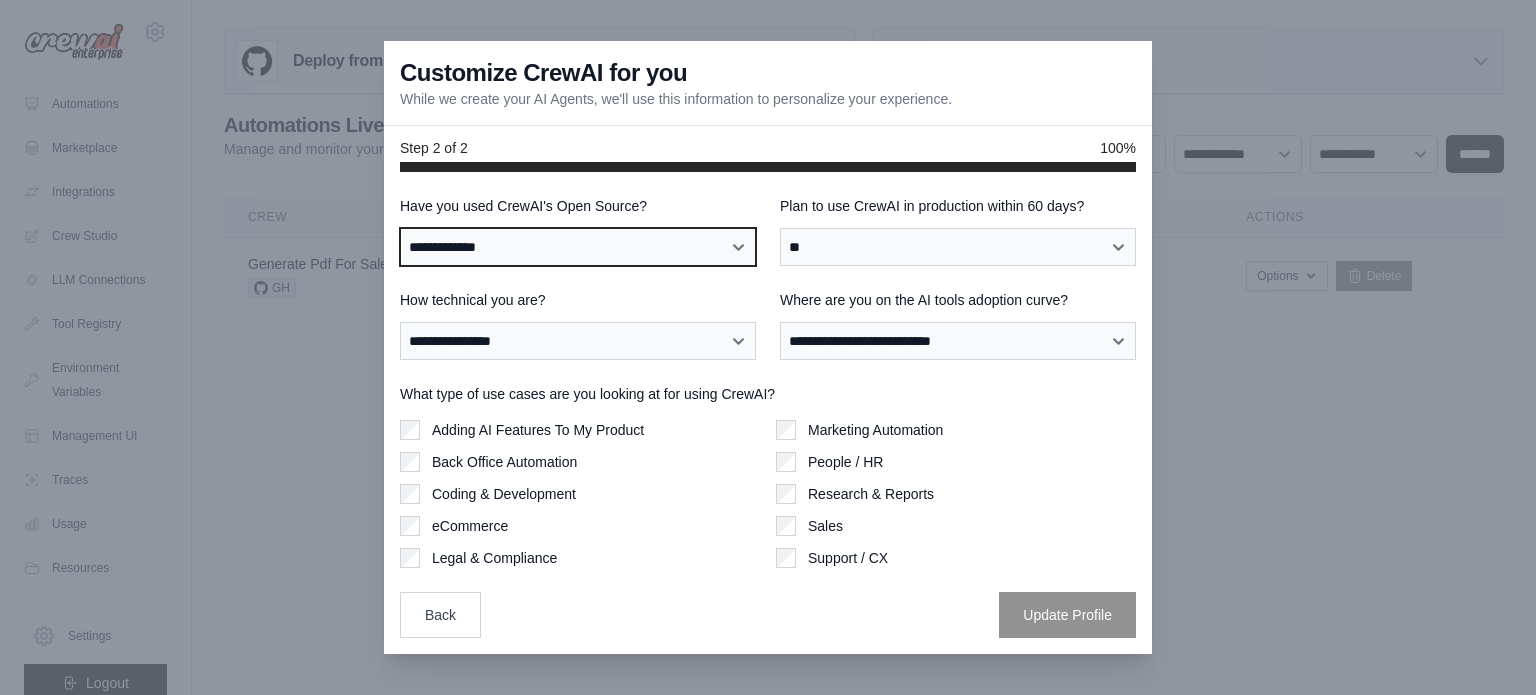 click on "**********" at bounding box center (578, 247) 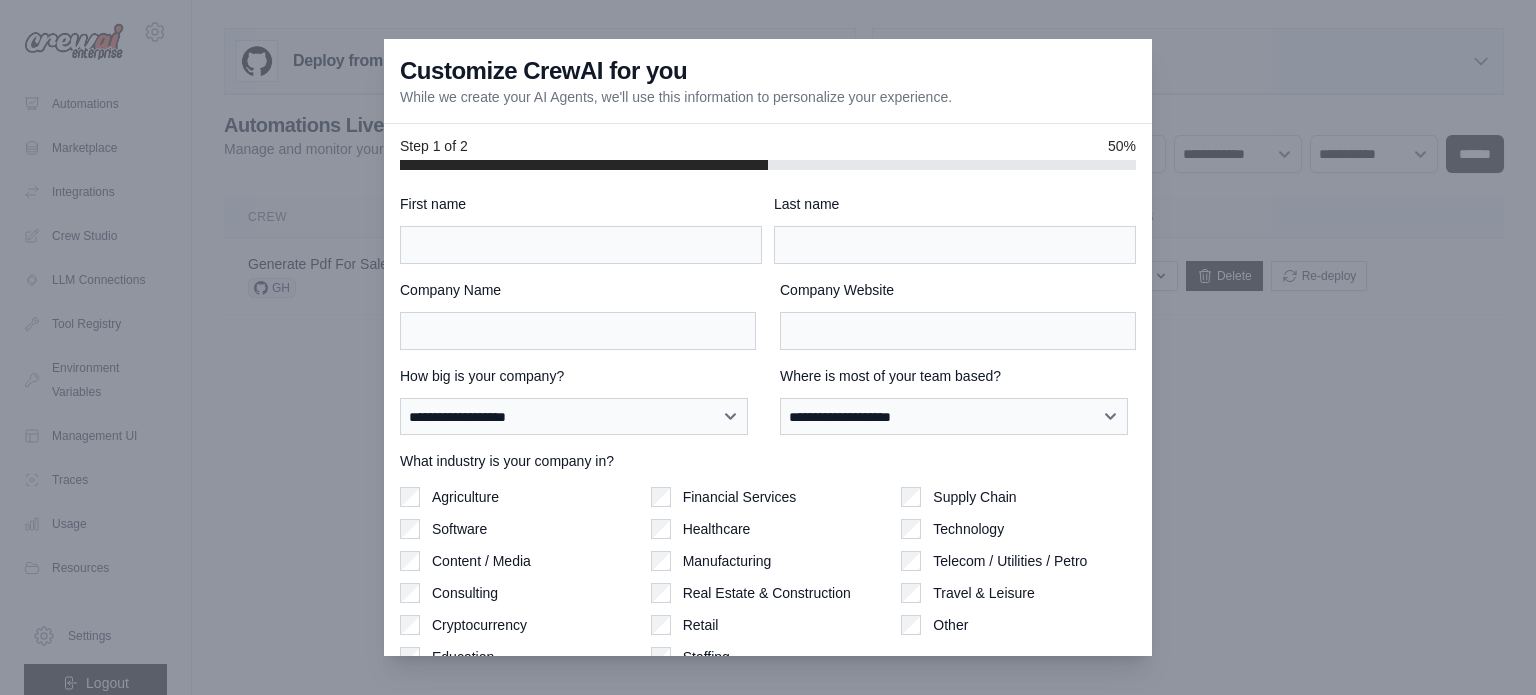 scroll, scrollTop: 0, scrollLeft: 0, axis: both 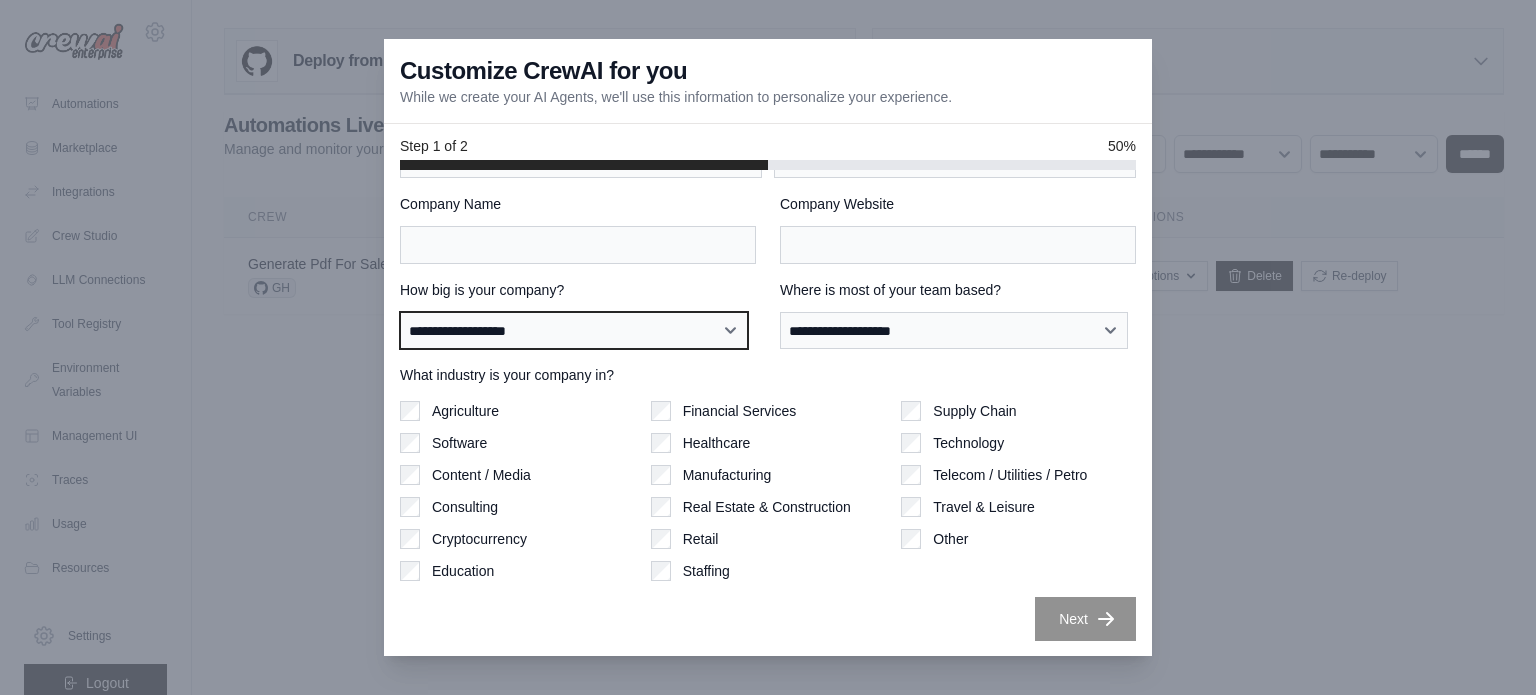 click on "**********" at bounding box center (574, 331) 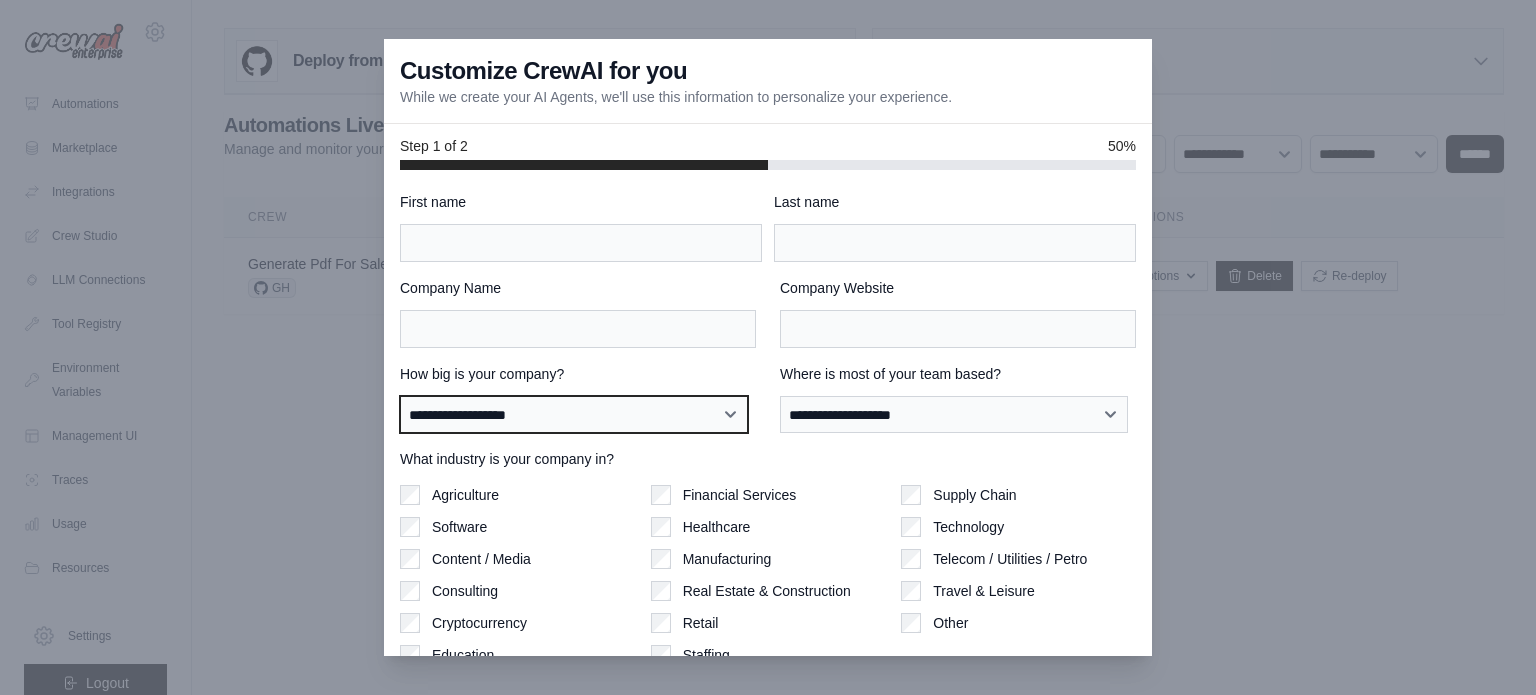 scroll, scrollTop: 0, scrollLeft: 0, axis: both 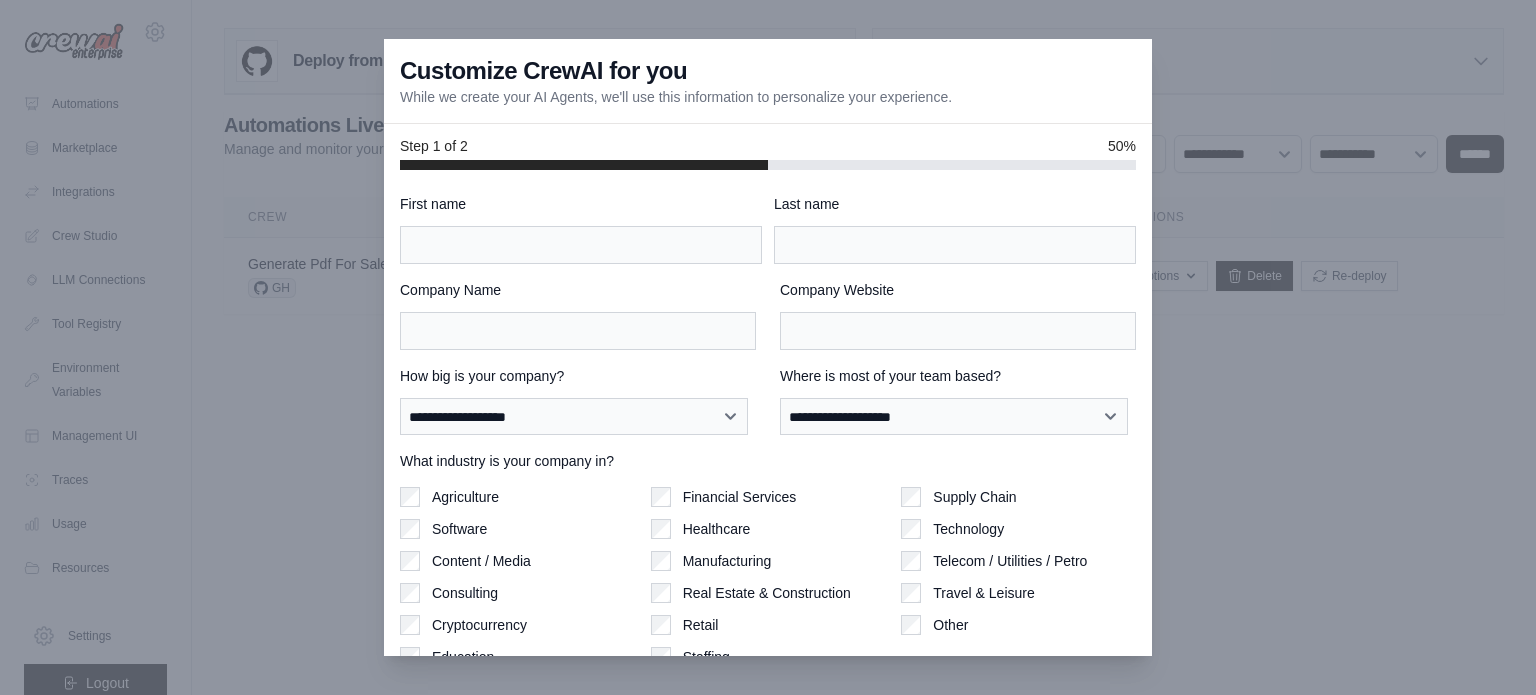click at bounding box center [768, 347] 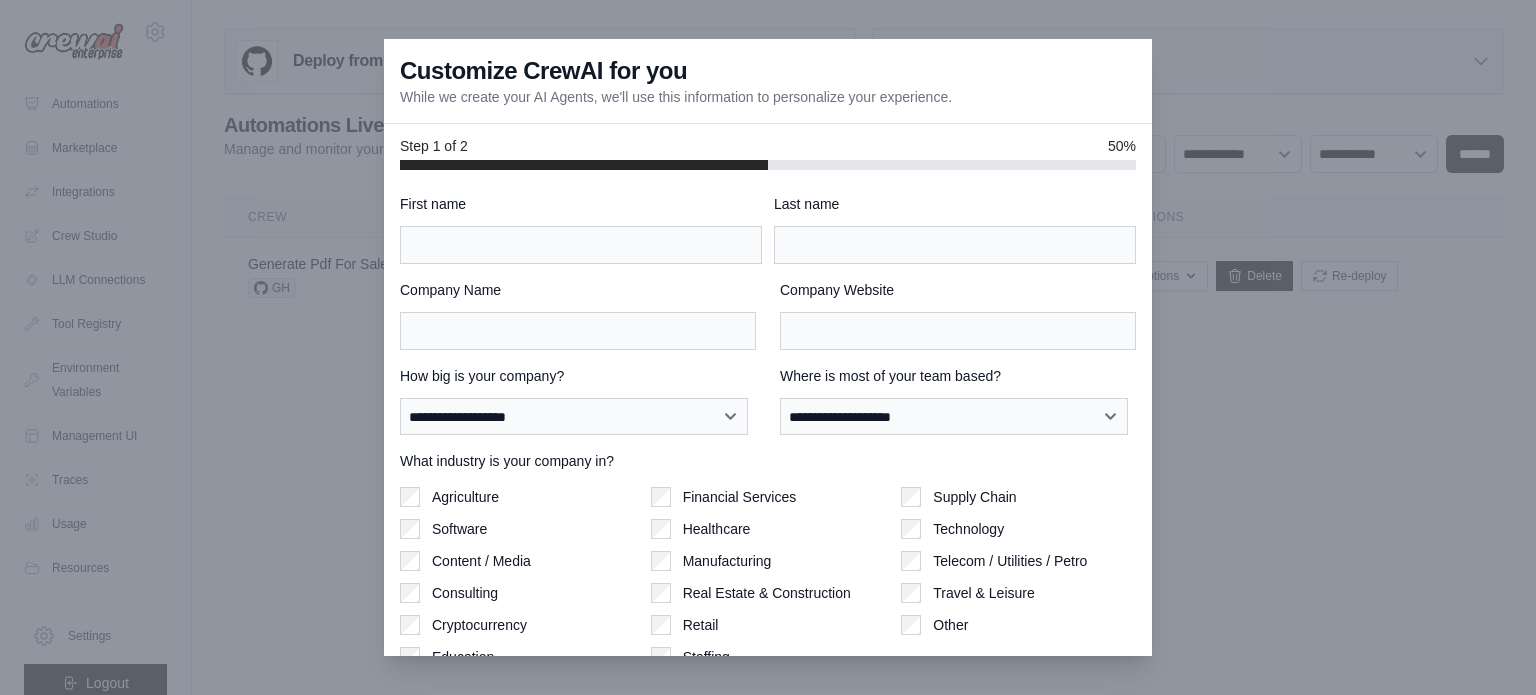 drag, startPoint x: 244, startPoint y: 559, endPoint x: 52, endPoint y: 679, distance: 226.41554 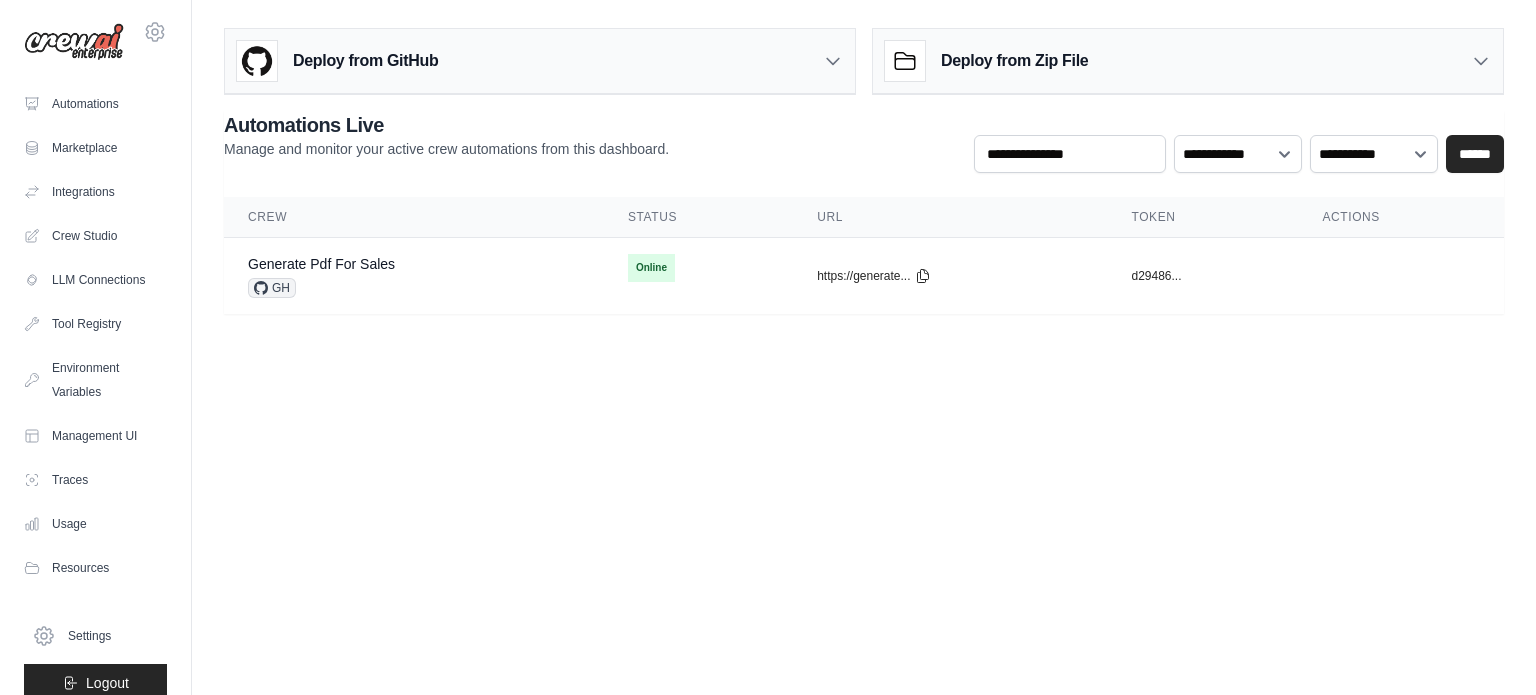 scroll, scrollTop: 0, scrollLeft: 0, axis: both 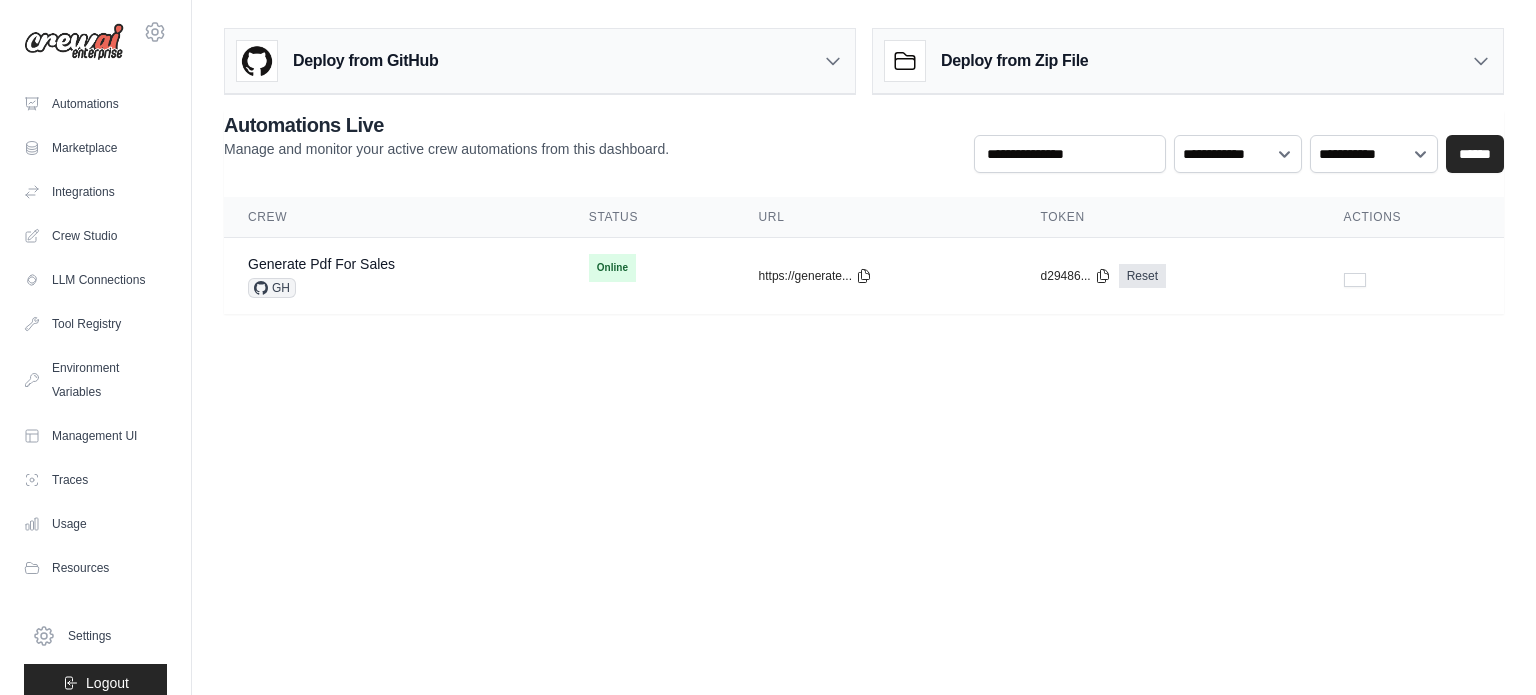 click on "[EMAIL]
Settings
Automations
Marketplace
Integrations" at bounding box center [768, 347] 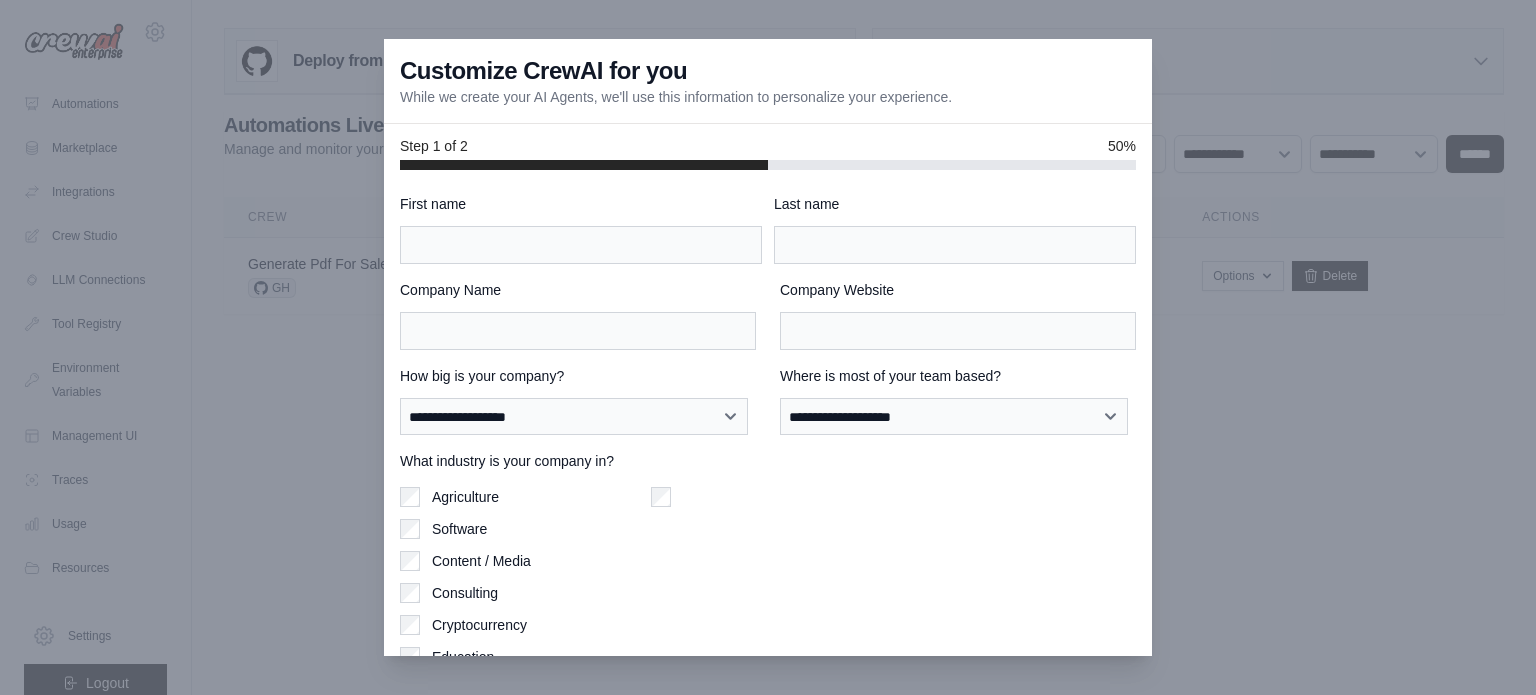 click at bounding box center [768, 347] 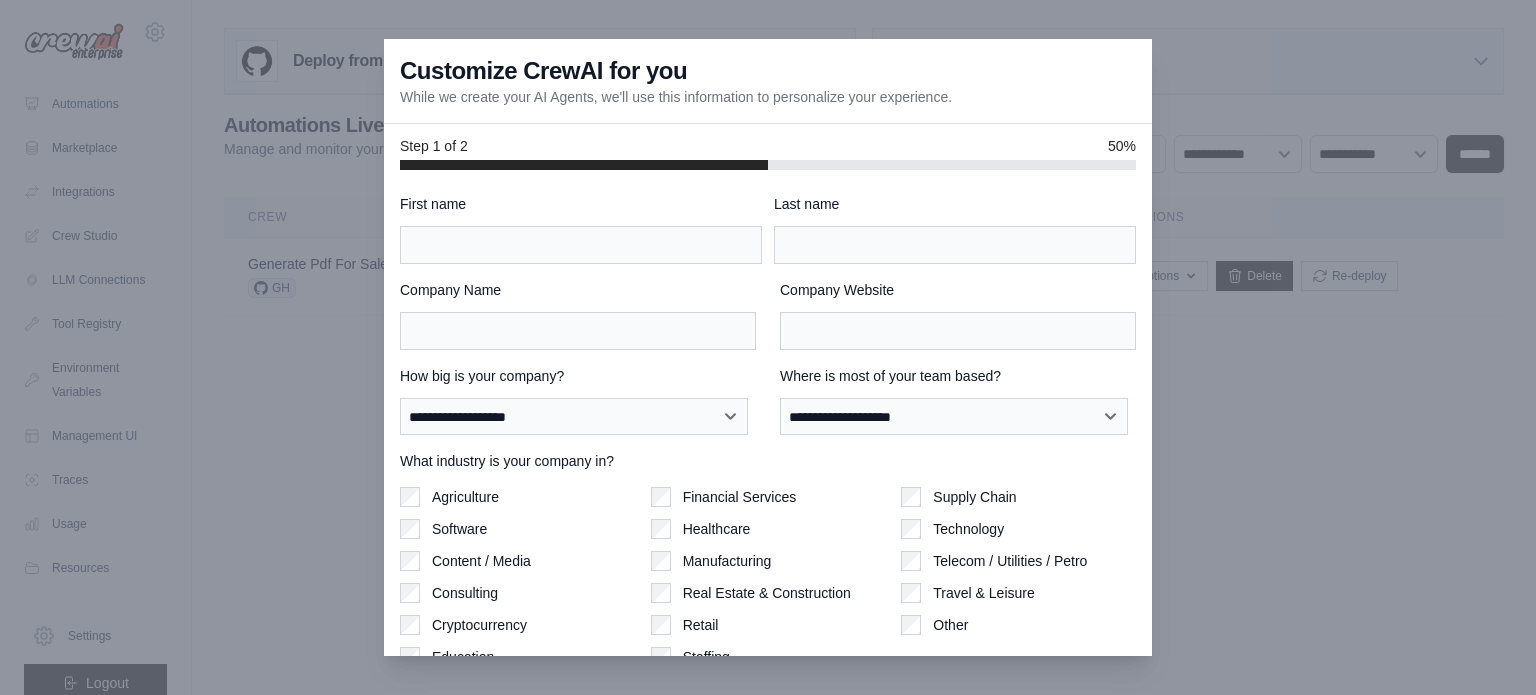 scroll, scrollTop: 0, scrollLeft: 0, axis: both 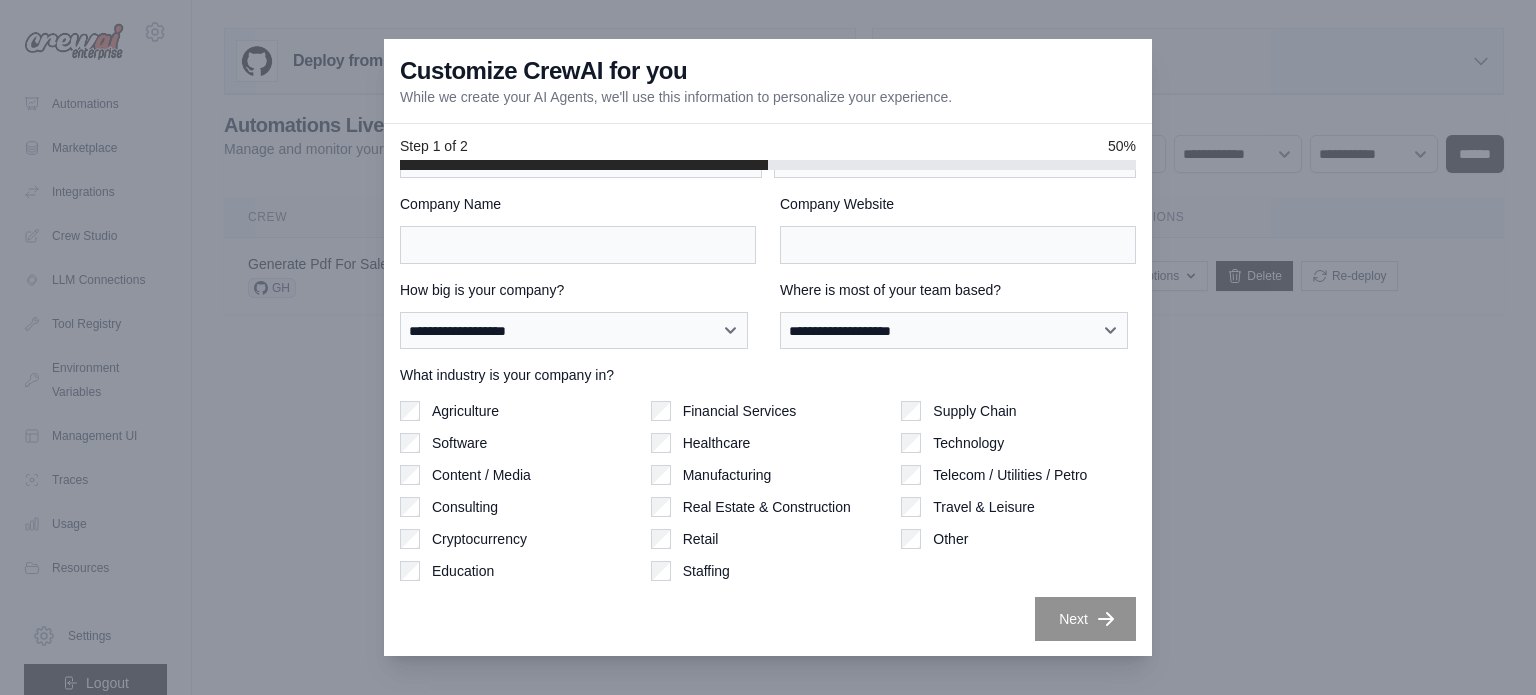 drag, startPoint x: 273, startPoint y: 355, endPoint x: 284, endPoint y: 514, distance: 159.38005 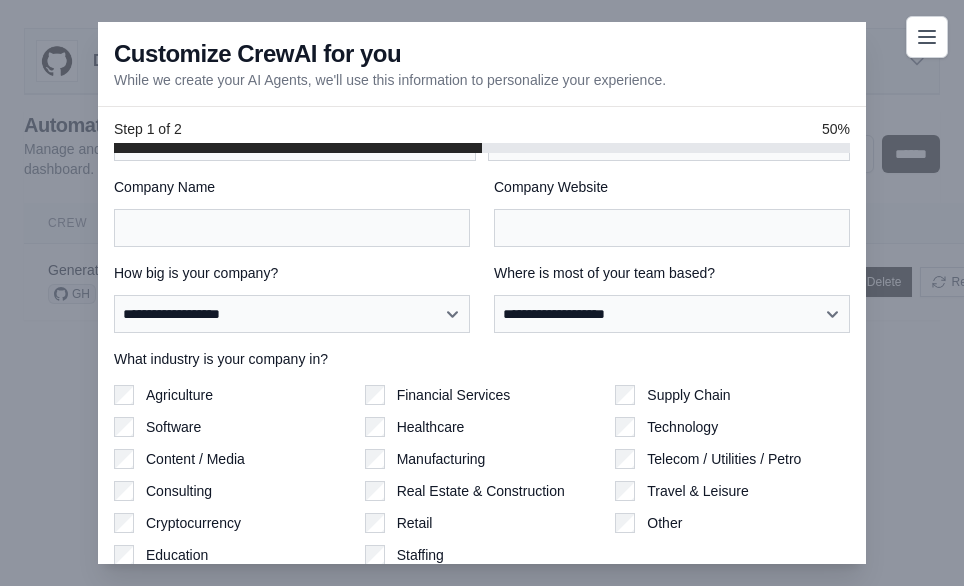 click on "**********" at bounding box center [482, 358] 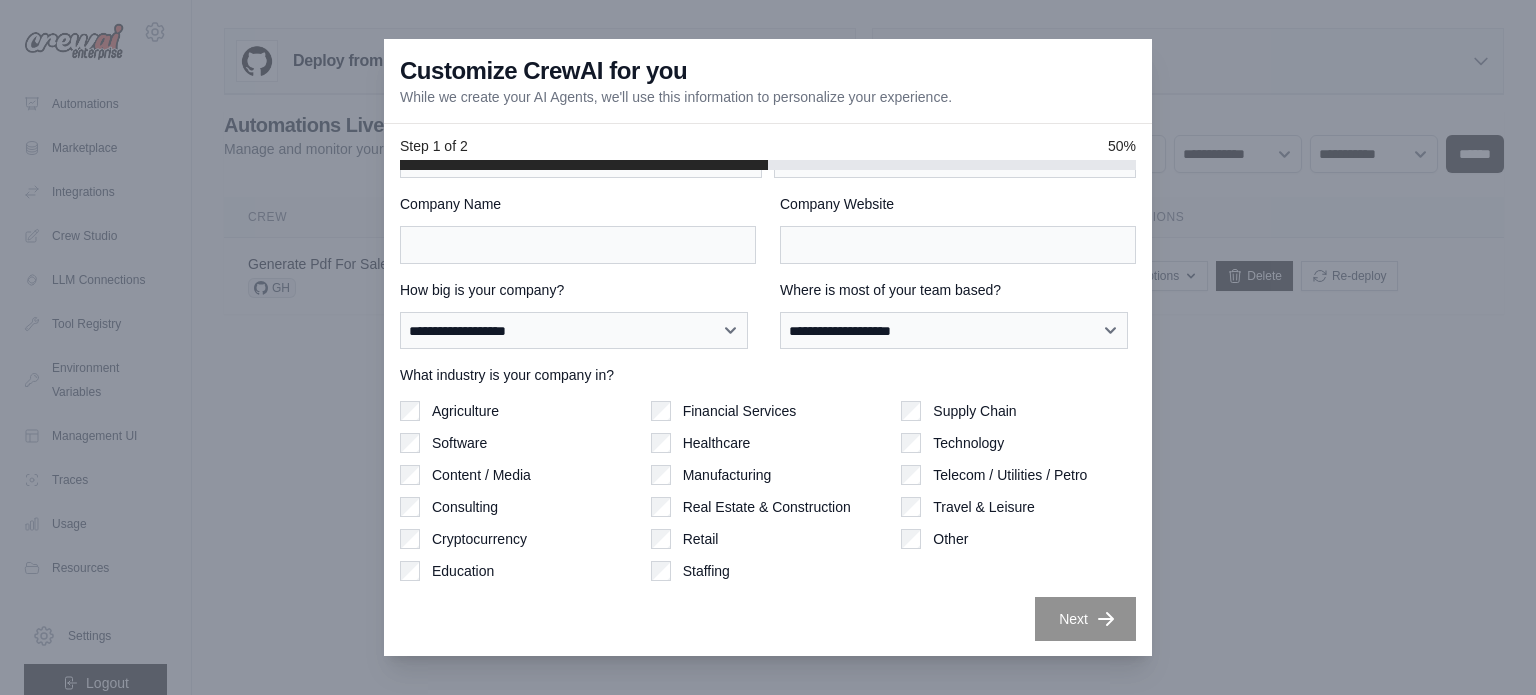 drag, startPoint x: 1338, startPoint y: 438, endPoint x: 1273, endPoint y: 327, distance: 128.63126 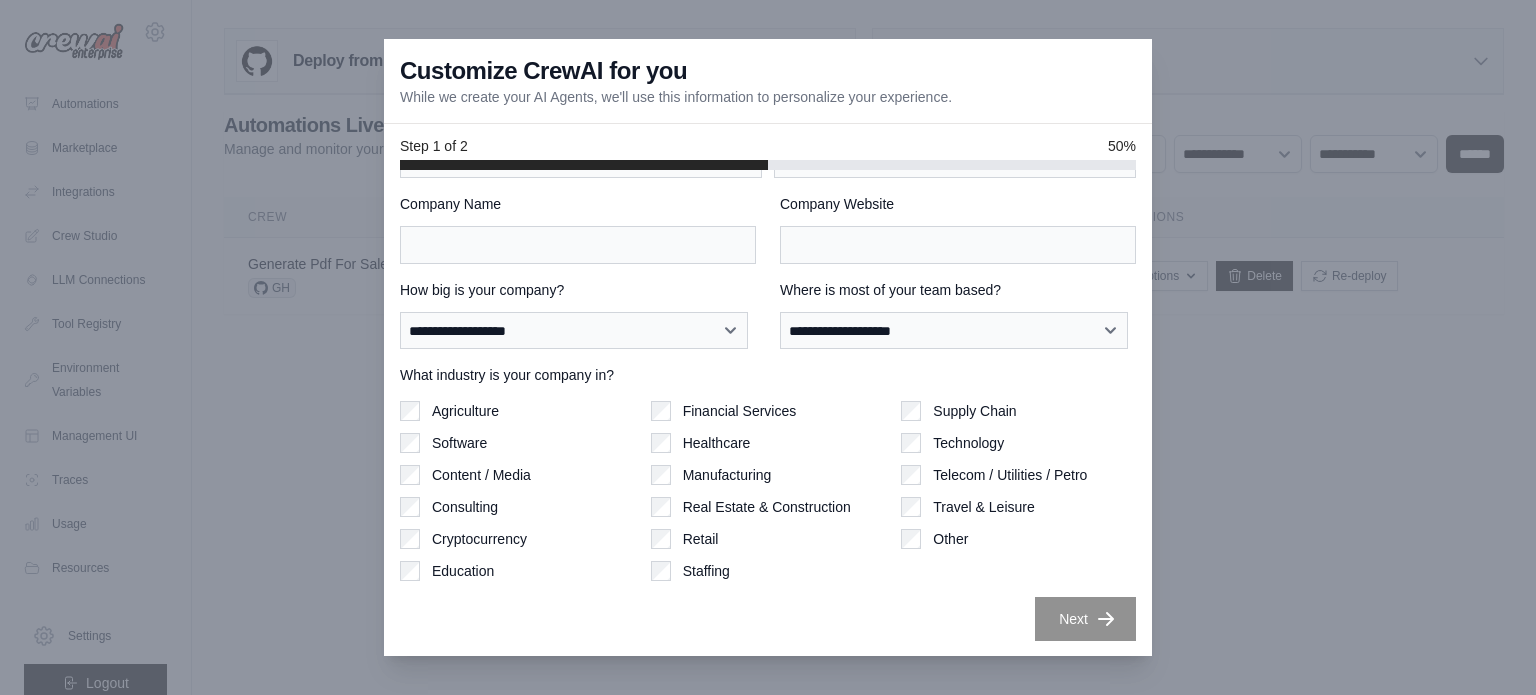click at bounding box center (768, 347) 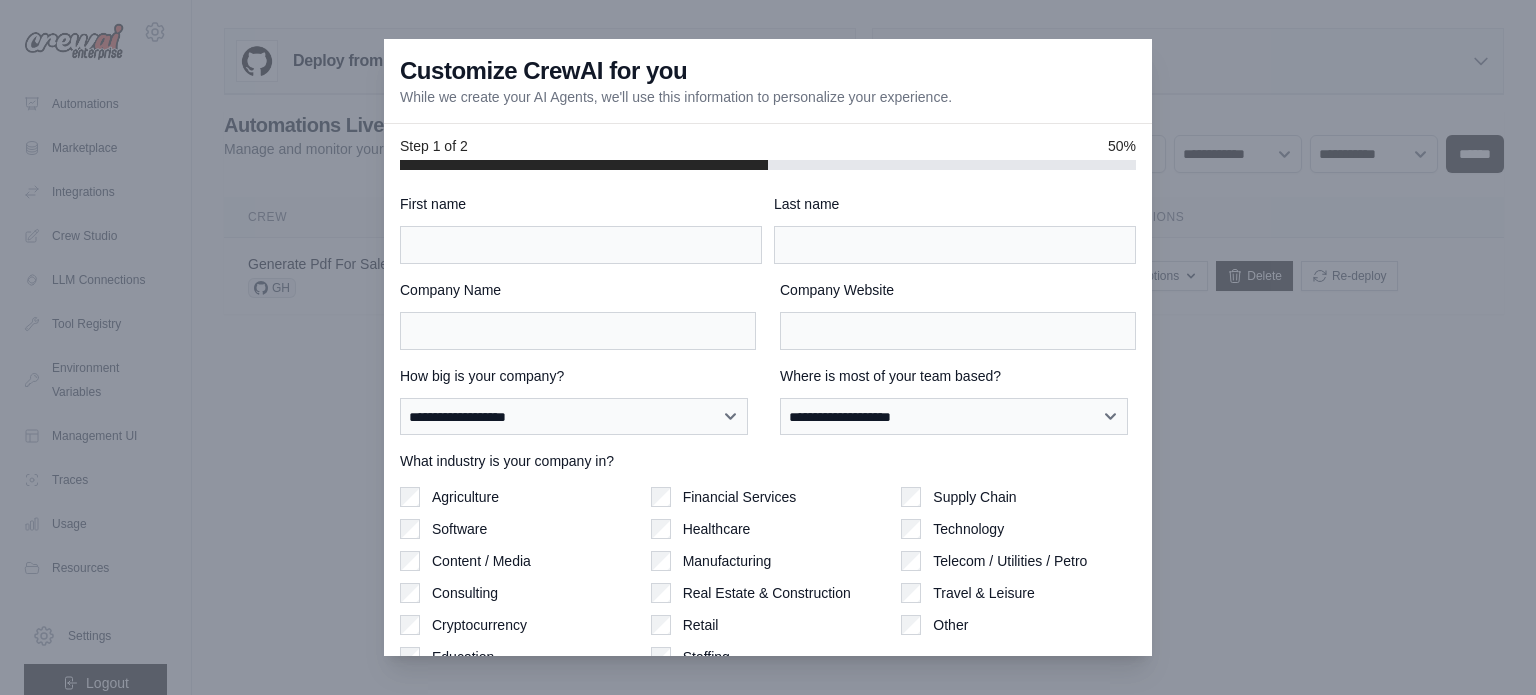 scroll, scrollTop: 0, scrollLeft: 0, axis: both 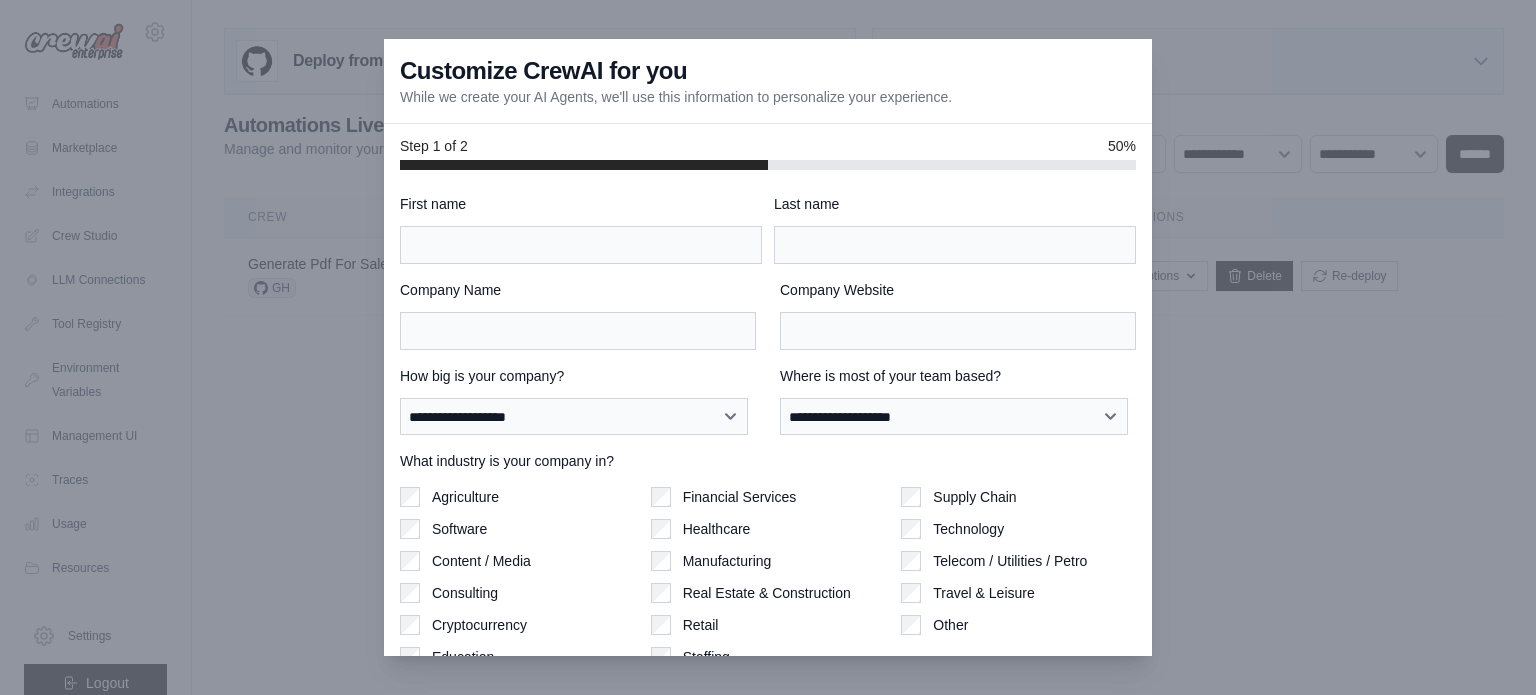 click at bounding box center (768, 347) 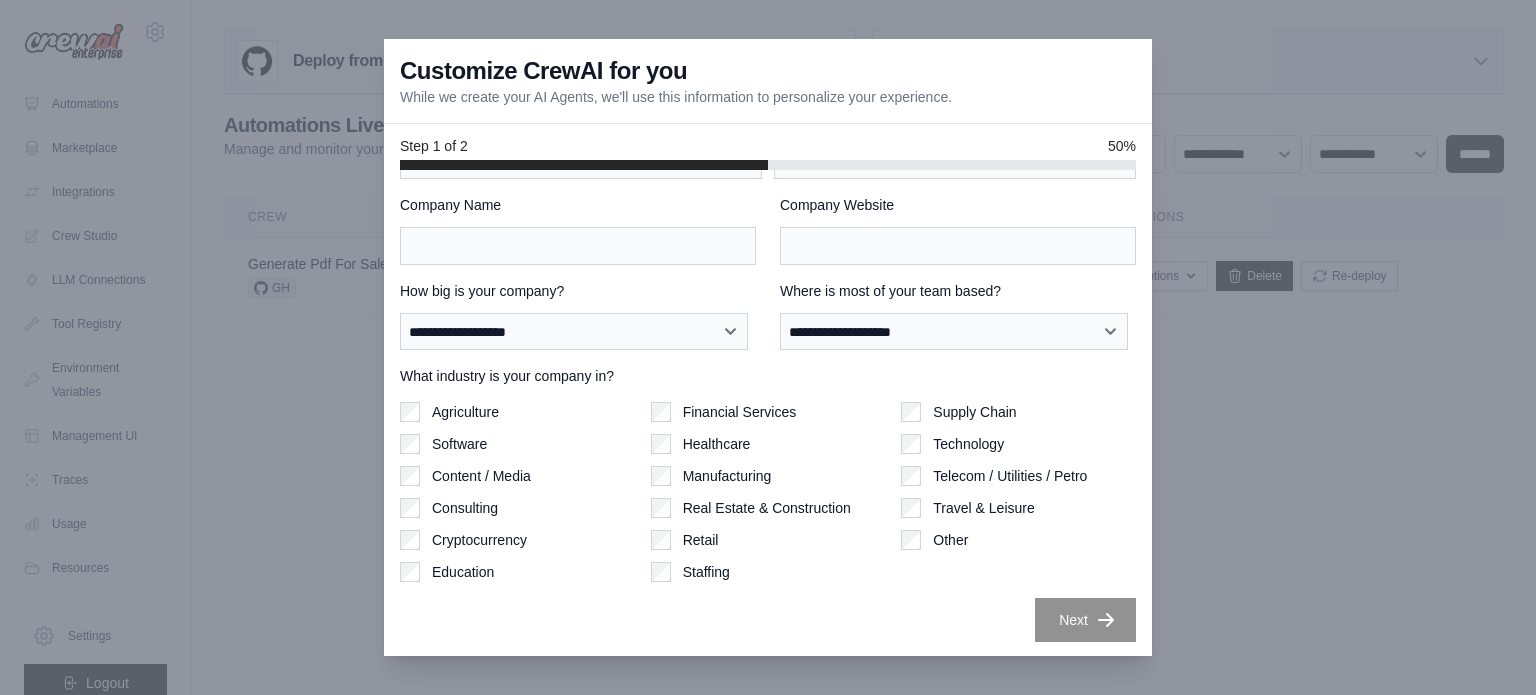 scroll, scrollTop: 86, scrollLeft: 0, axis: vertical 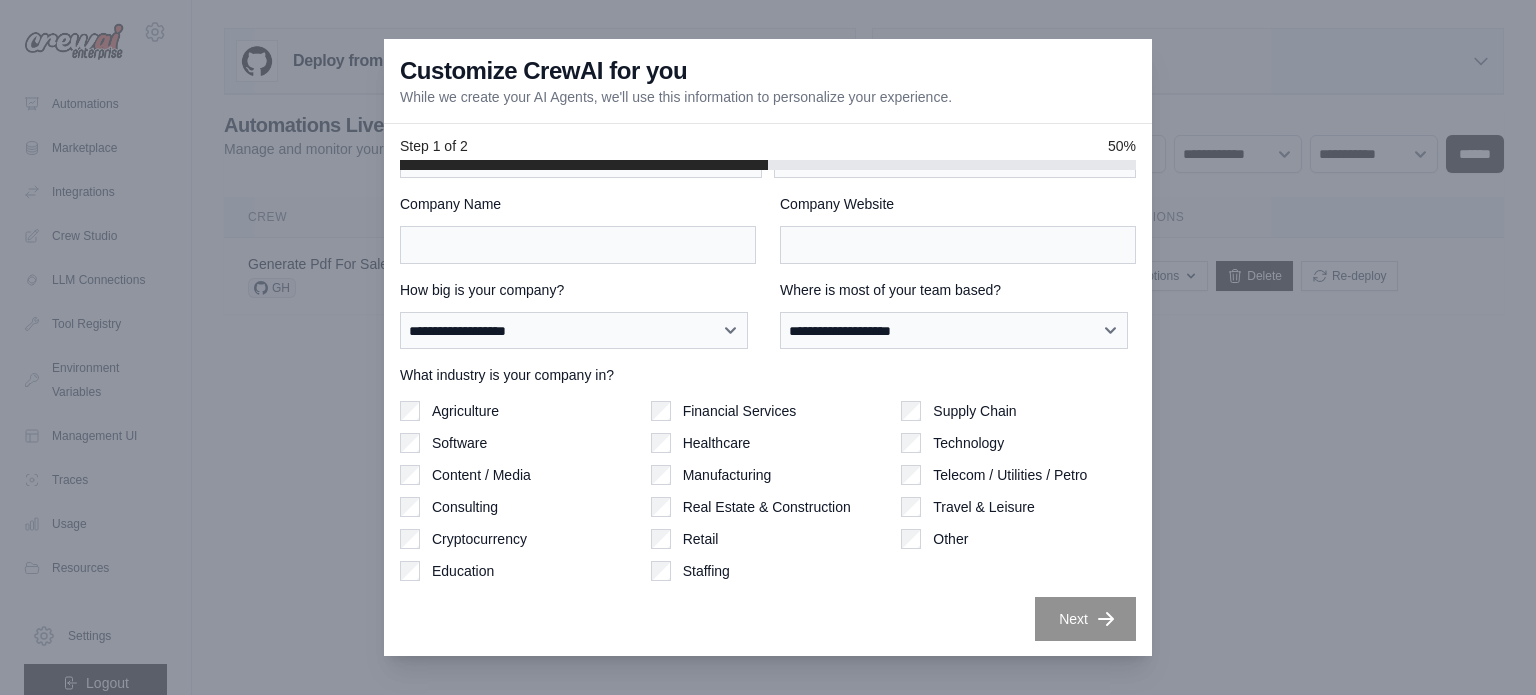 click on "What industry is your company in?
Agriculture
Software
Content / Media
Consulting
Cryptocurrency
Education
Financial Services
Healthcare" at bounding box center [768, 473] 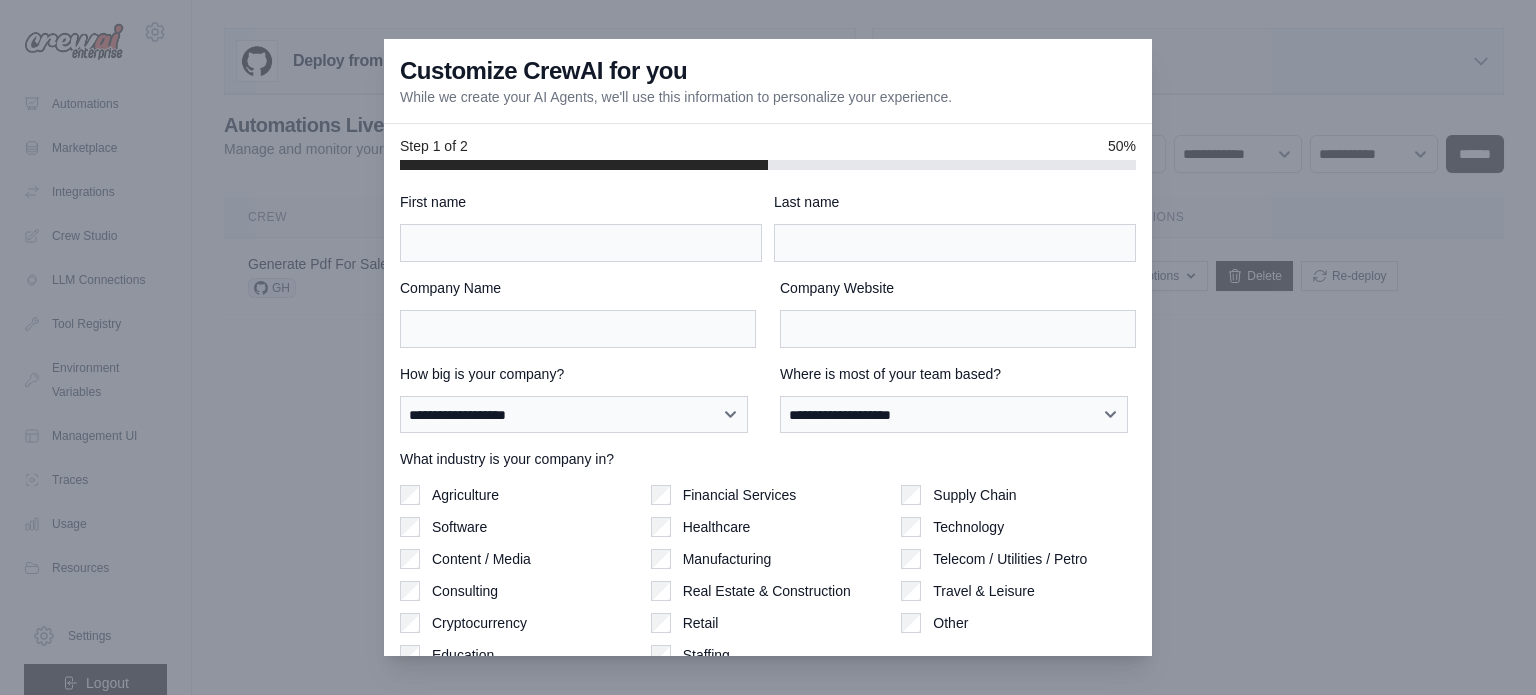 scroll, scrollTop: 0, scrollLeft: 0, axis: both 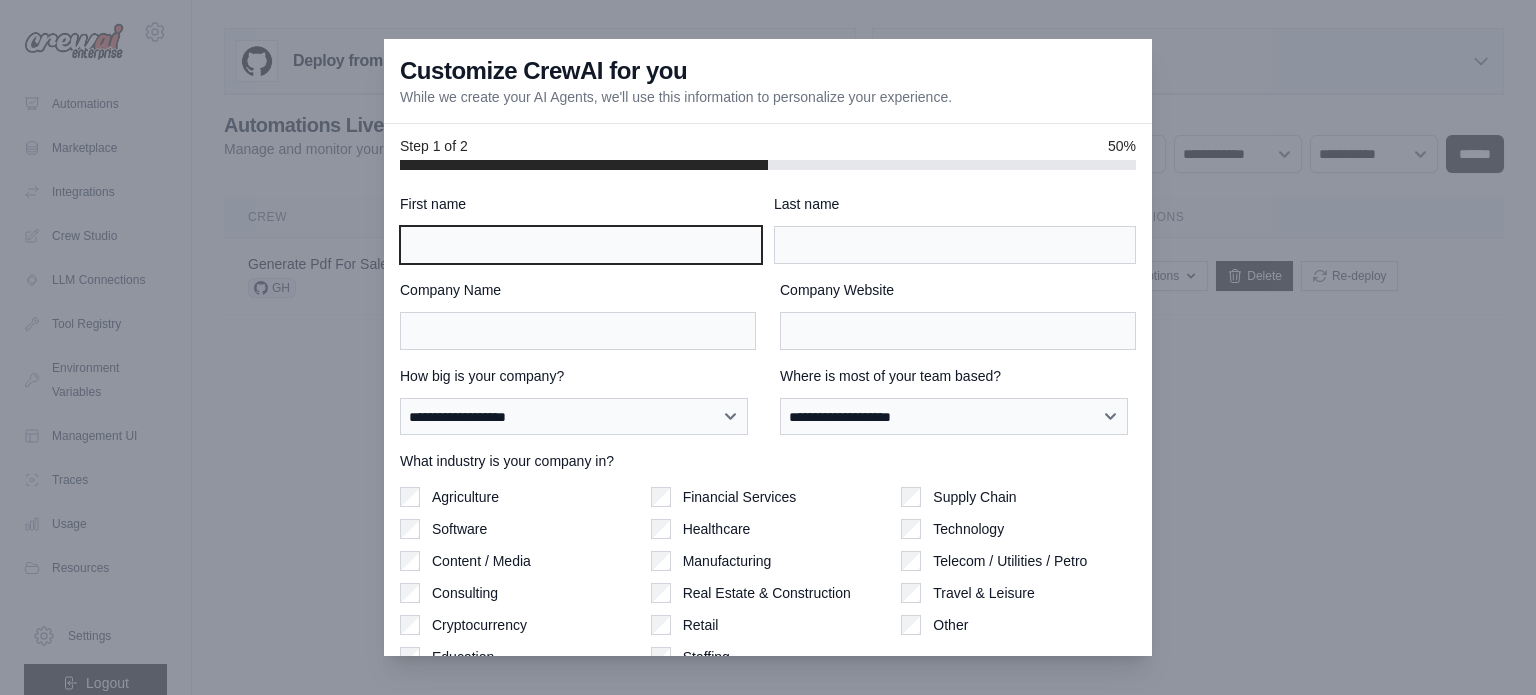 click on "First name" at bounding box center [581, 245] 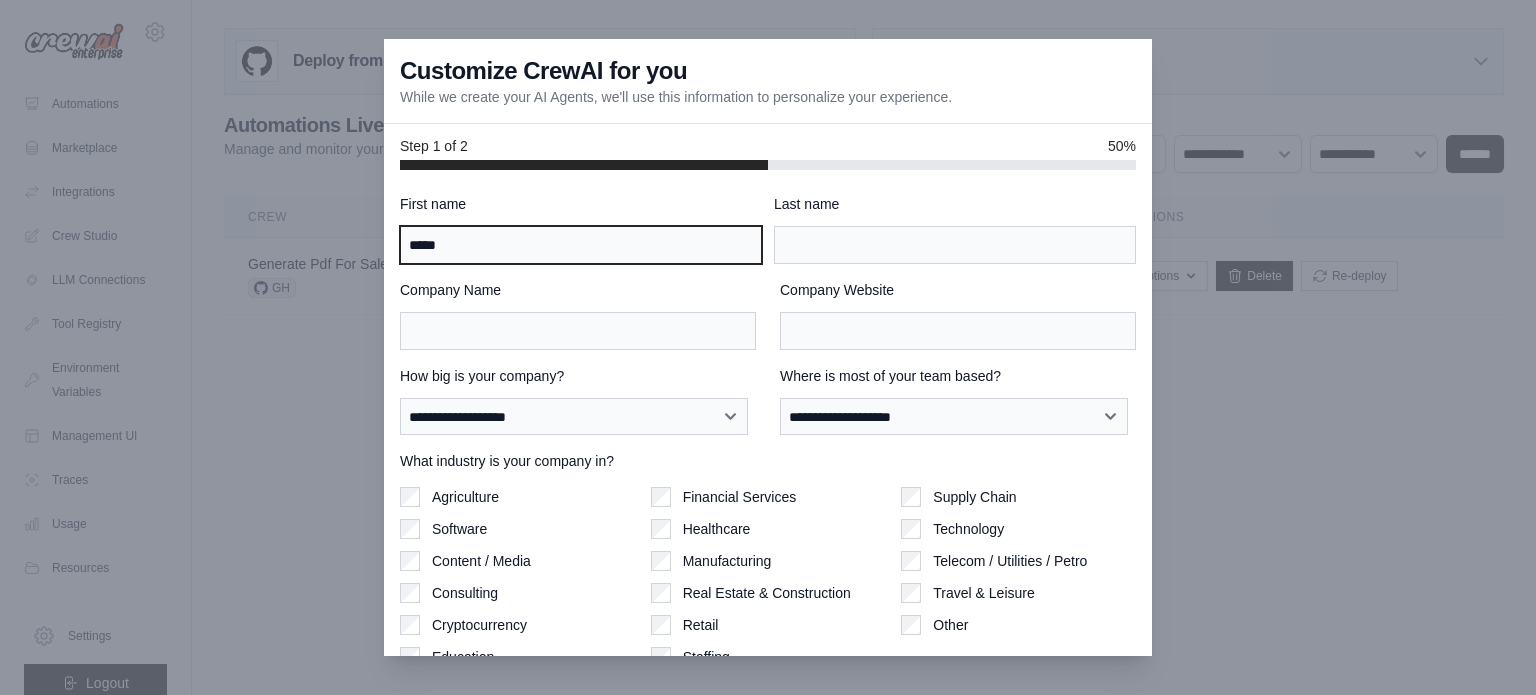 type on "*****" 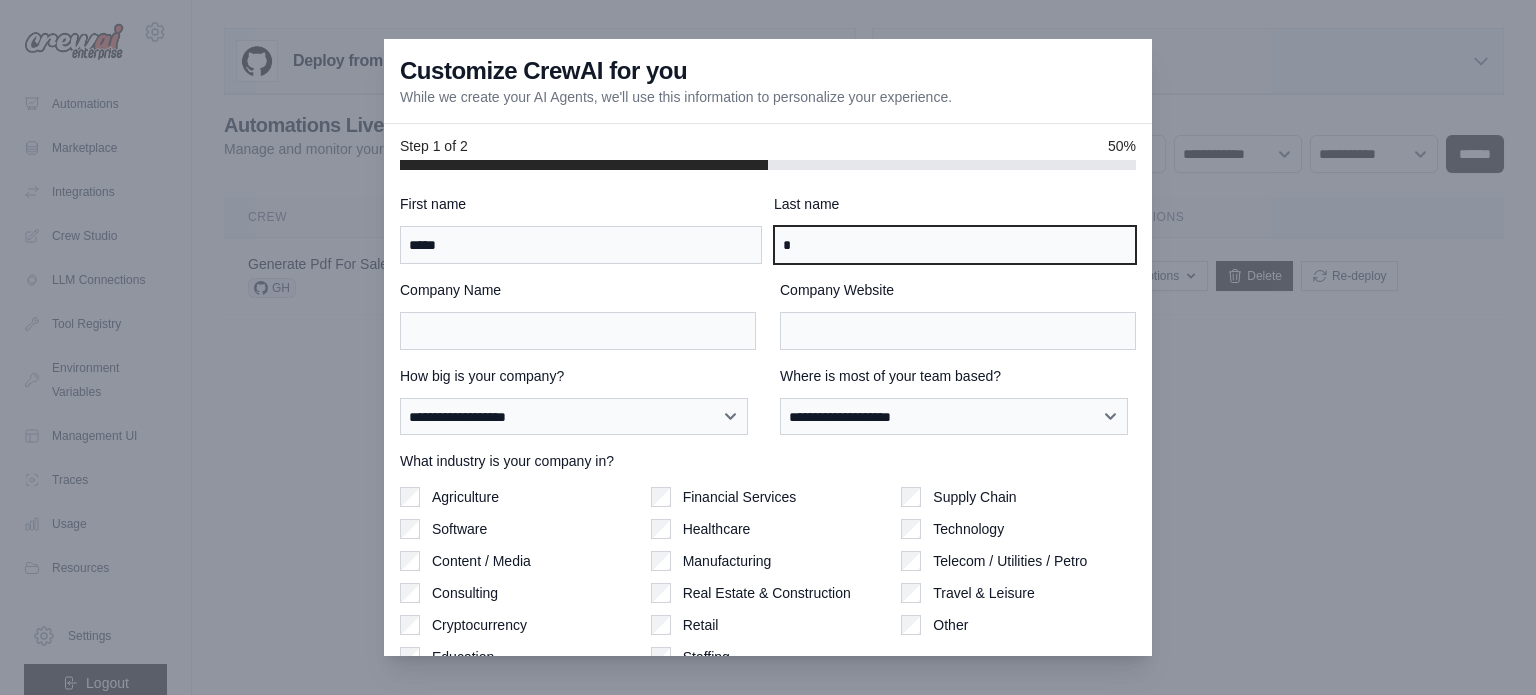 click on "*" at bounding box center [955, 245] 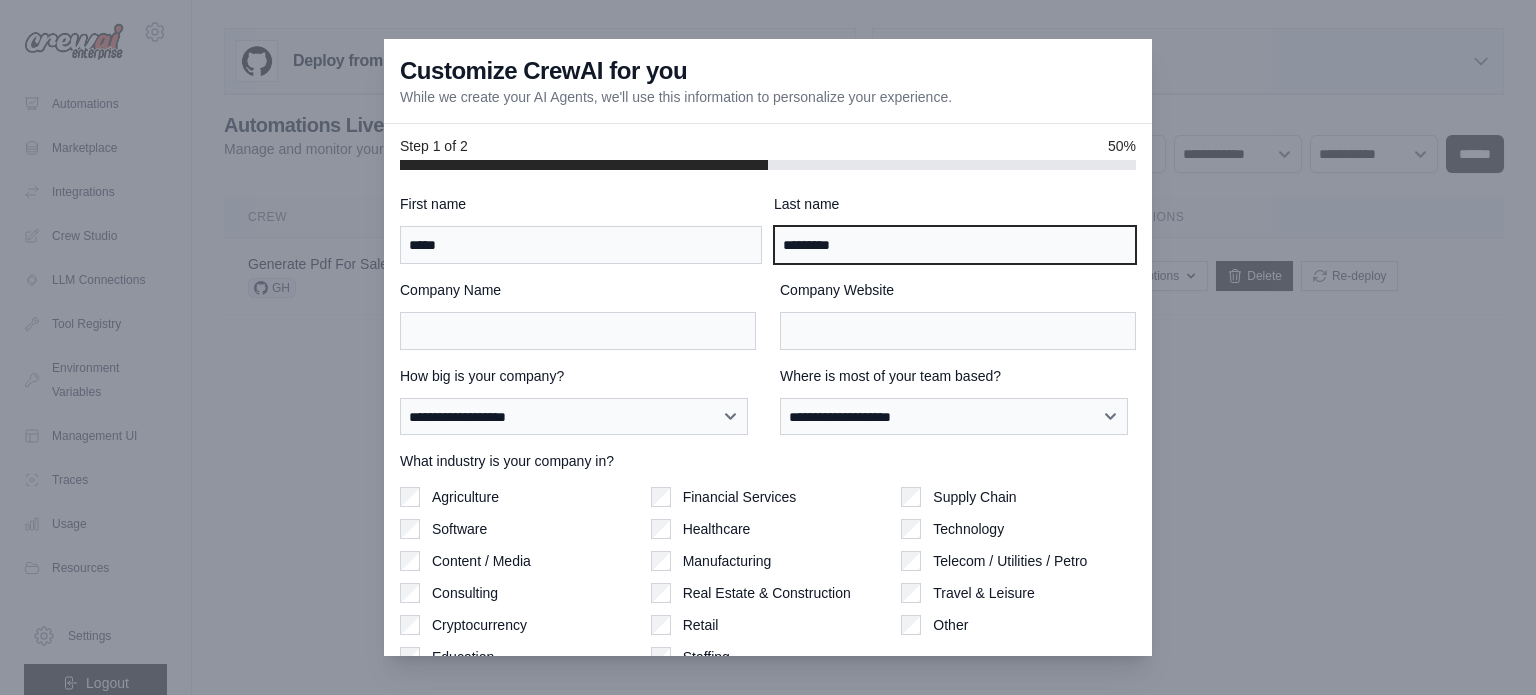 type on "*********" 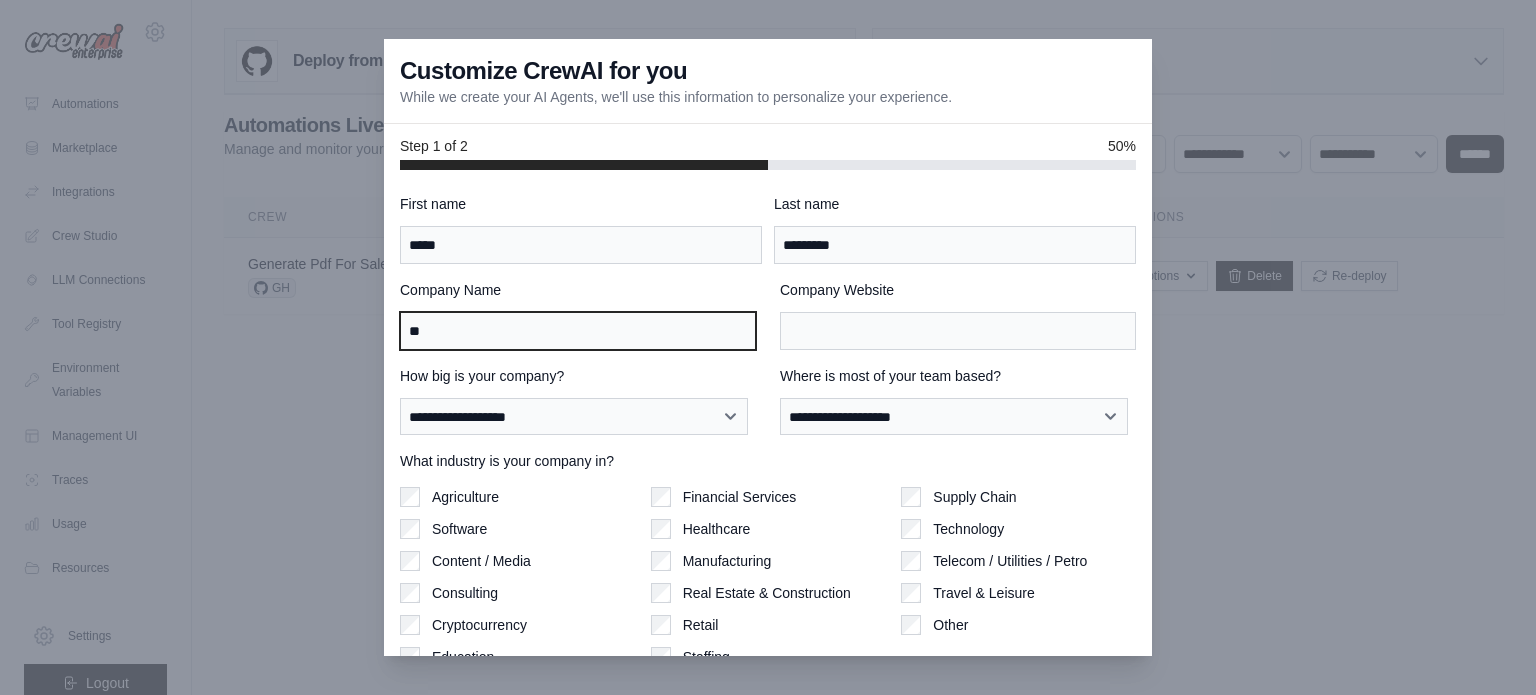 click on "**" at bounding box center [578, 331] 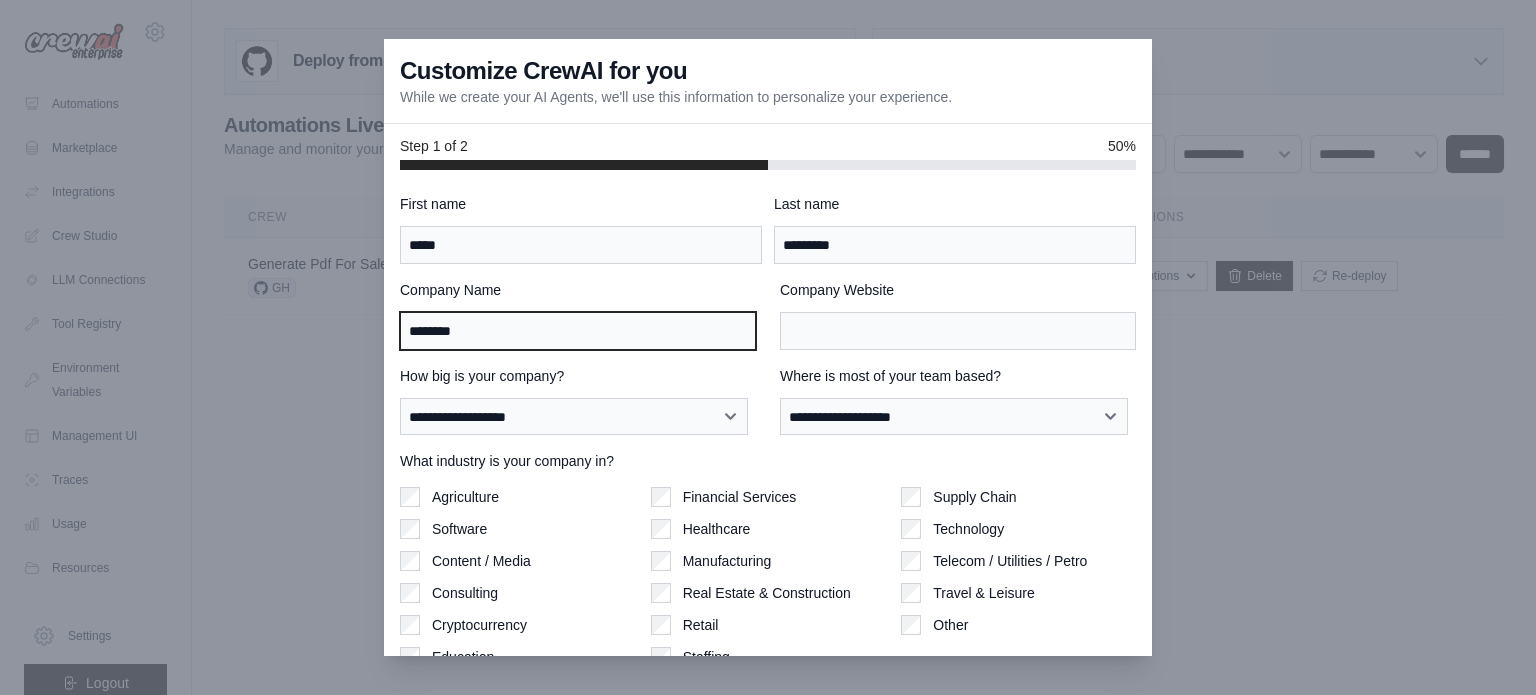 type on "********" 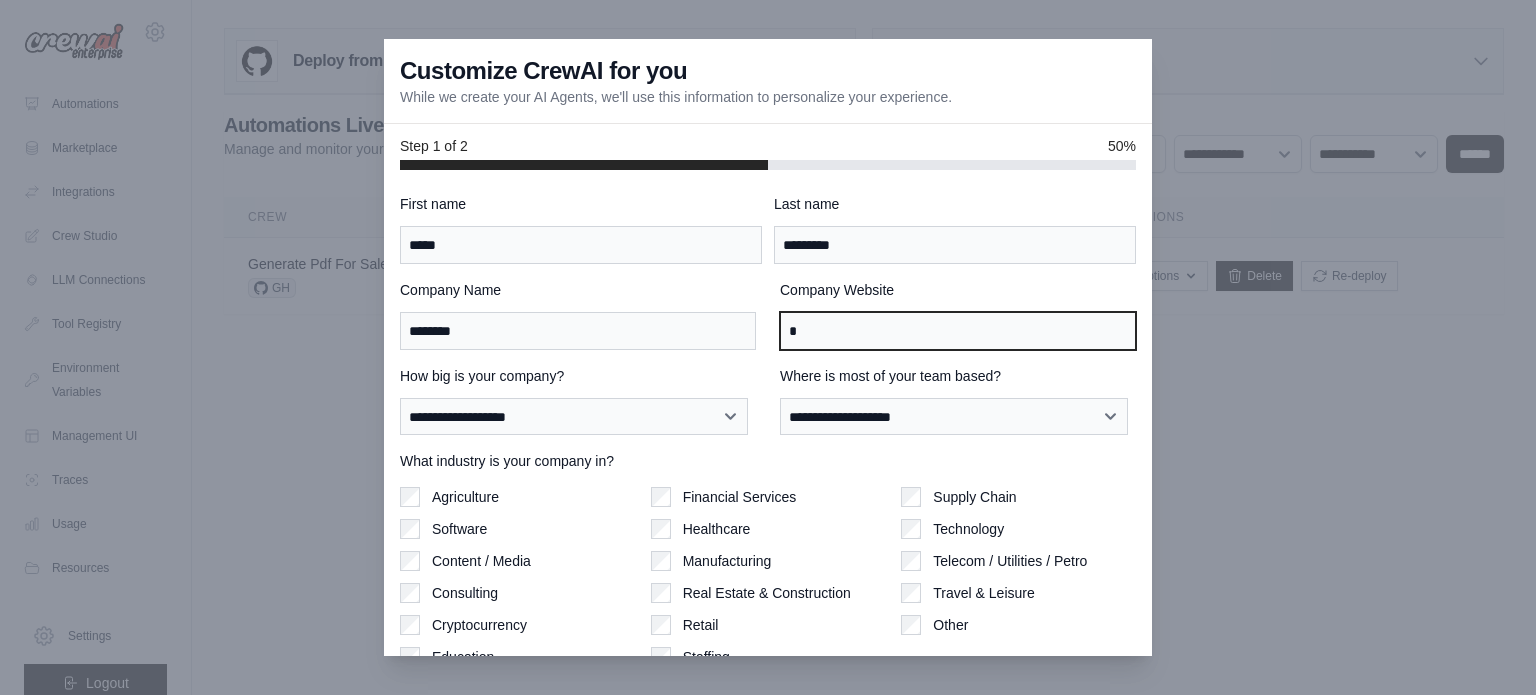 click on "*" at bounding box center (958, 331) 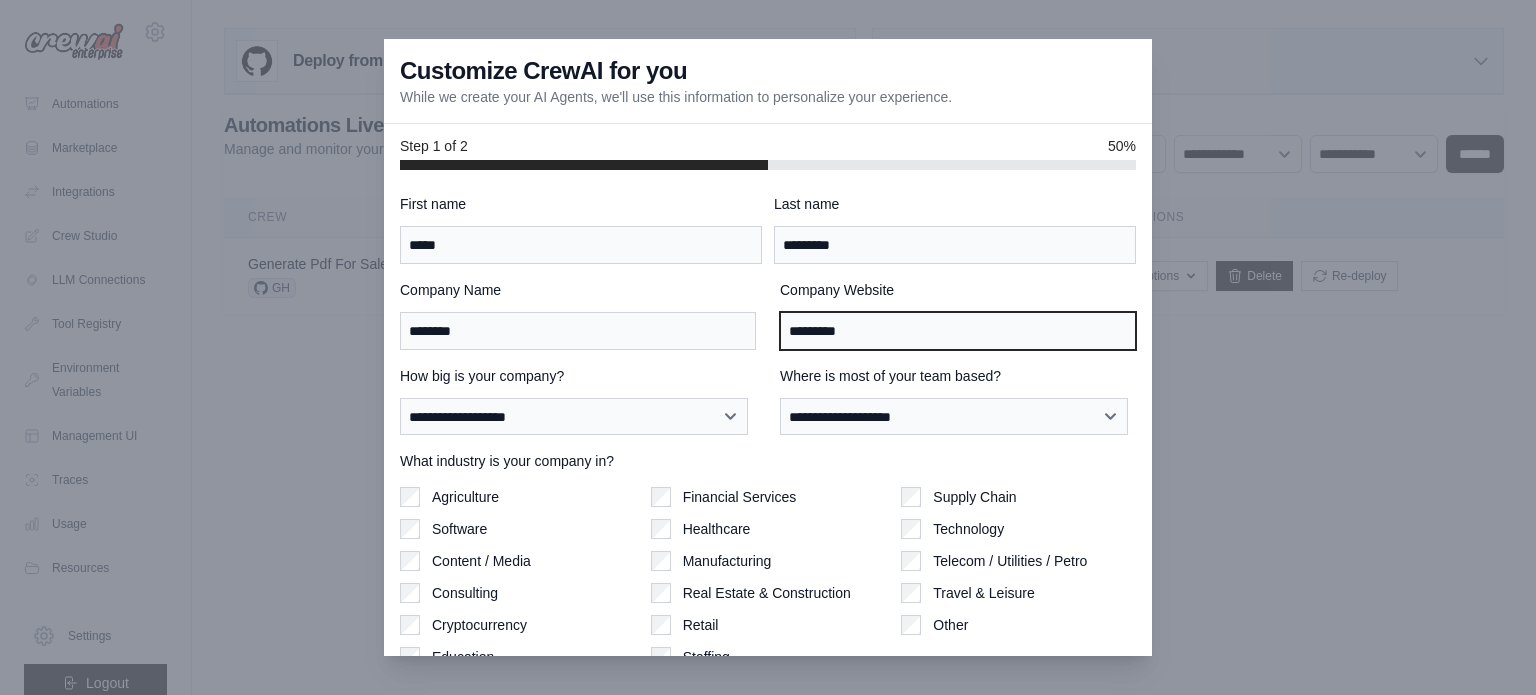 type on "*********" 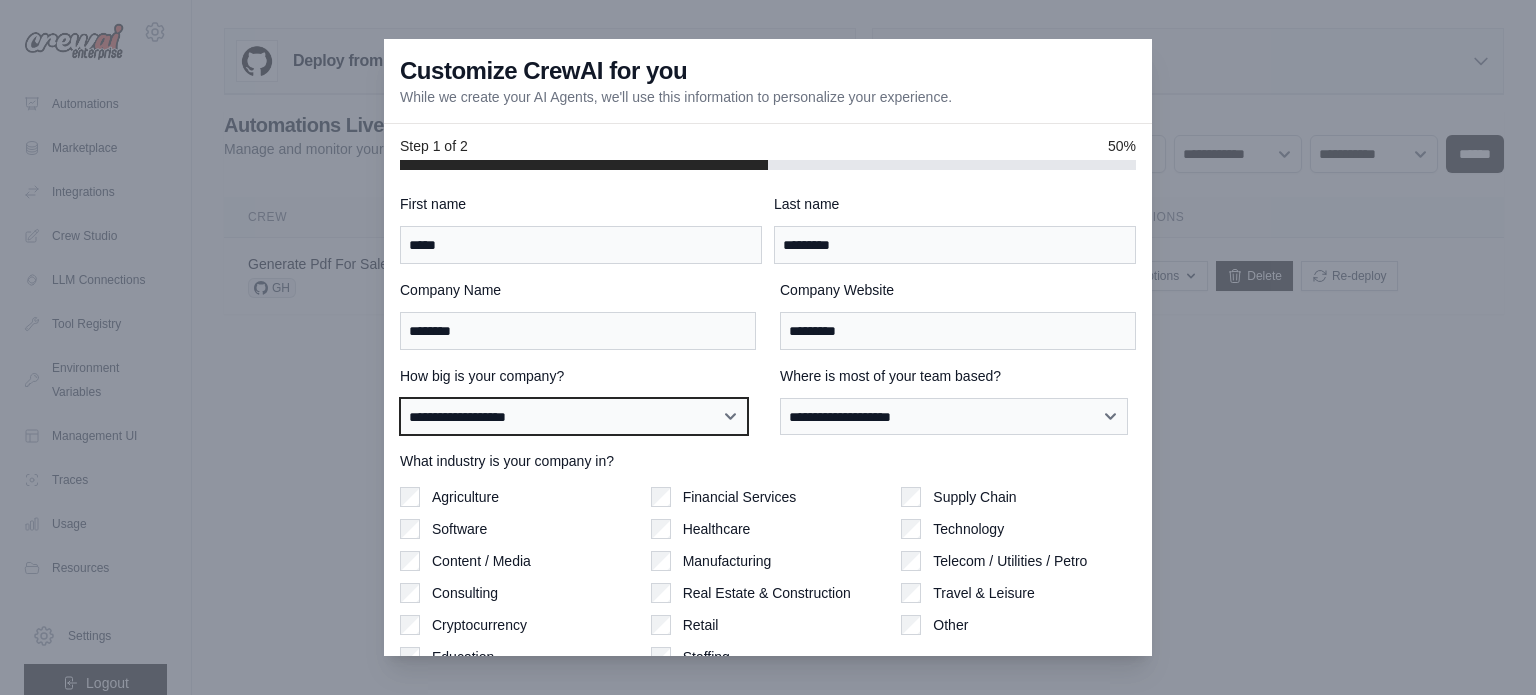 click on "**********" at bounding box center (574, 417) 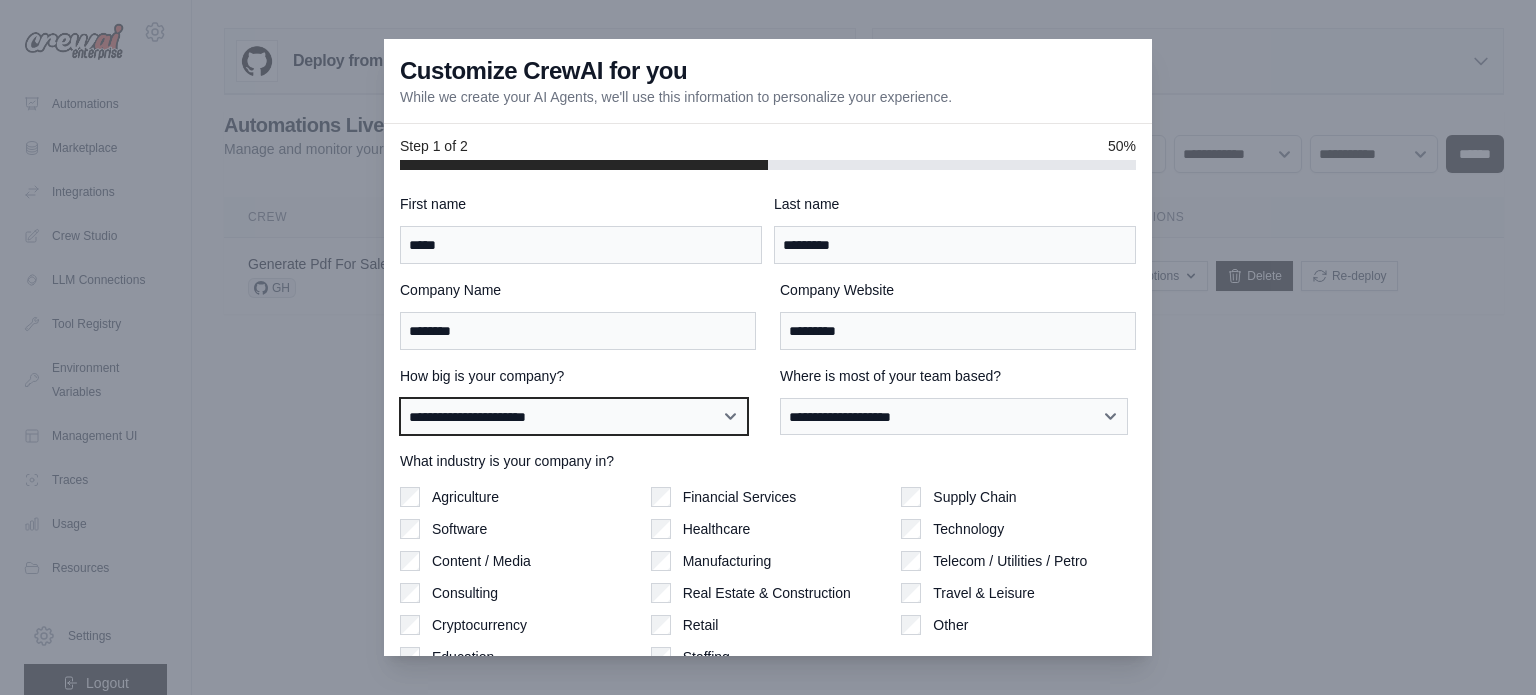 click on "**********" at bounding box center (574, 417) 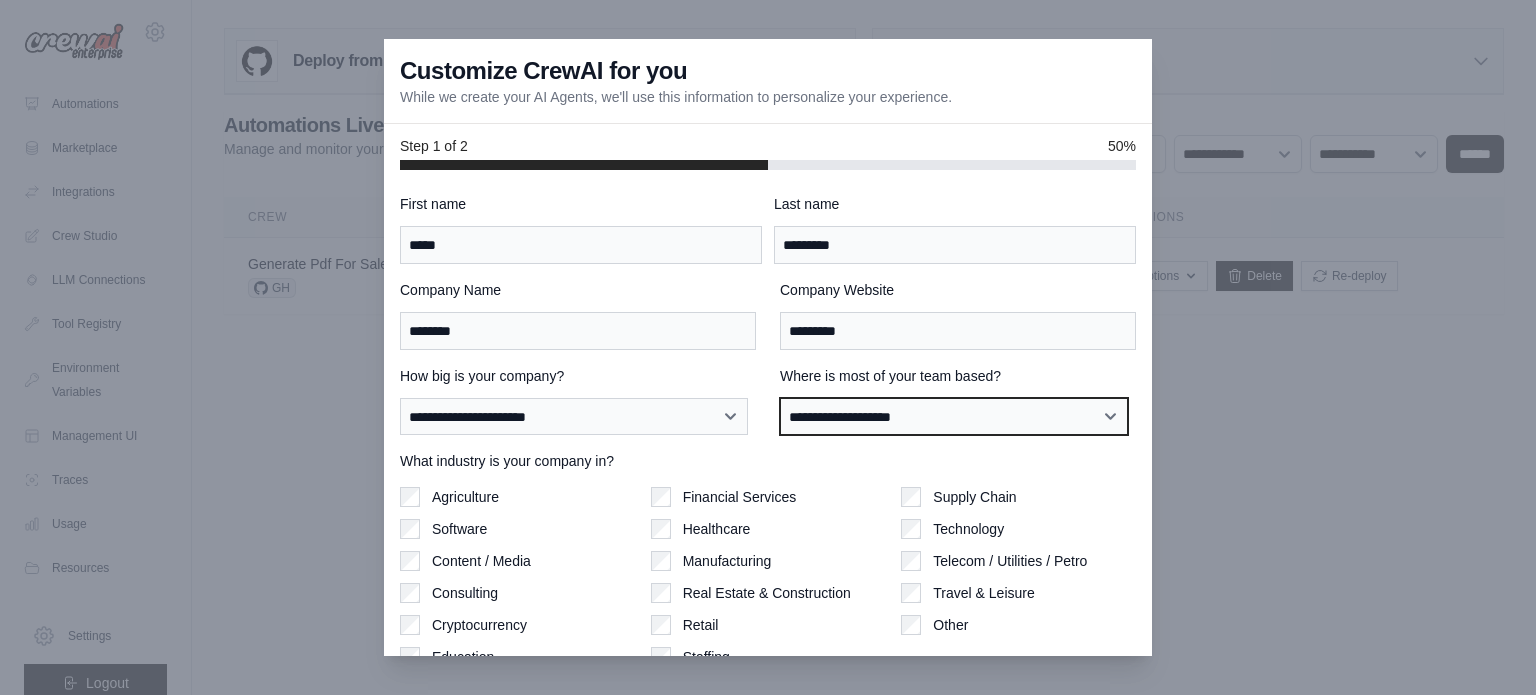 click on "**********" at bounding box center [954, 417] 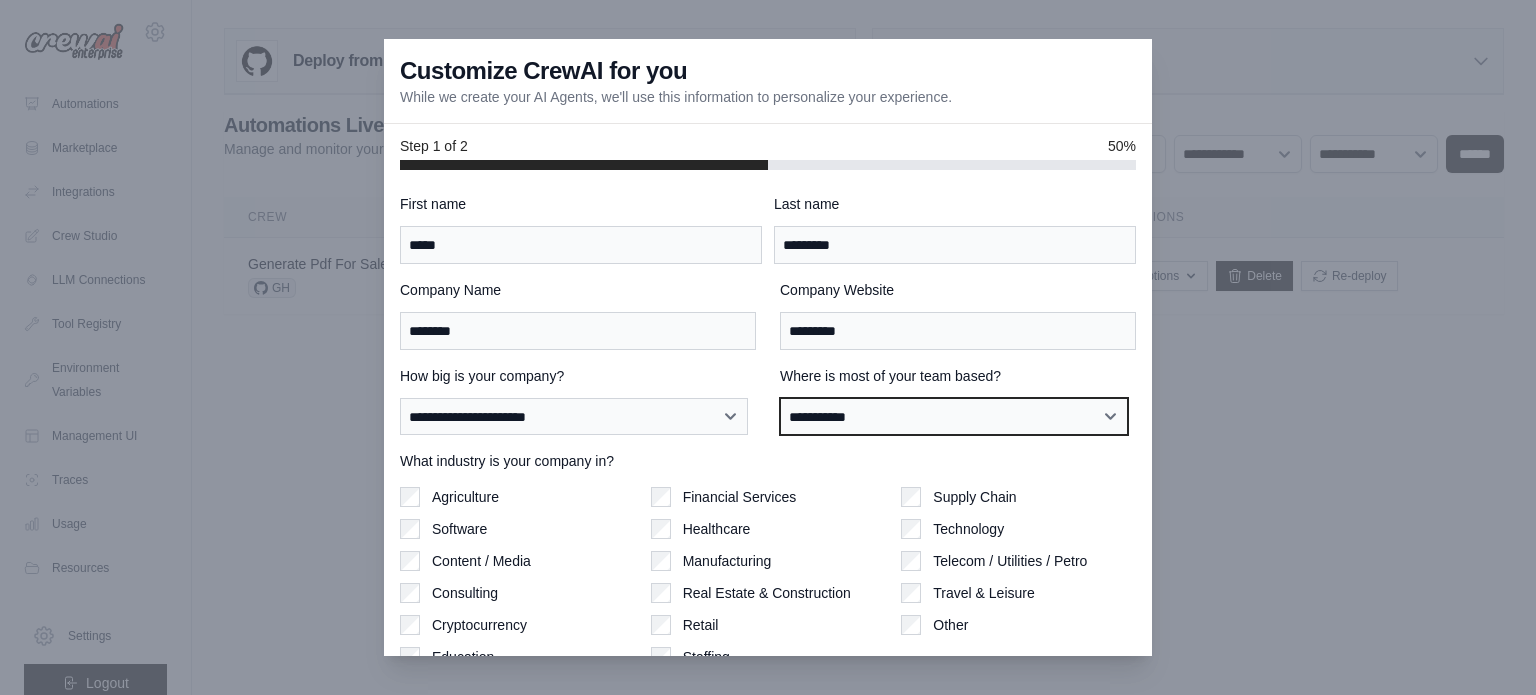 click on "**********" at bounding box center (954, 417) 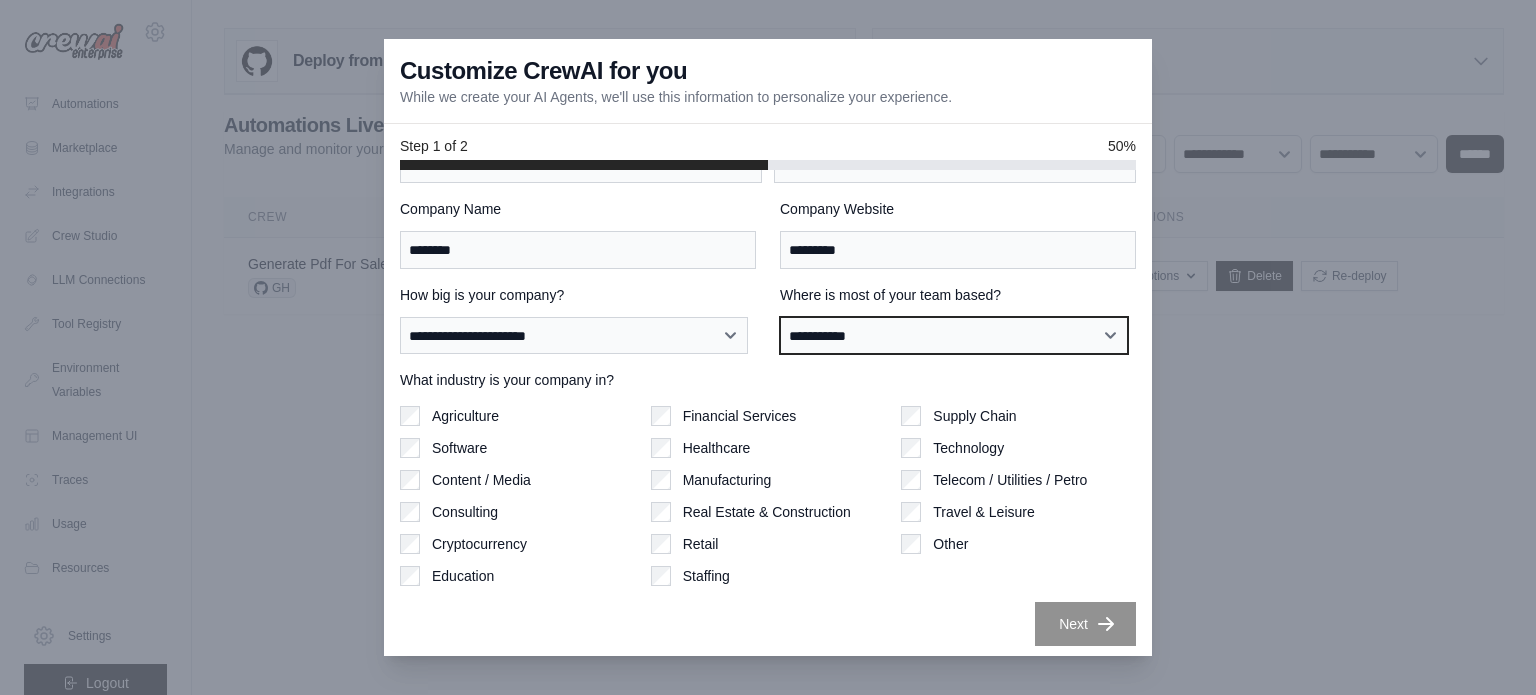 scroll, scrollTop: 86, scrollLeft: 0, axis: vertical 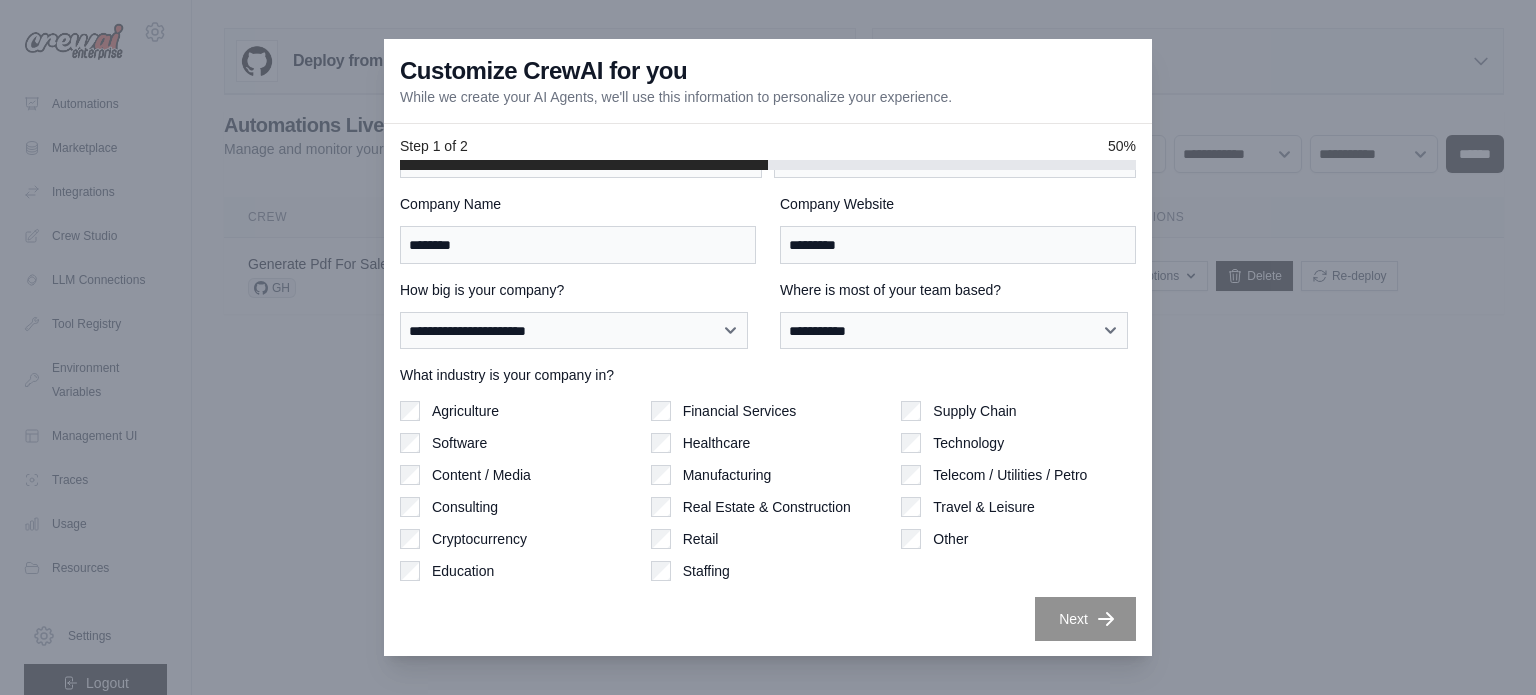 click on "Software" at bounding box center [459, 443] 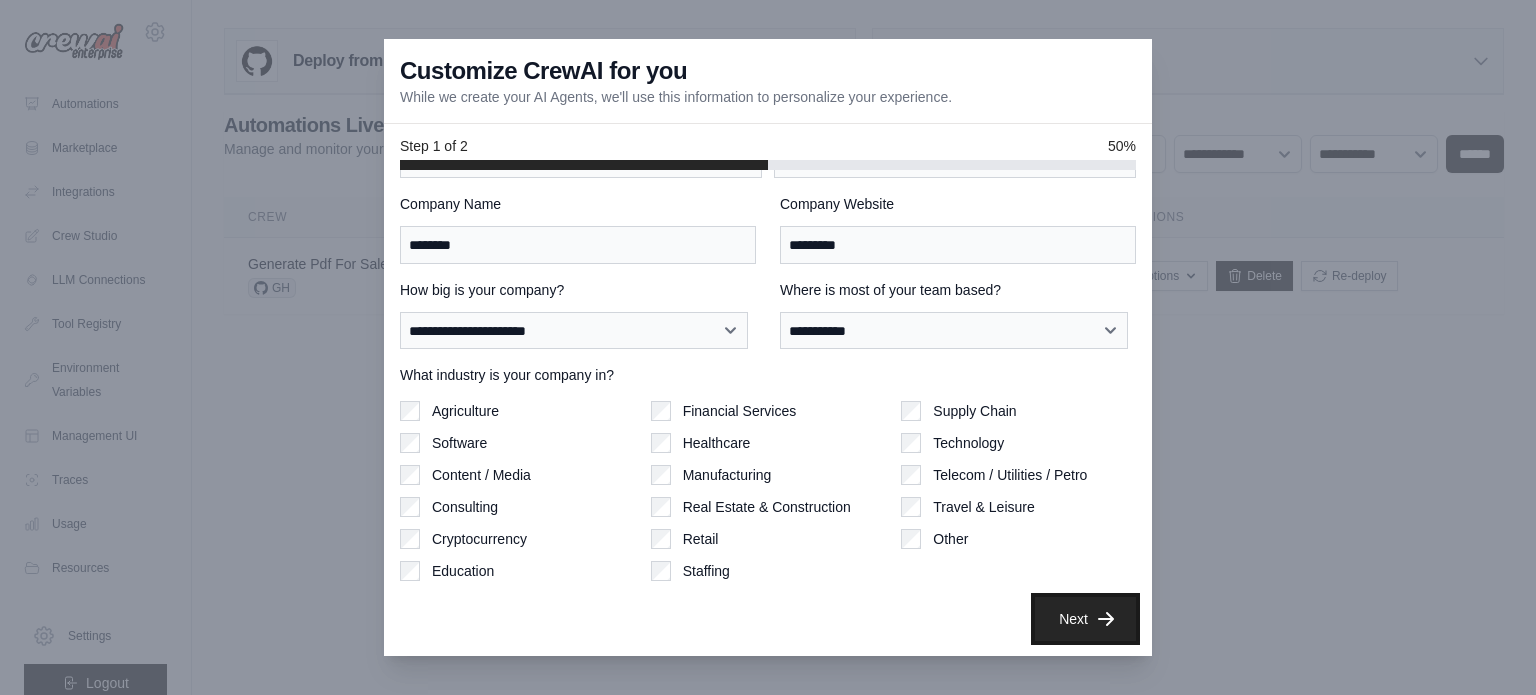 click on "Next" at bounding box center (1085, 619) 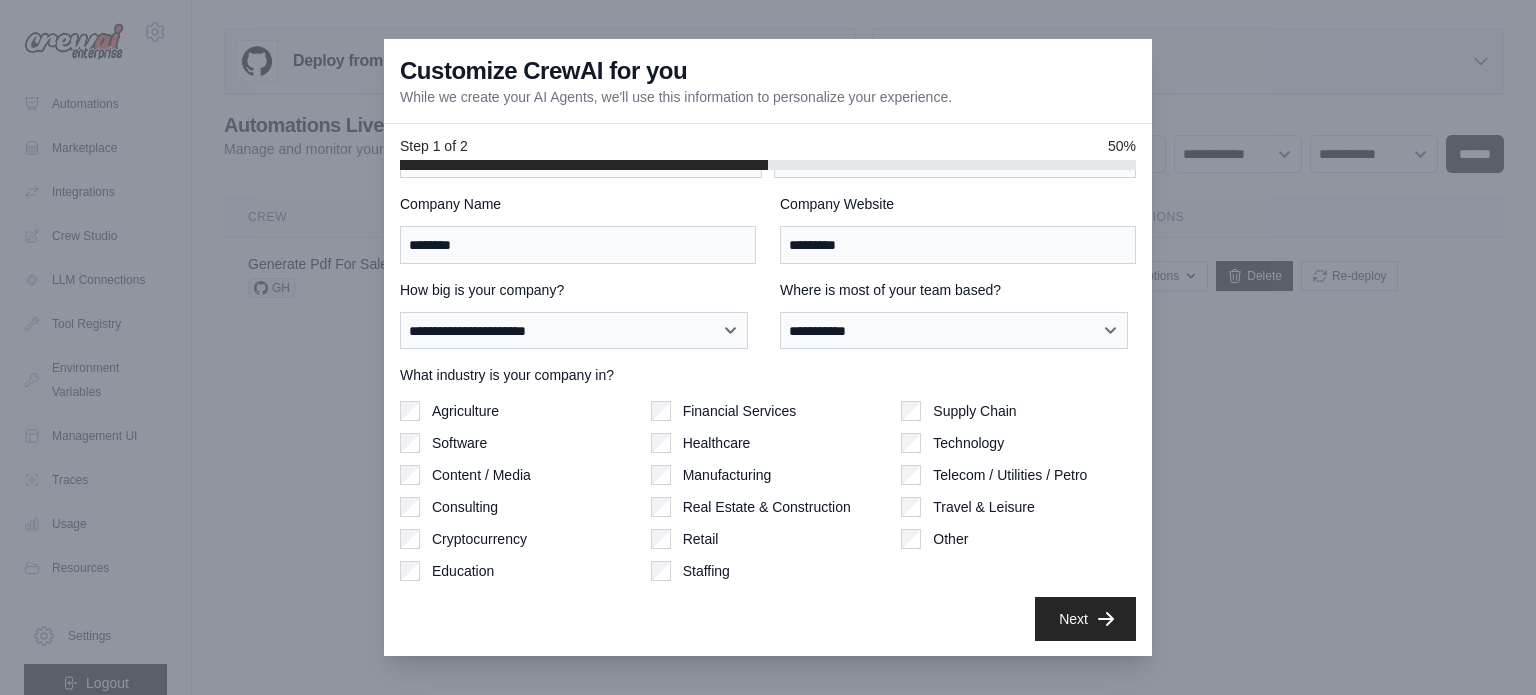 scroll, scrollTop: 0, scrollLeft: 0, axis: both 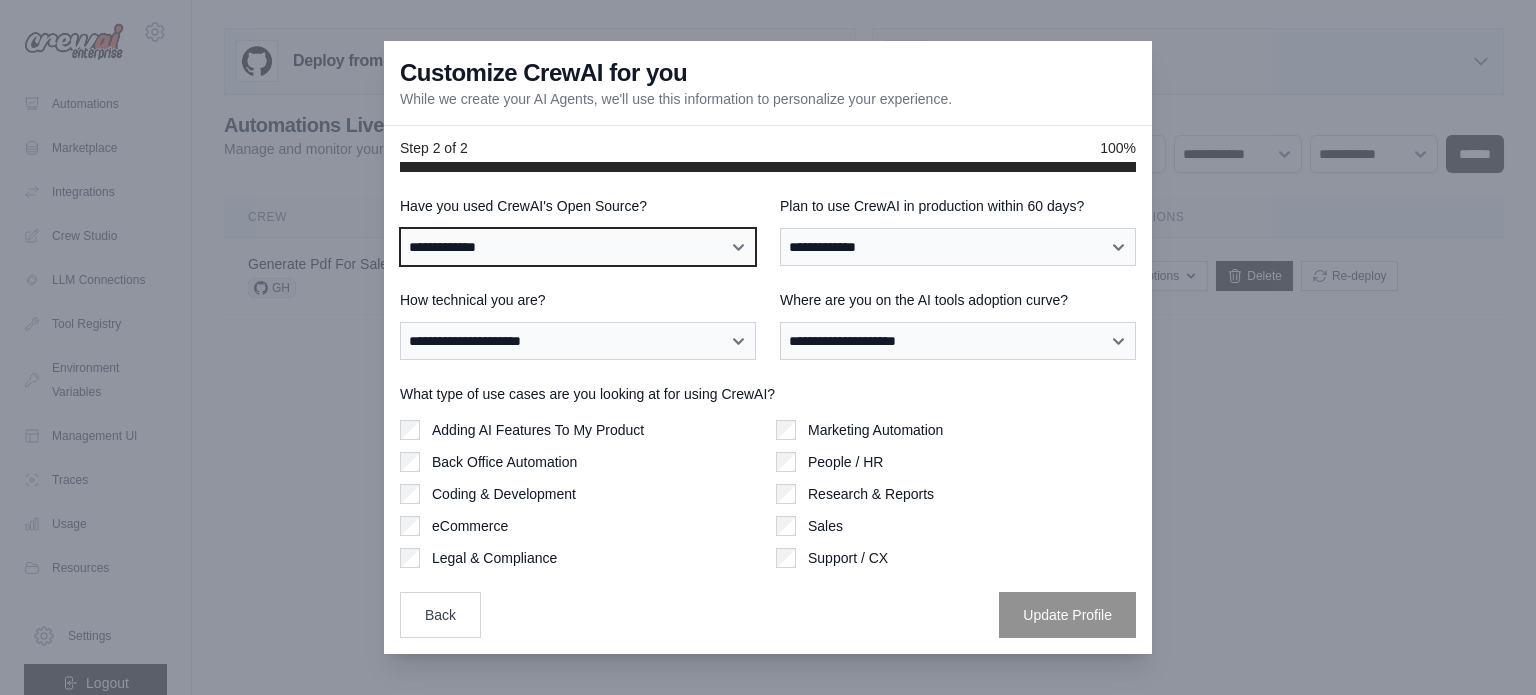 click on "**********" at bounding box center (578, 247) 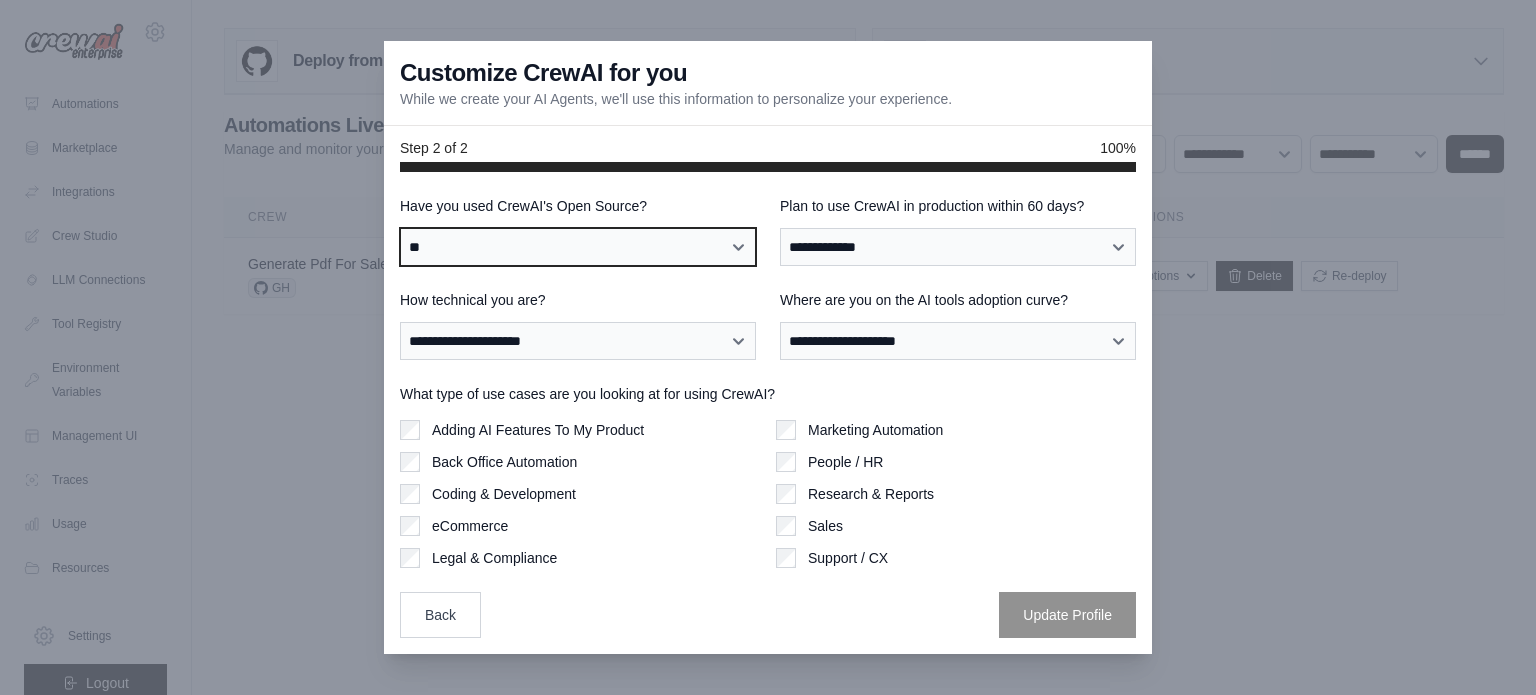 click on "**********" at bounding box center (578, 247) 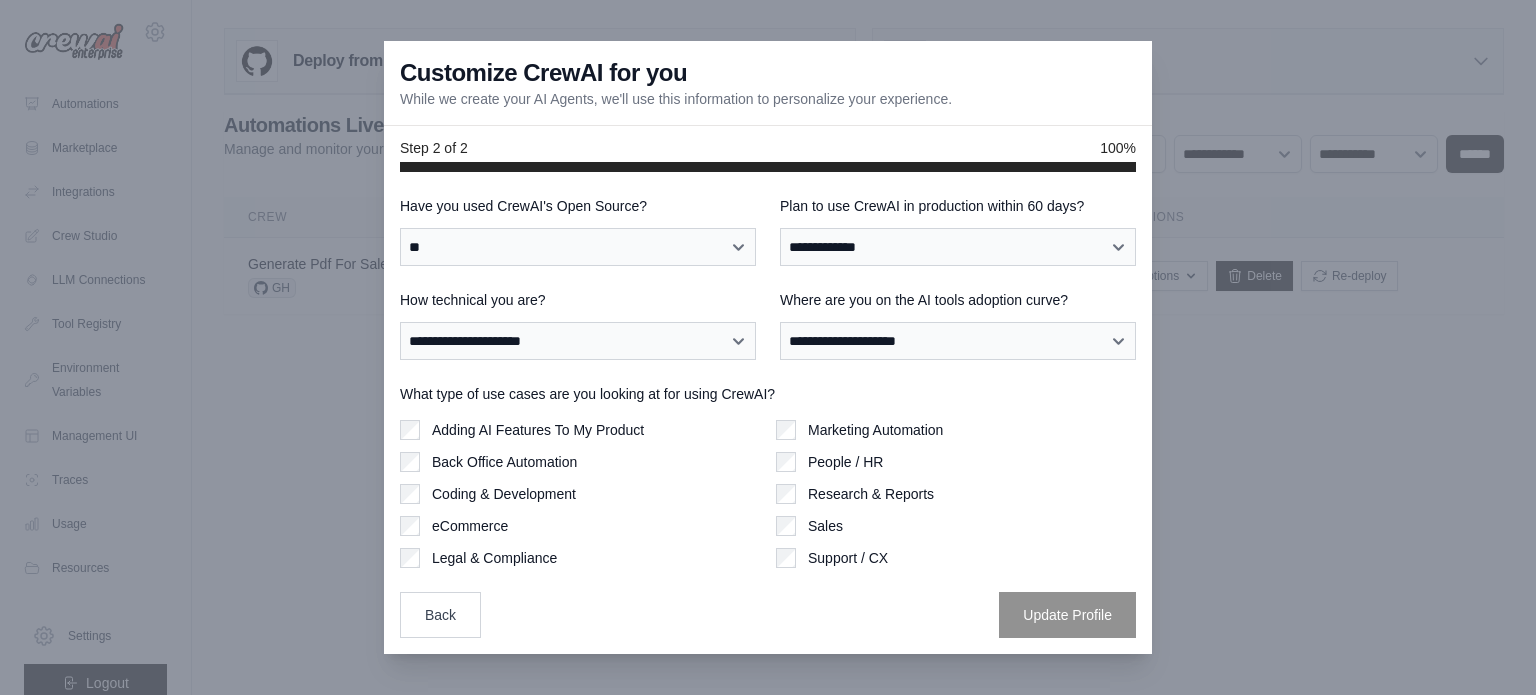 drag, startPoint x: 985, startPoint y: 220, endPoint x: 976, endPoint y: 237, distance: 19.235384 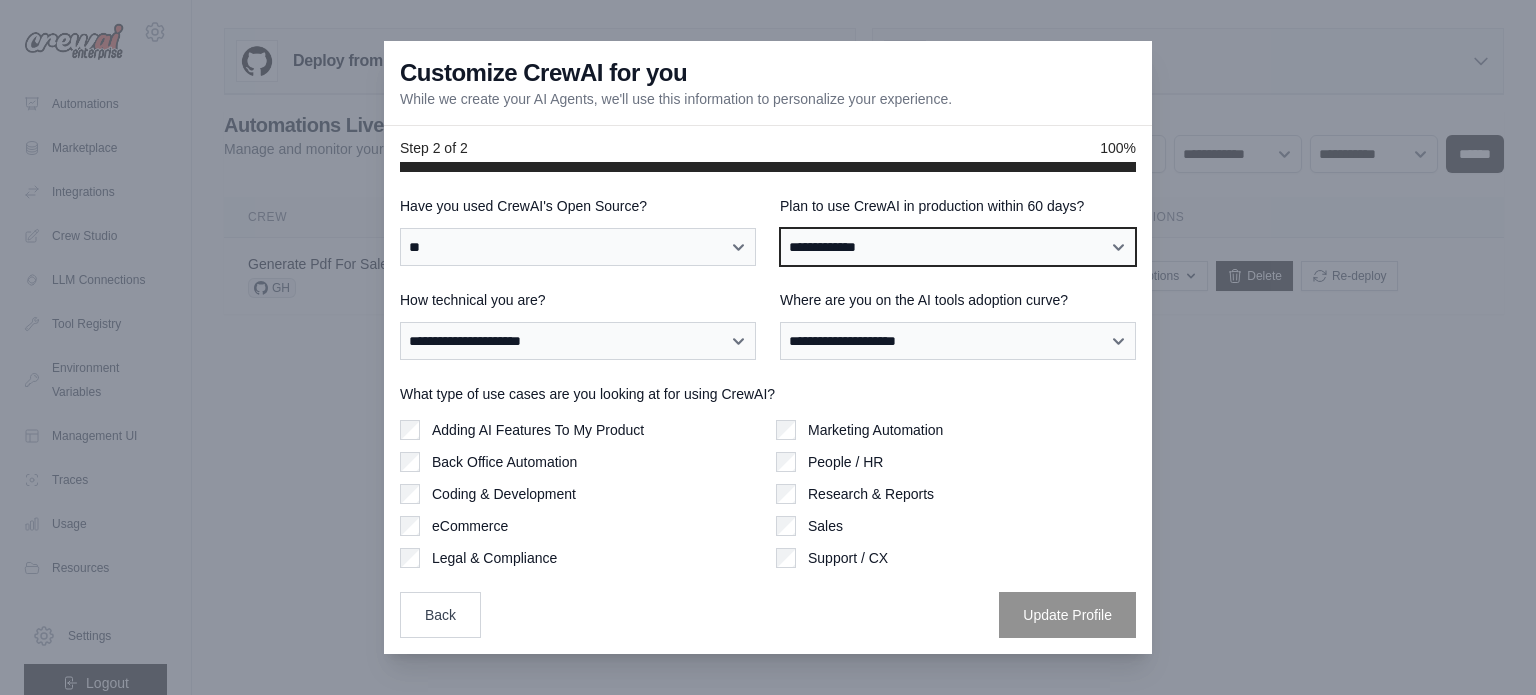click on "**********" at bounding box center (958, 247) 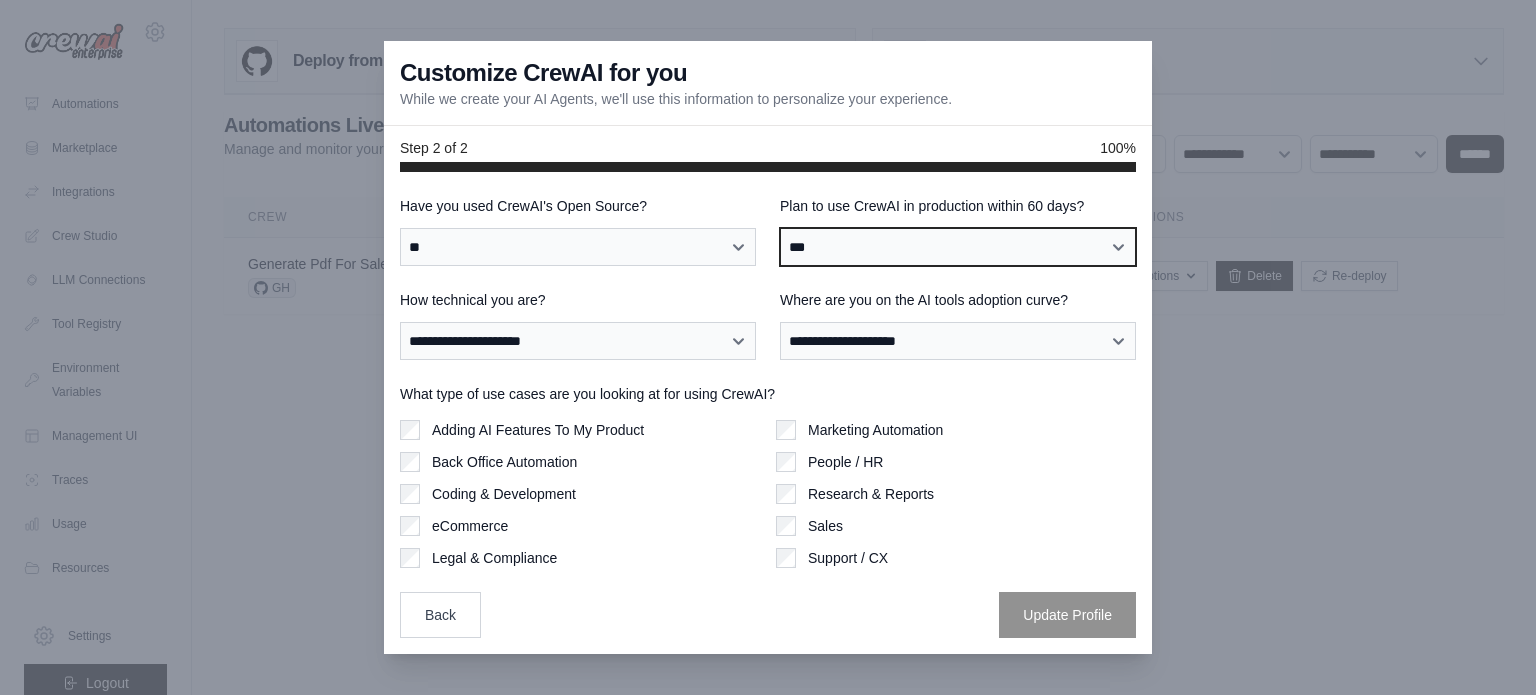 click on "**********" at bounding box center [958, 247] 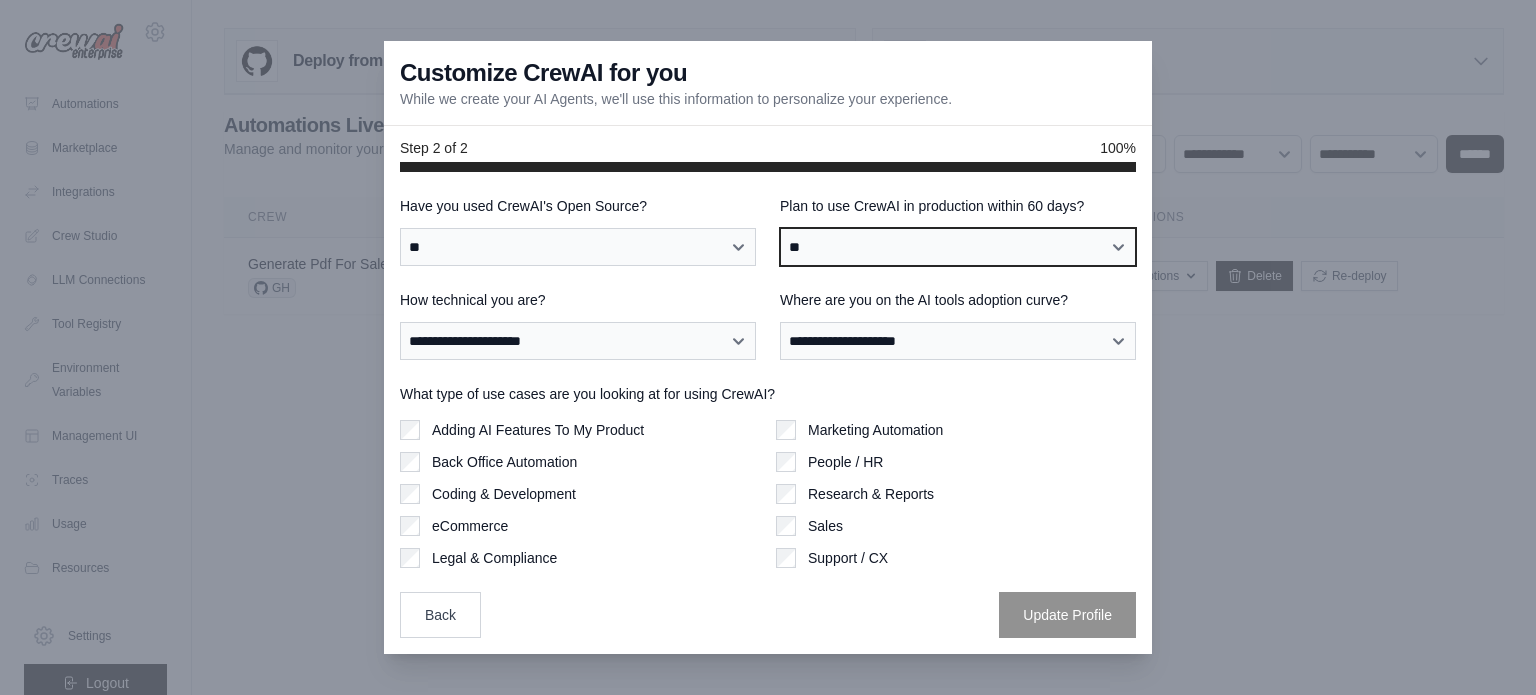 click on "**********" at bounding box center (958, 247) 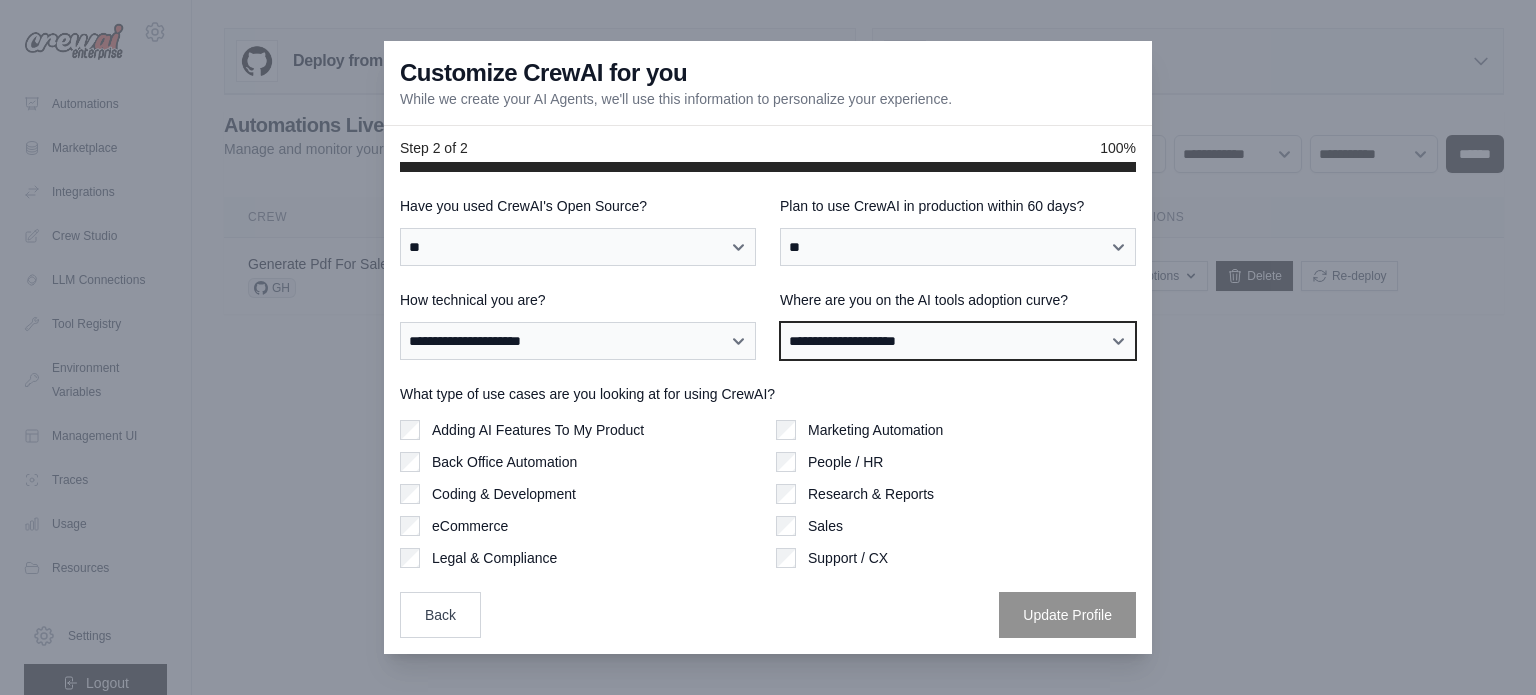 drag, startPoint x: 934, startPoint y: 333, endPoint x: 927, endPoint y: 342, distance: 11.401754 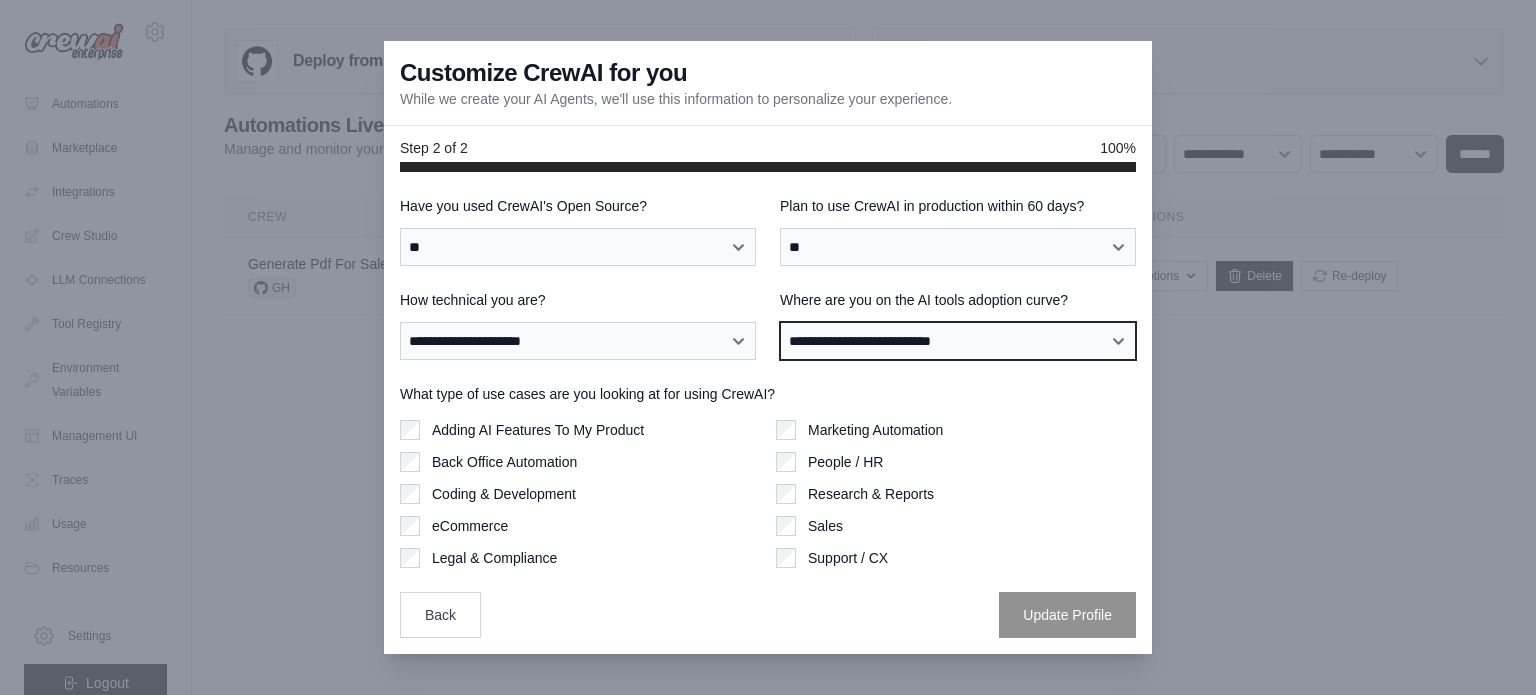 click on "**********" at bounding box center [958, 341] 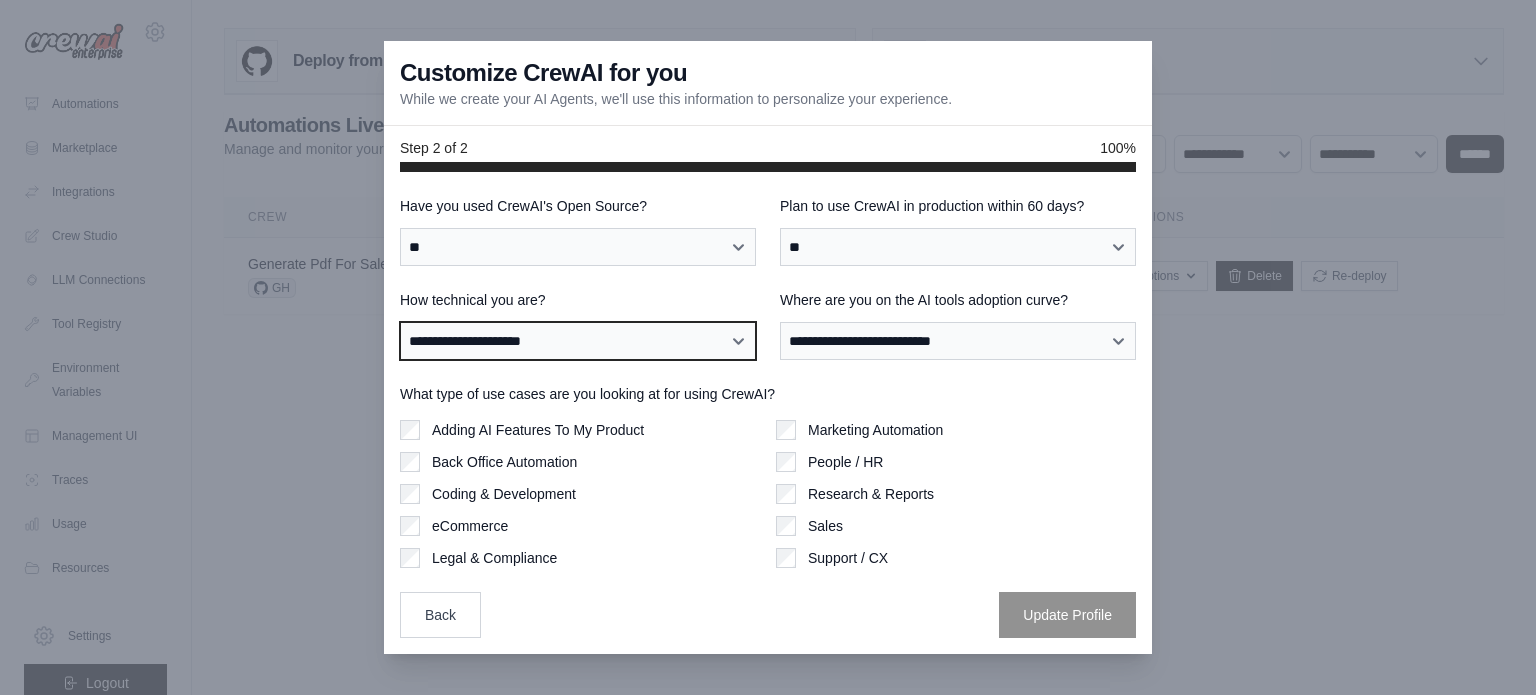 click on "**********" at bounding box center (578, 341) 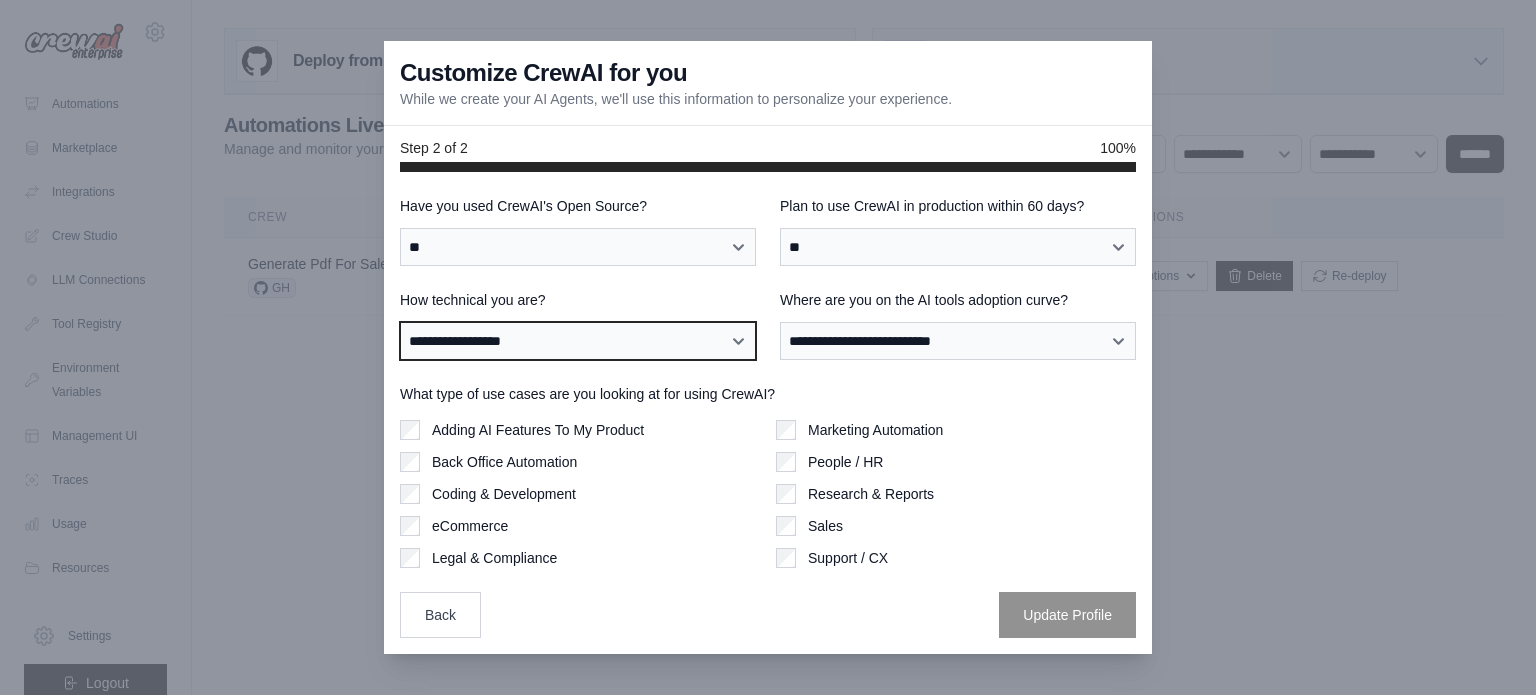 click on "**********" at bounding box center (578, 341) 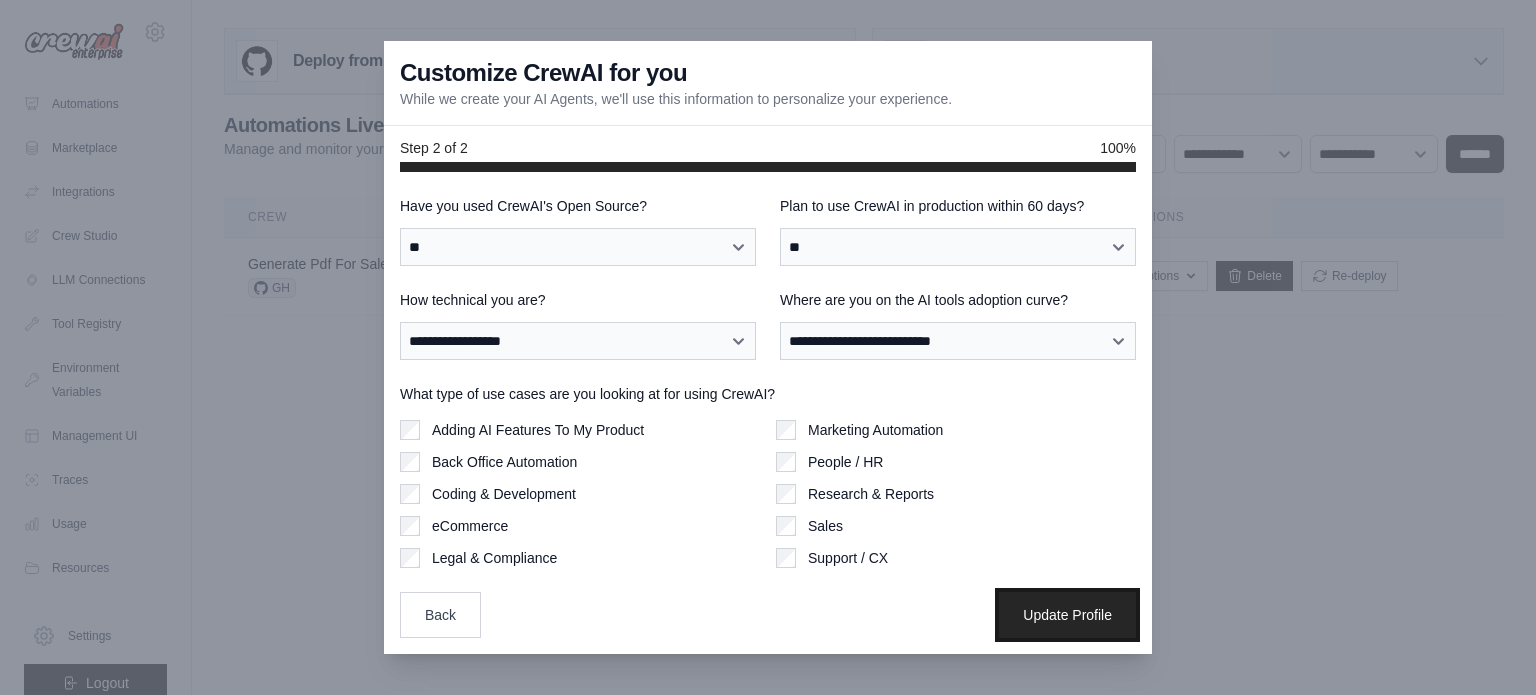 click on "Update Profile" at bounding box center [1067, 615] 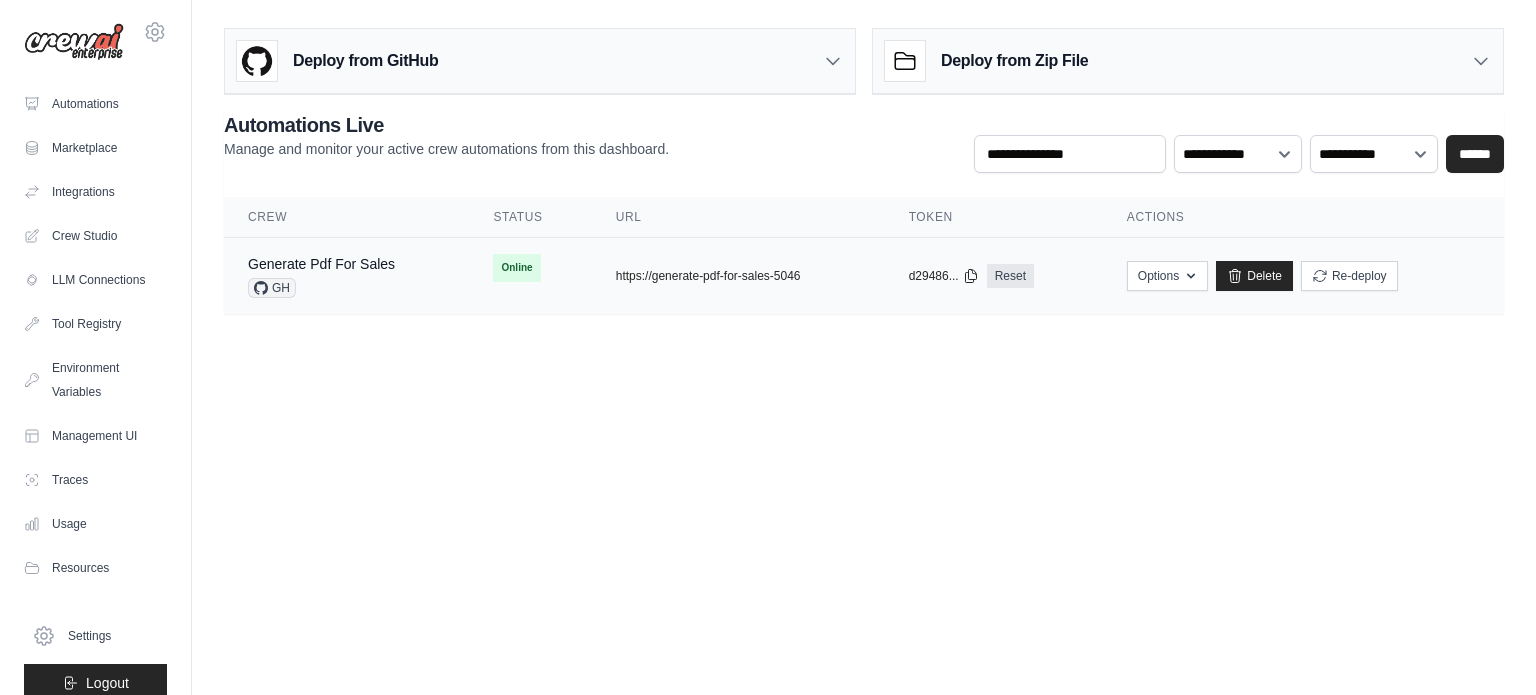 scroll, scrollTop: 0, scrollLeft: 0, axis: both 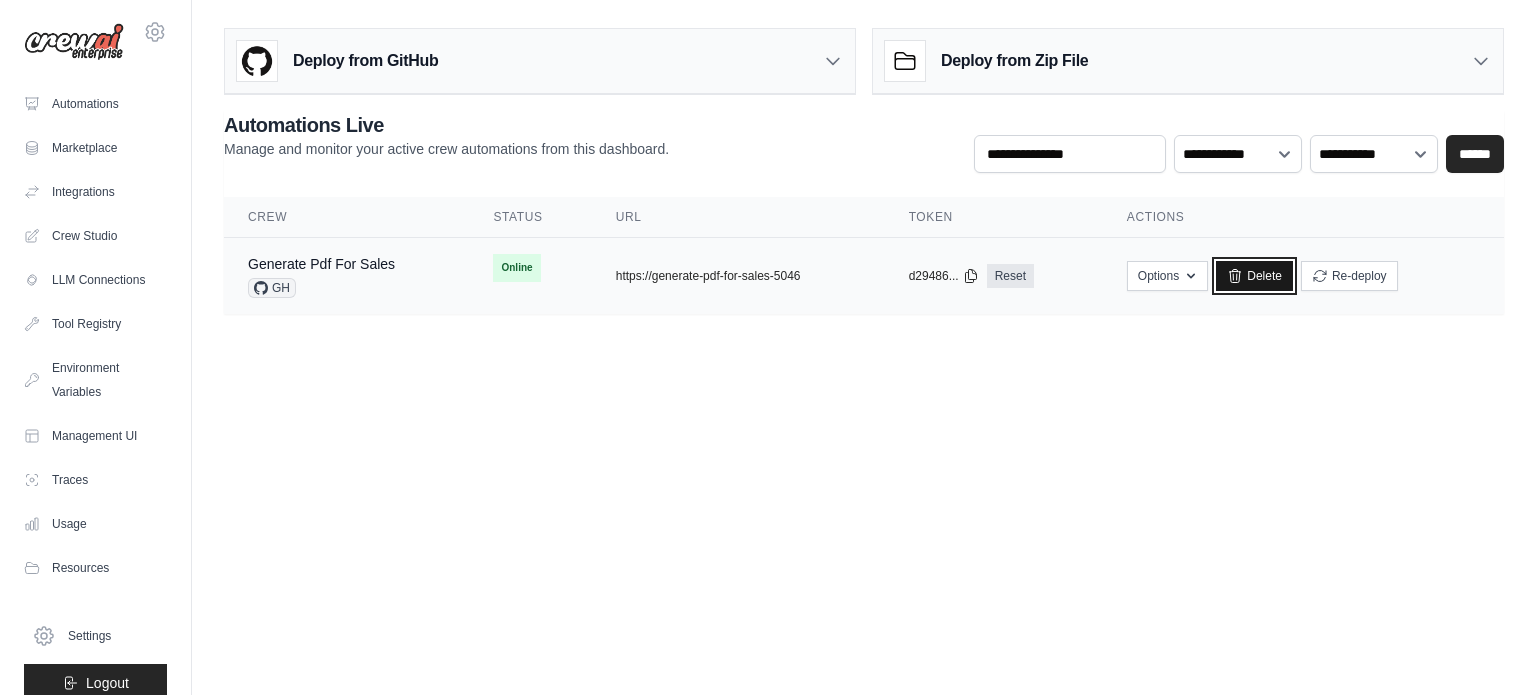 click on "Delete" at bounding box center (1254, 276) 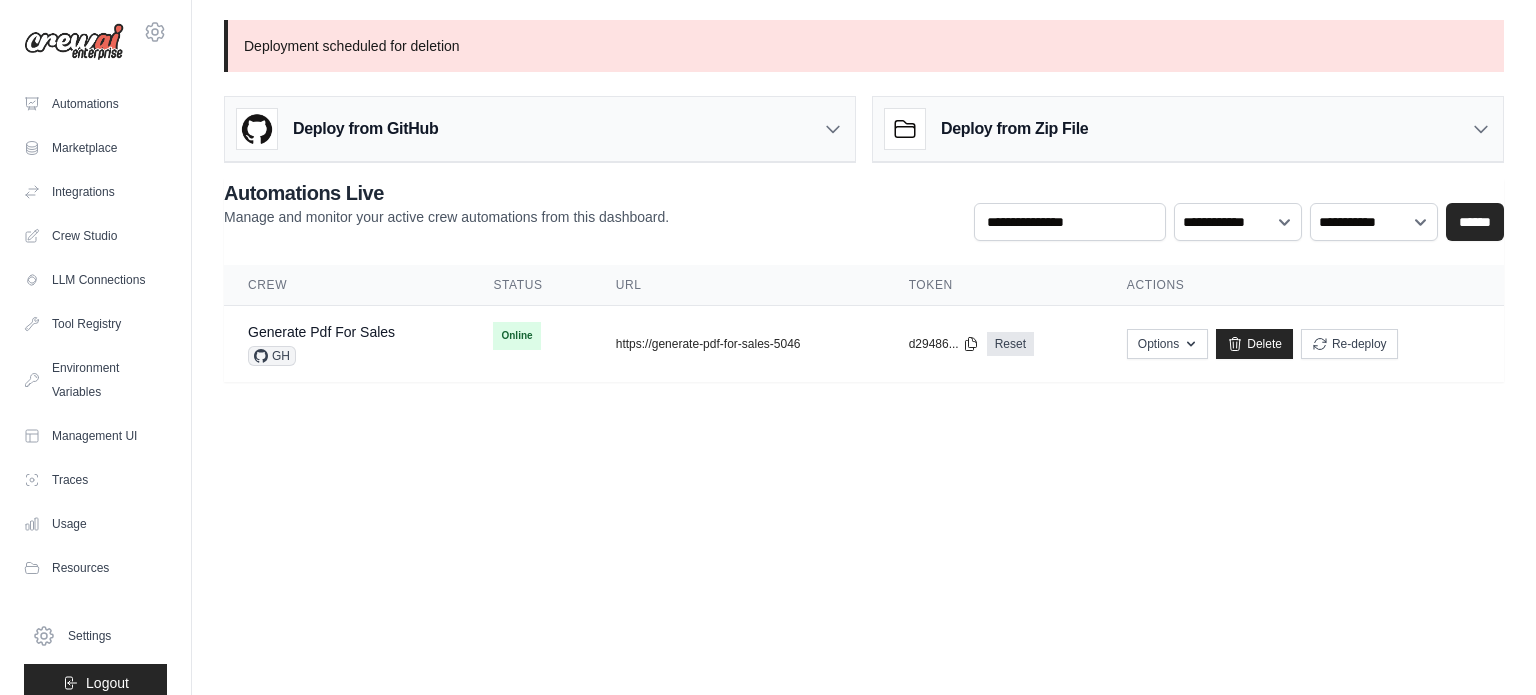 scroll, scrollTop: 0, scrollLeft: 0, axis: both 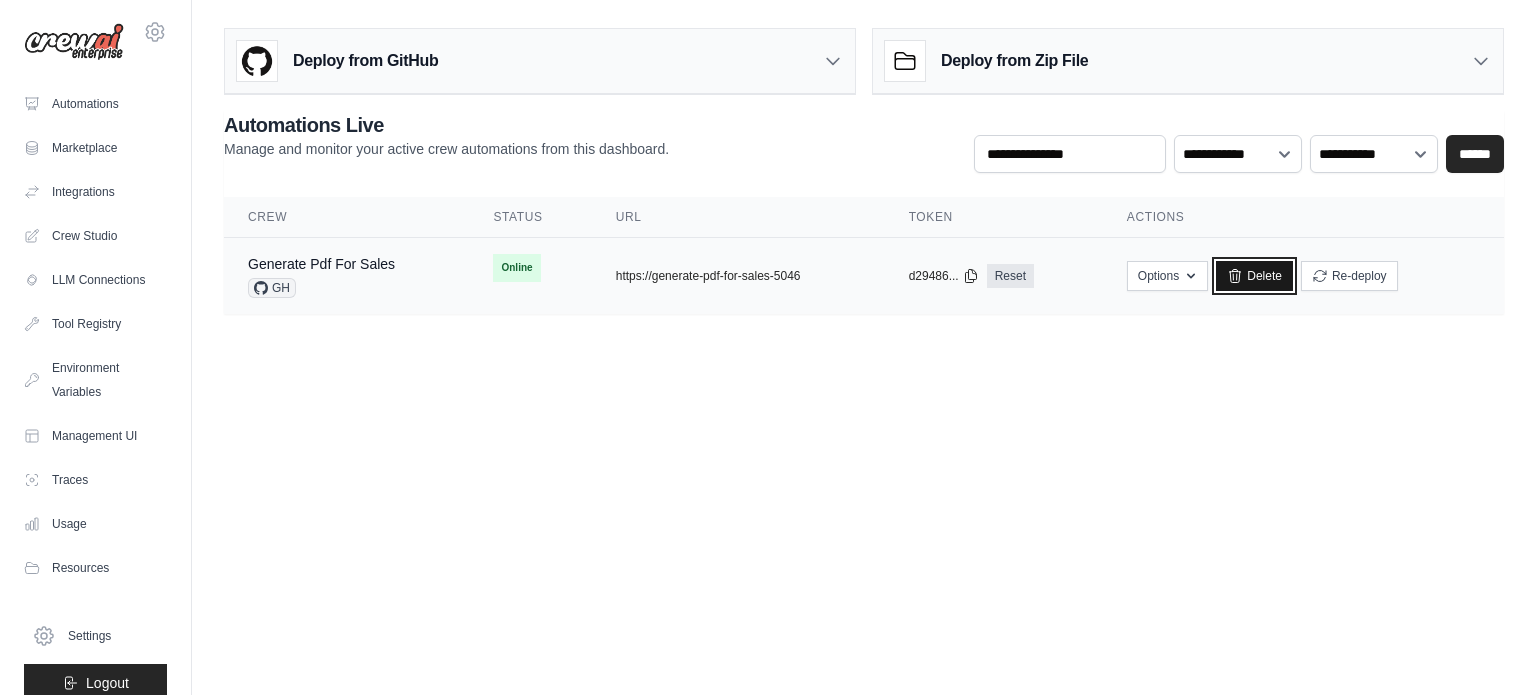 click 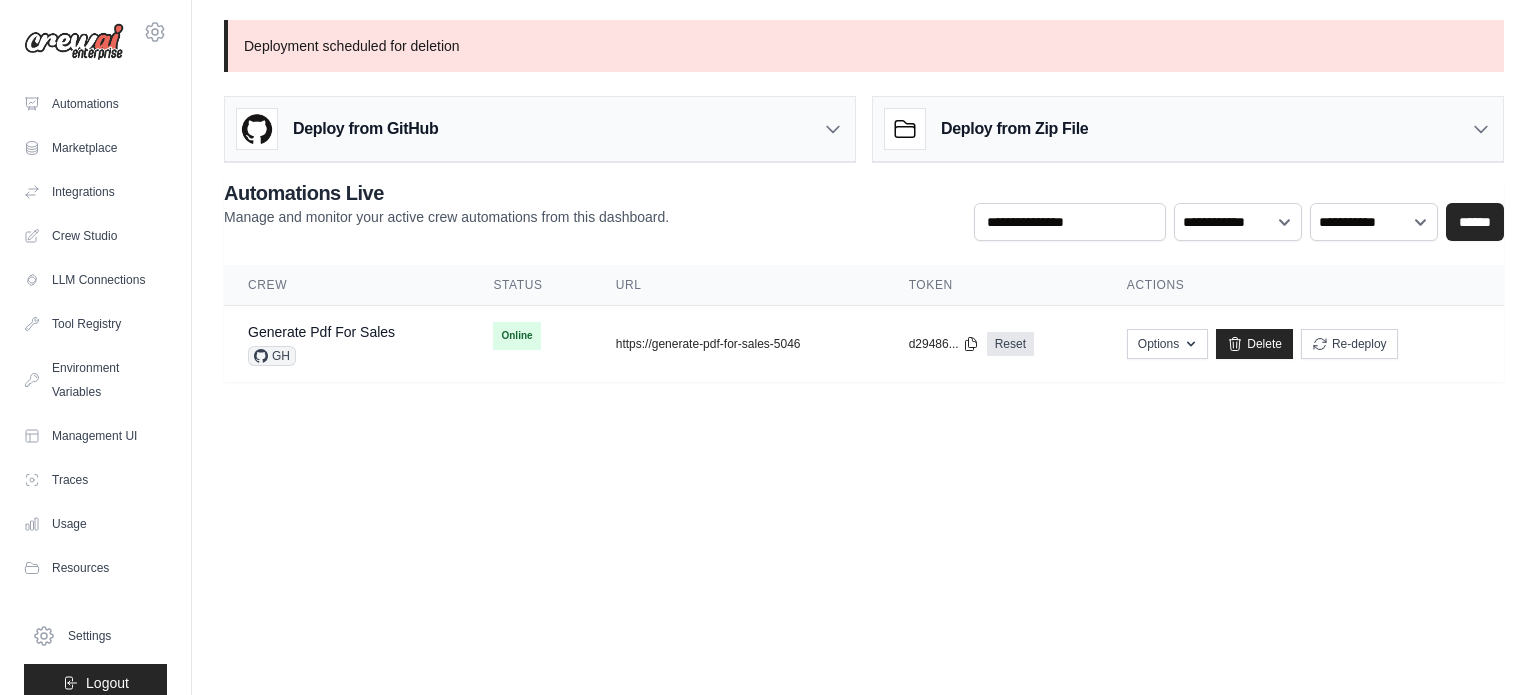 scroll, scrollTop: 0, scrollLeft: 0, axis: both 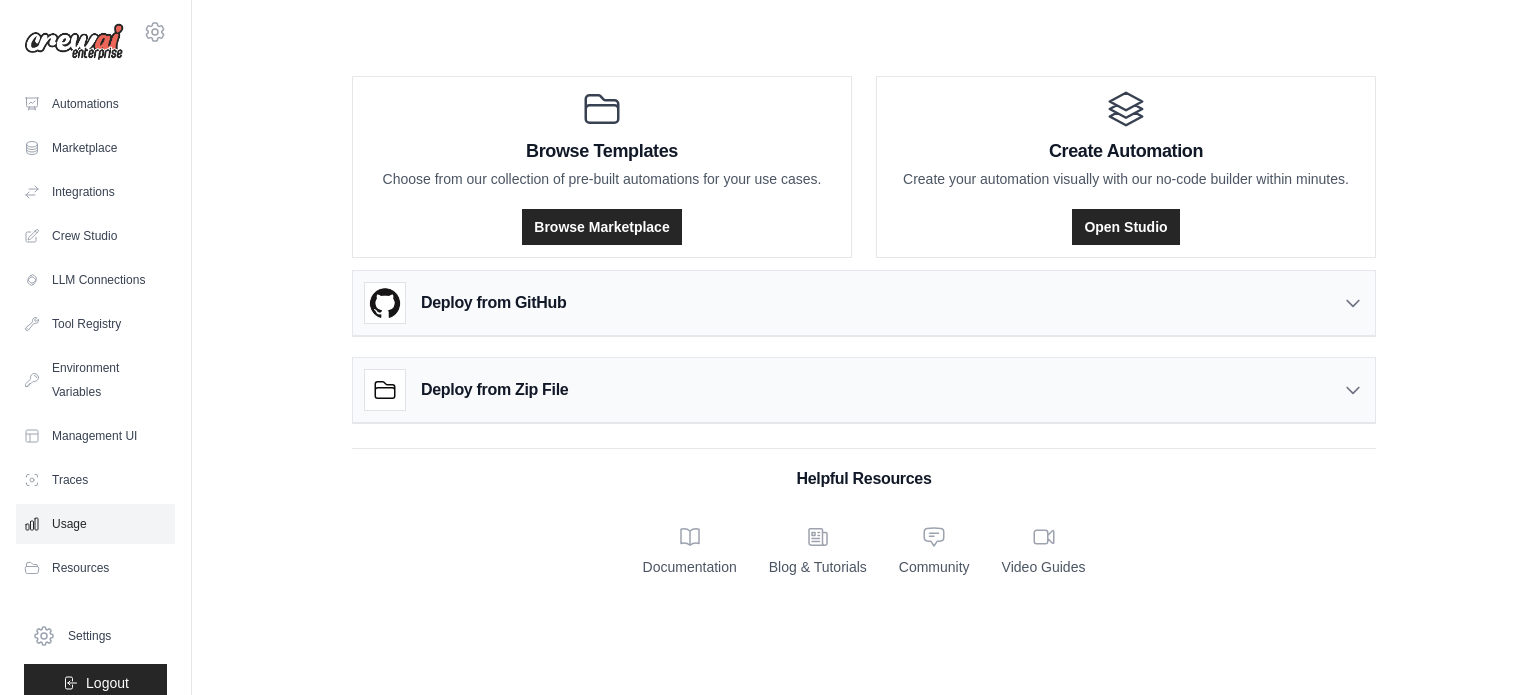 click on "Usage" at bounding box center [95, 524] 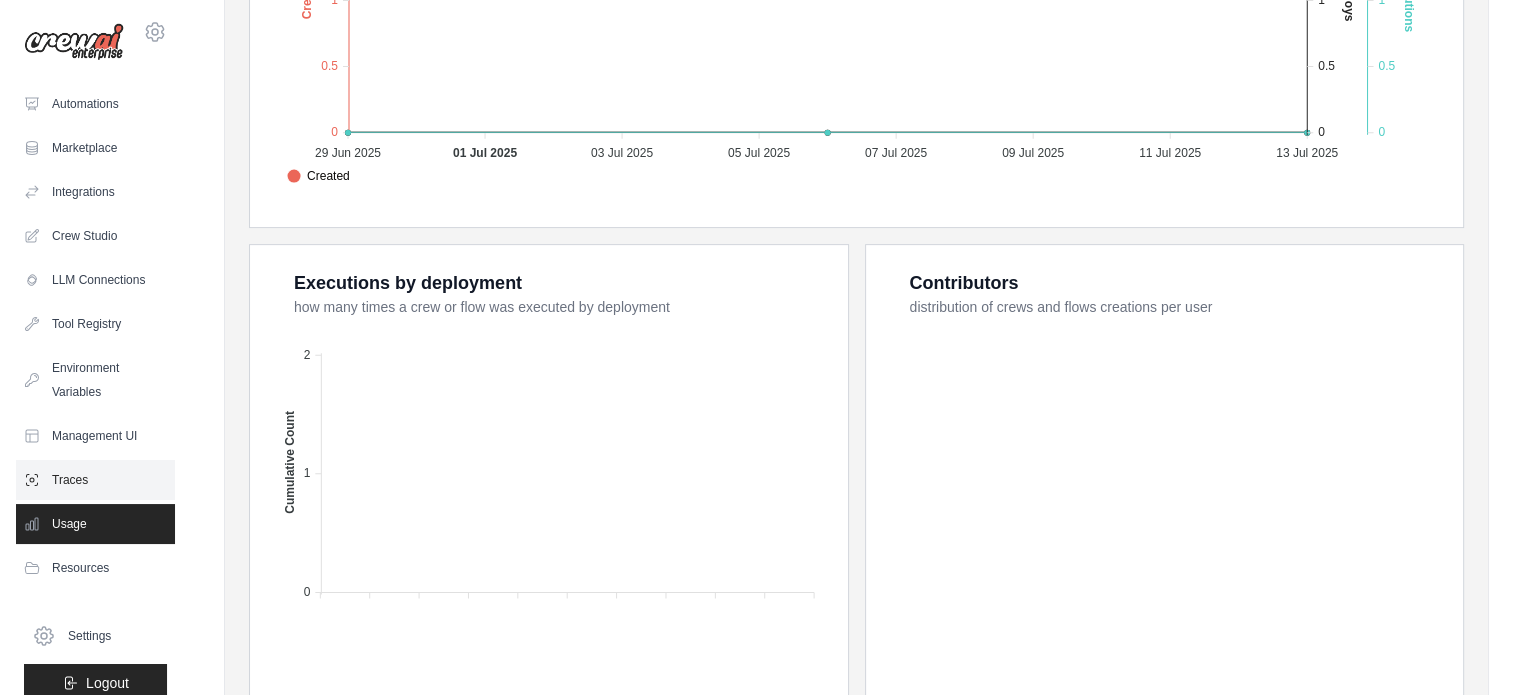 scroll, scrollTop: 752, scrollLeft: 0, axis: vertical 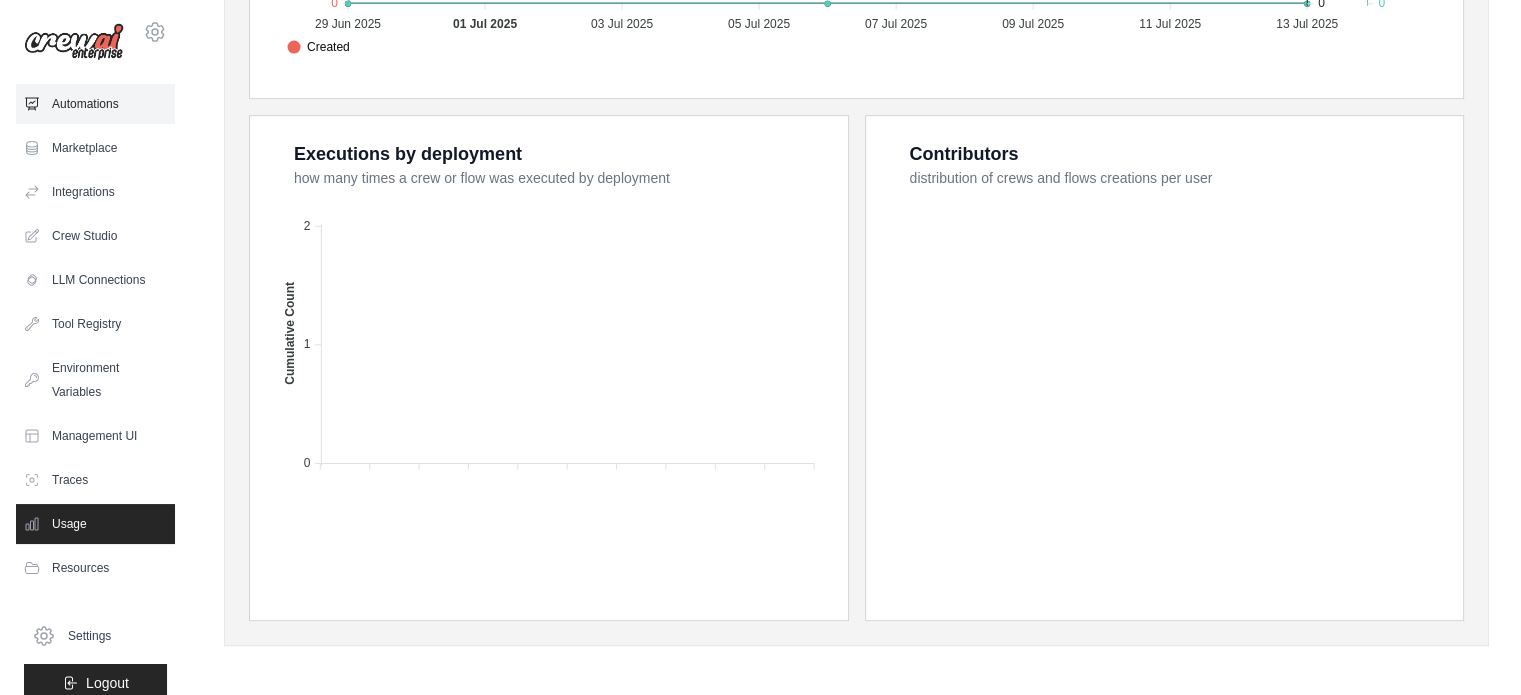 click on "Automations" at bounding box center (95, 104) 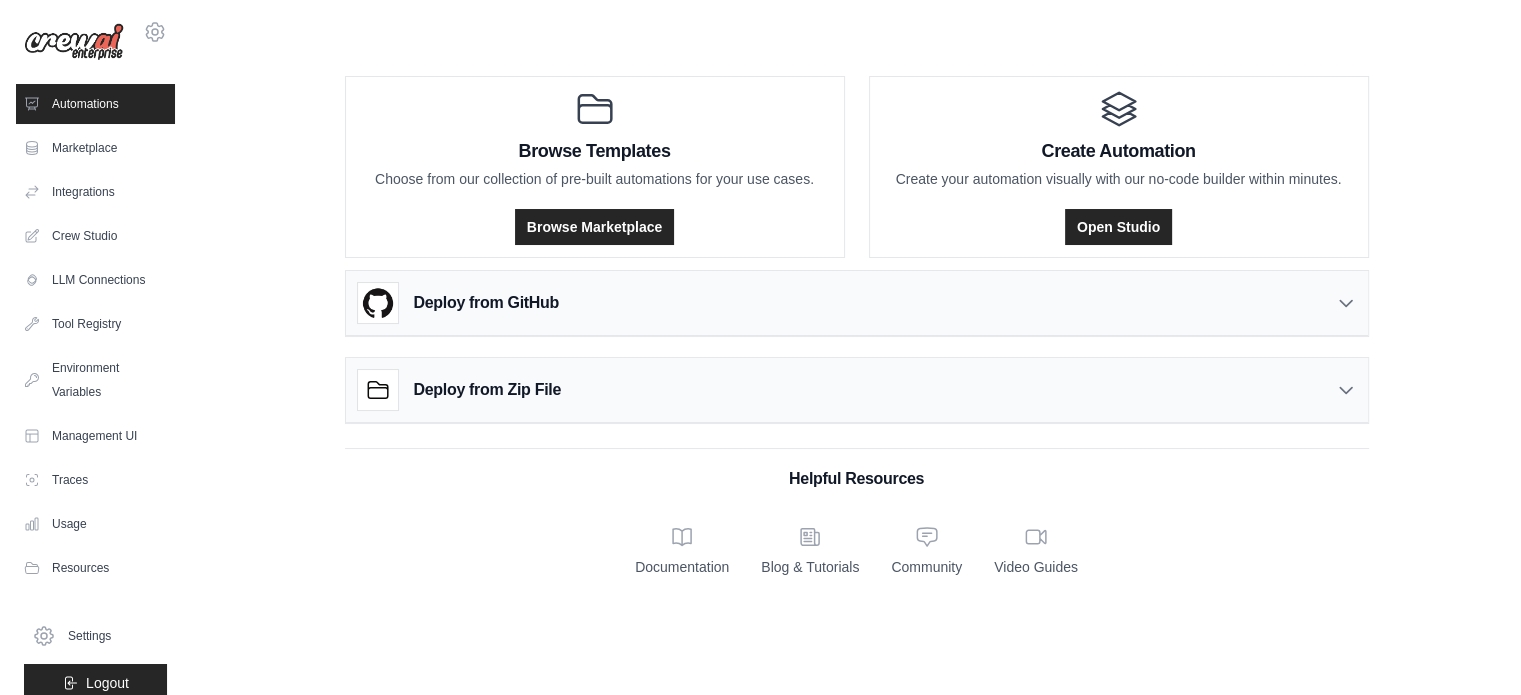 scroll, scrollTop: 0, scrollLeft: 0, axis: both 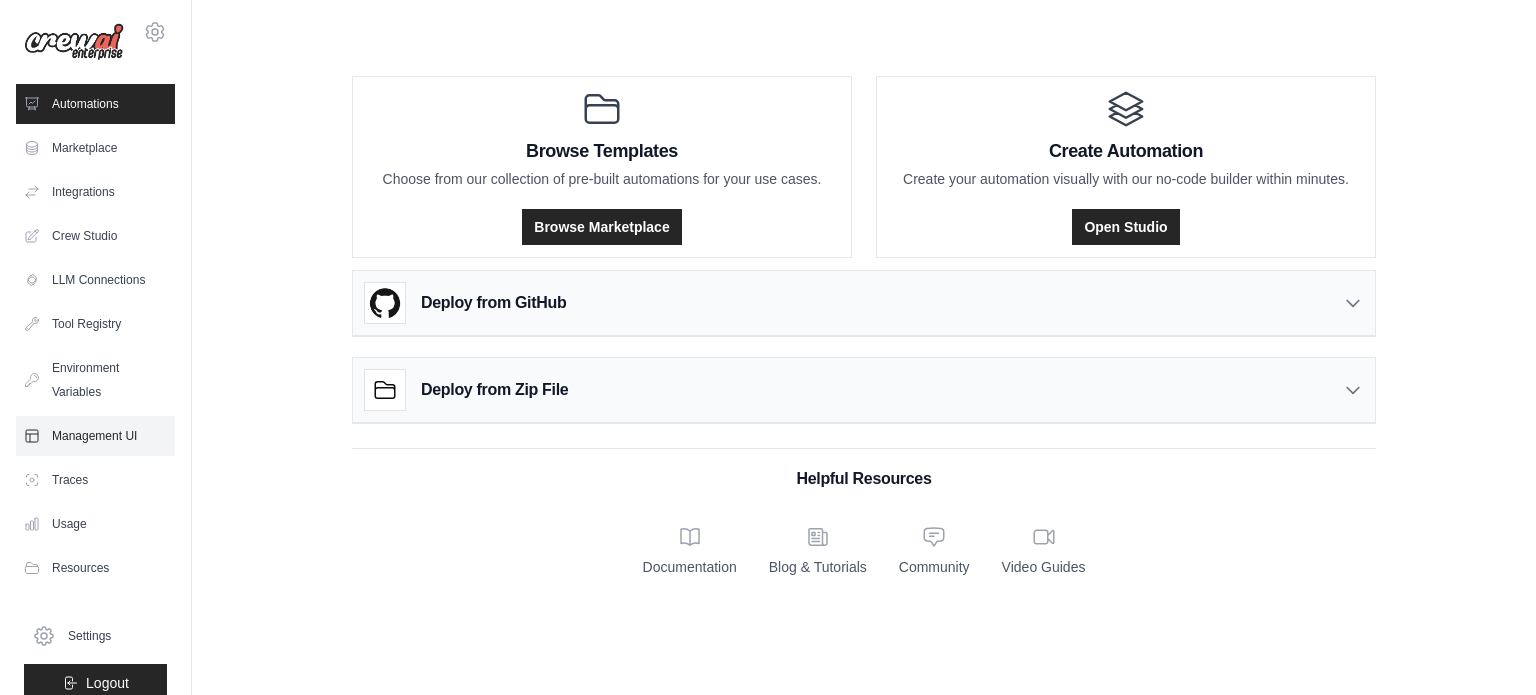 click on "Management UI" at bounding box center (95, 436) 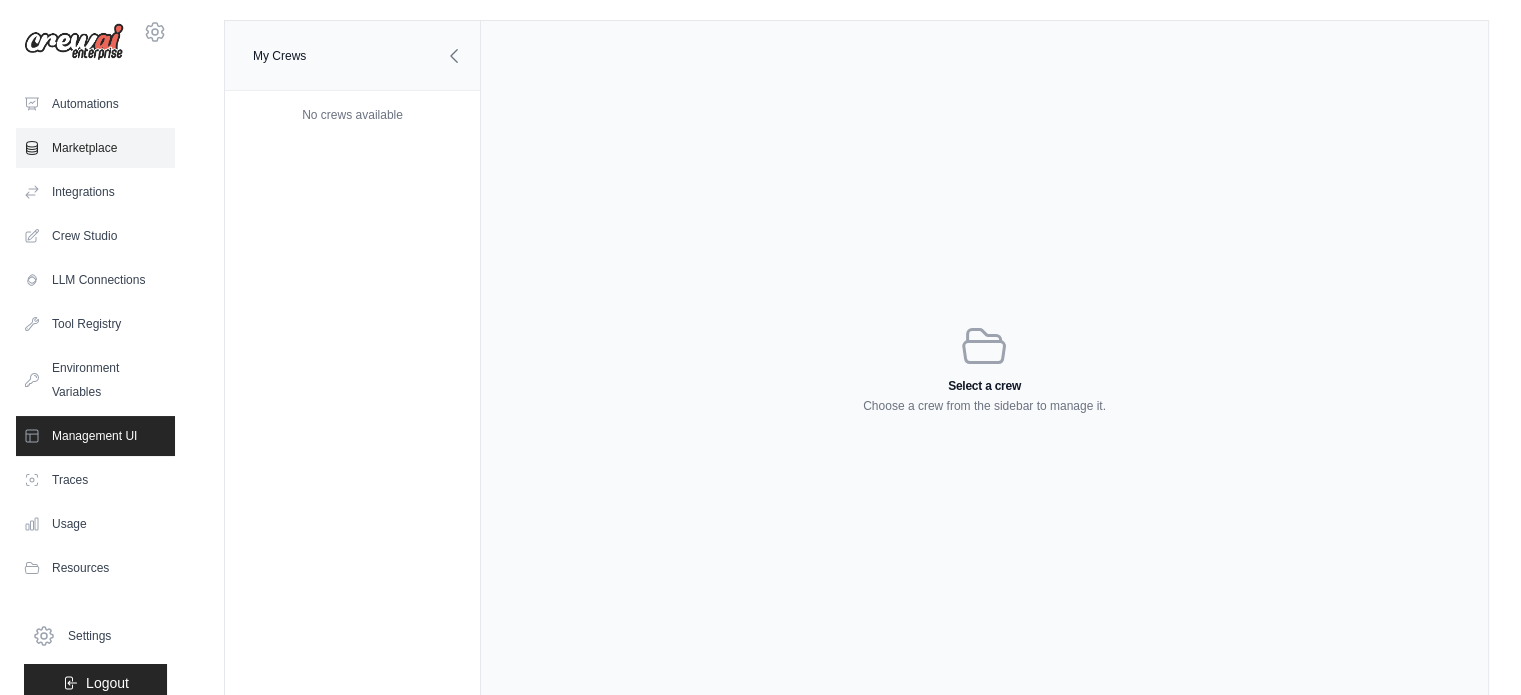 click on "Marketplace" at bounding box center (95, 148) 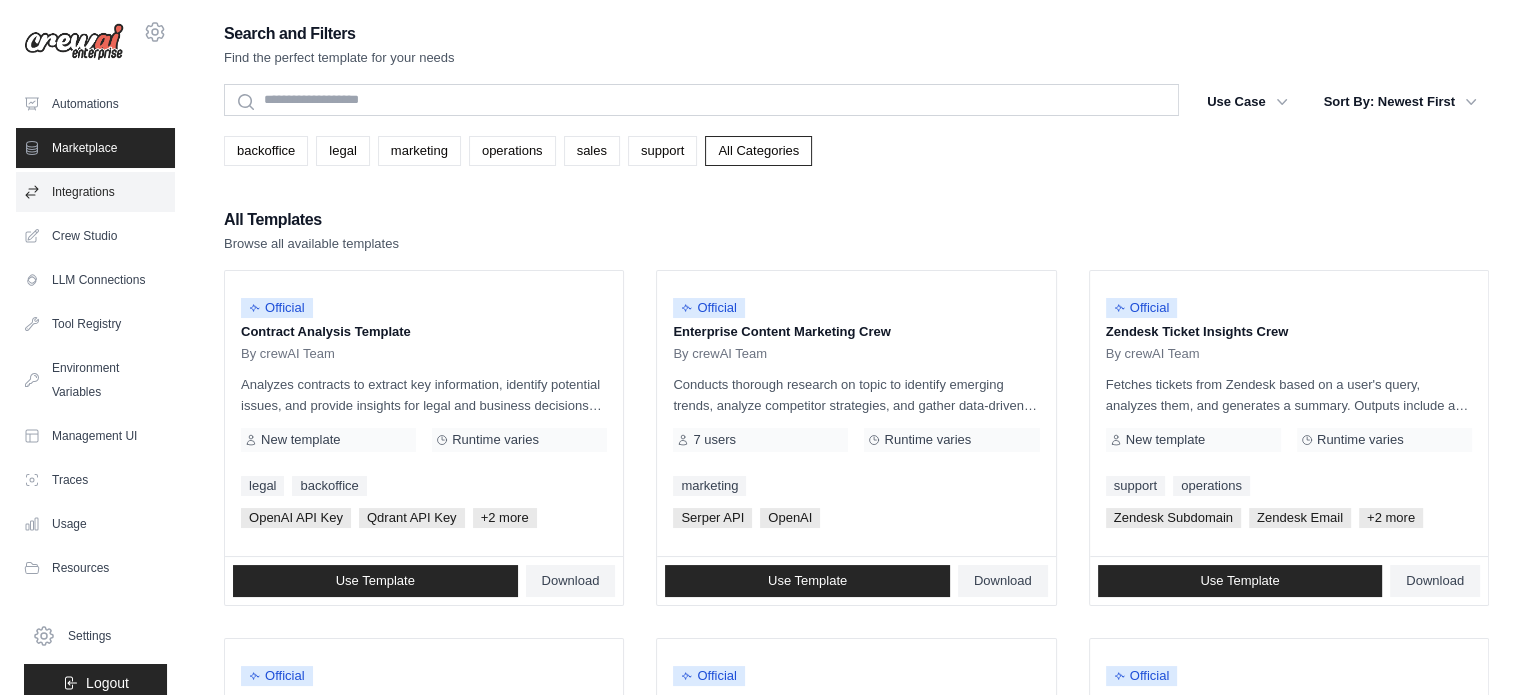 click on "Integrations" at bounding box center [95, 192] 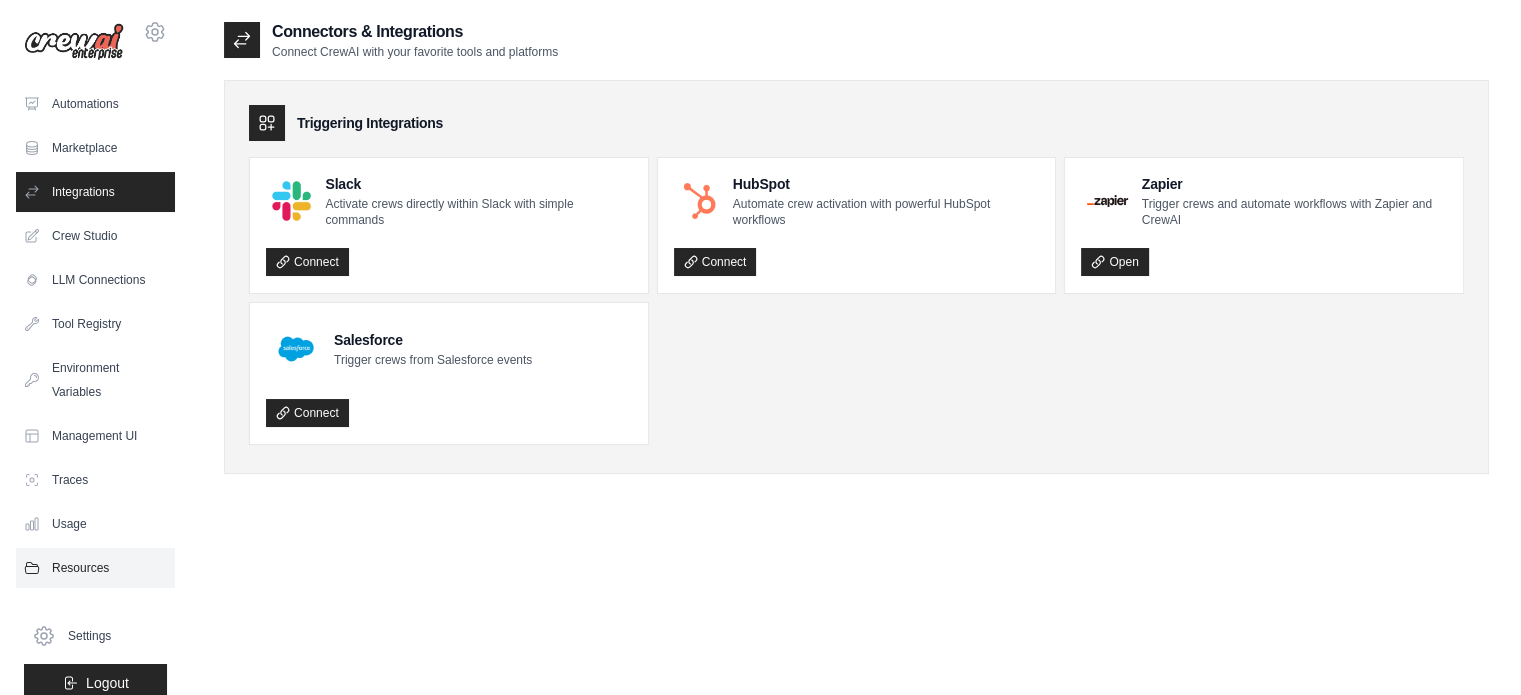 click 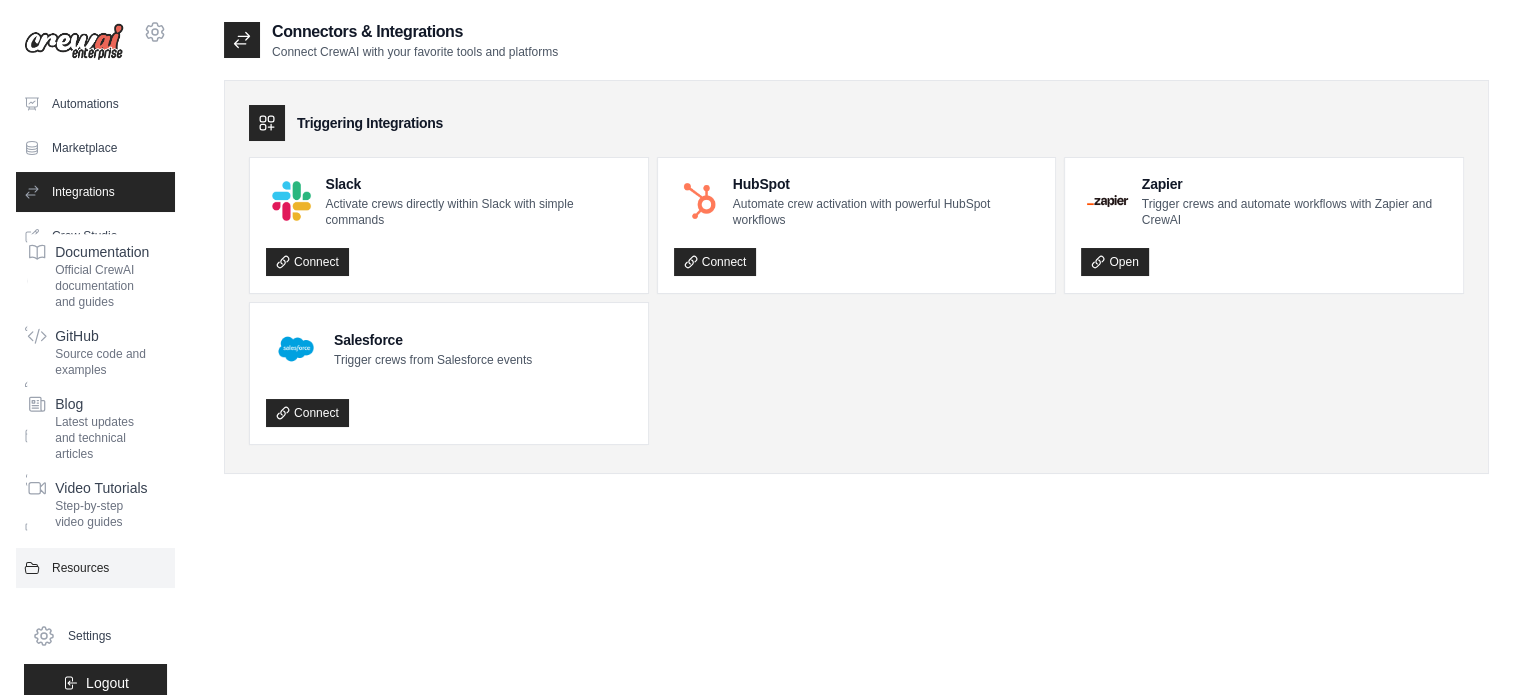 click on "Resources" at bounding box center [95, 568] 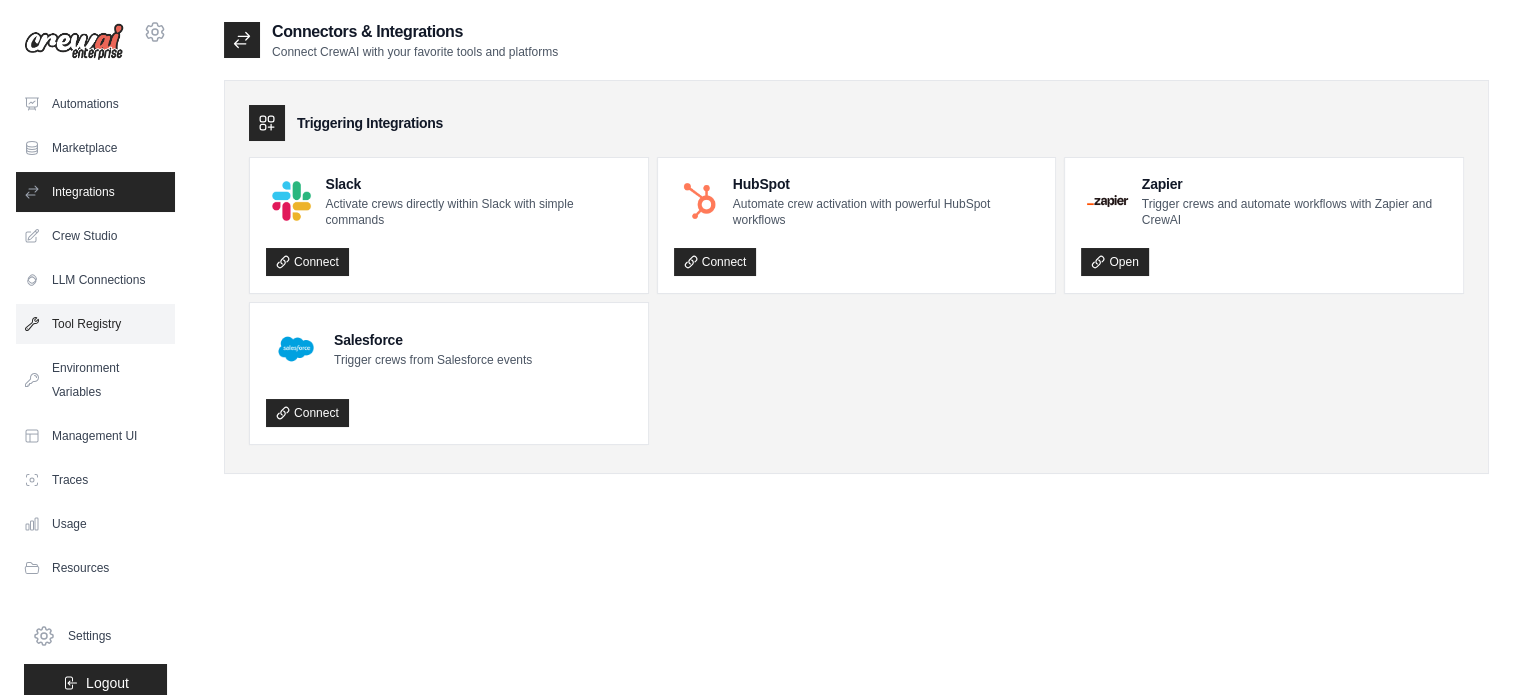 click on "Tool Registry" at bounding box center [95, 324] 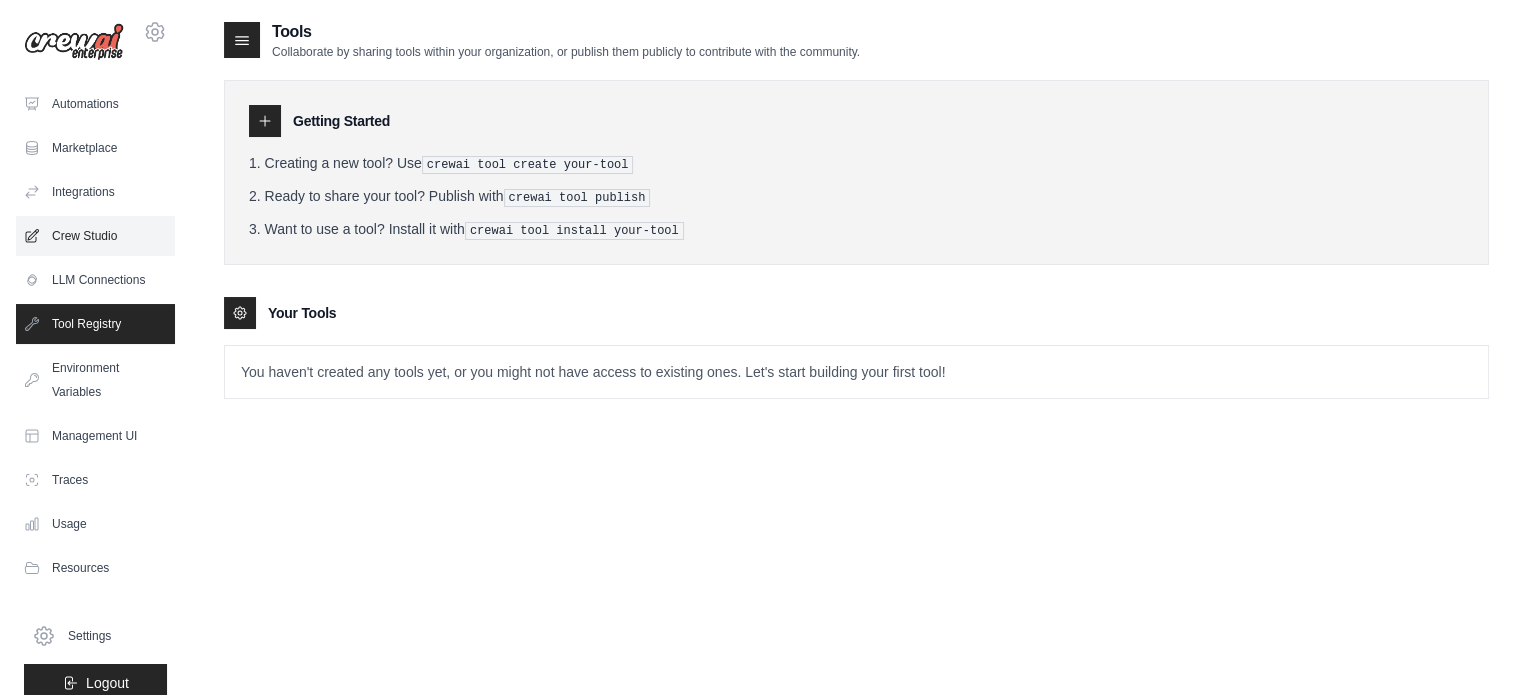 click on "Crew Studio" at bounding box center (95, 236) 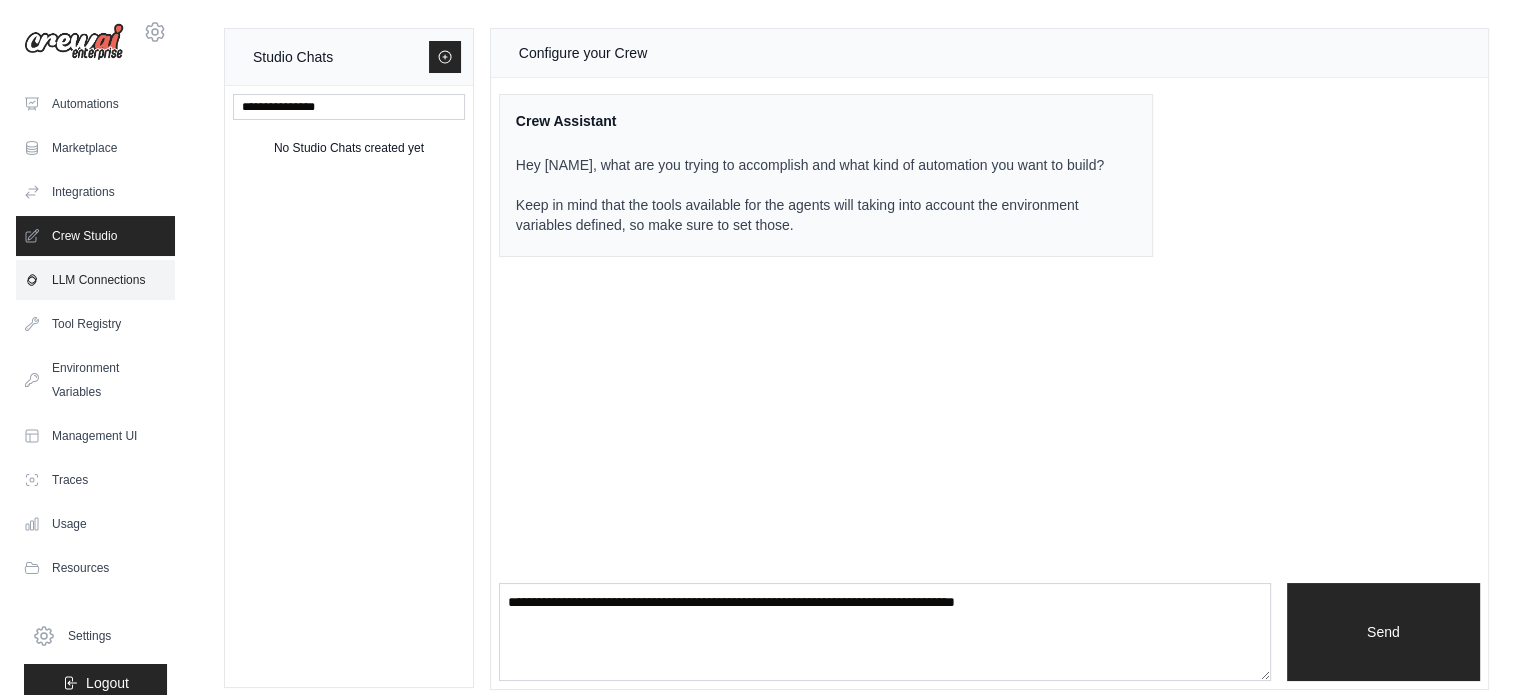 click on "LLM Connections" at bounding box center (95, 280) 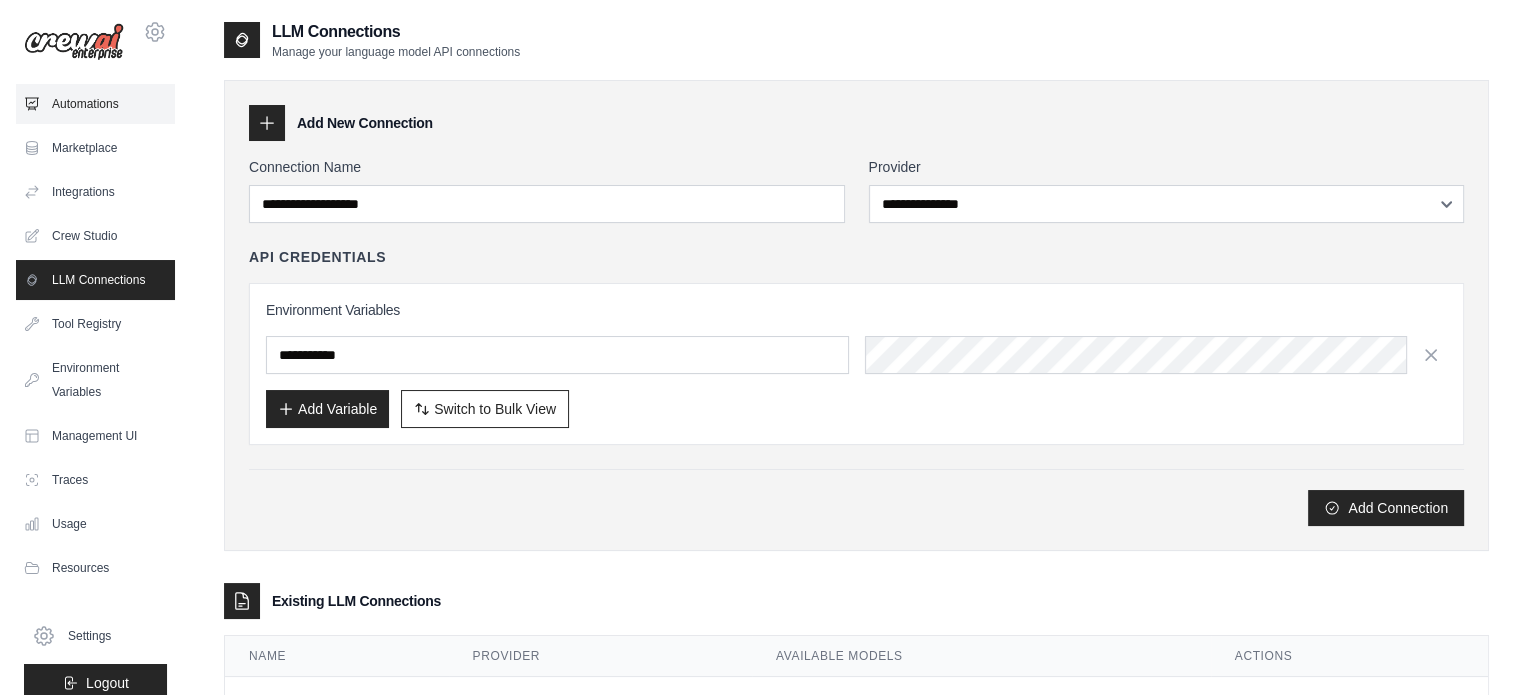 click on "Automations" at bounding box center [95, 104] 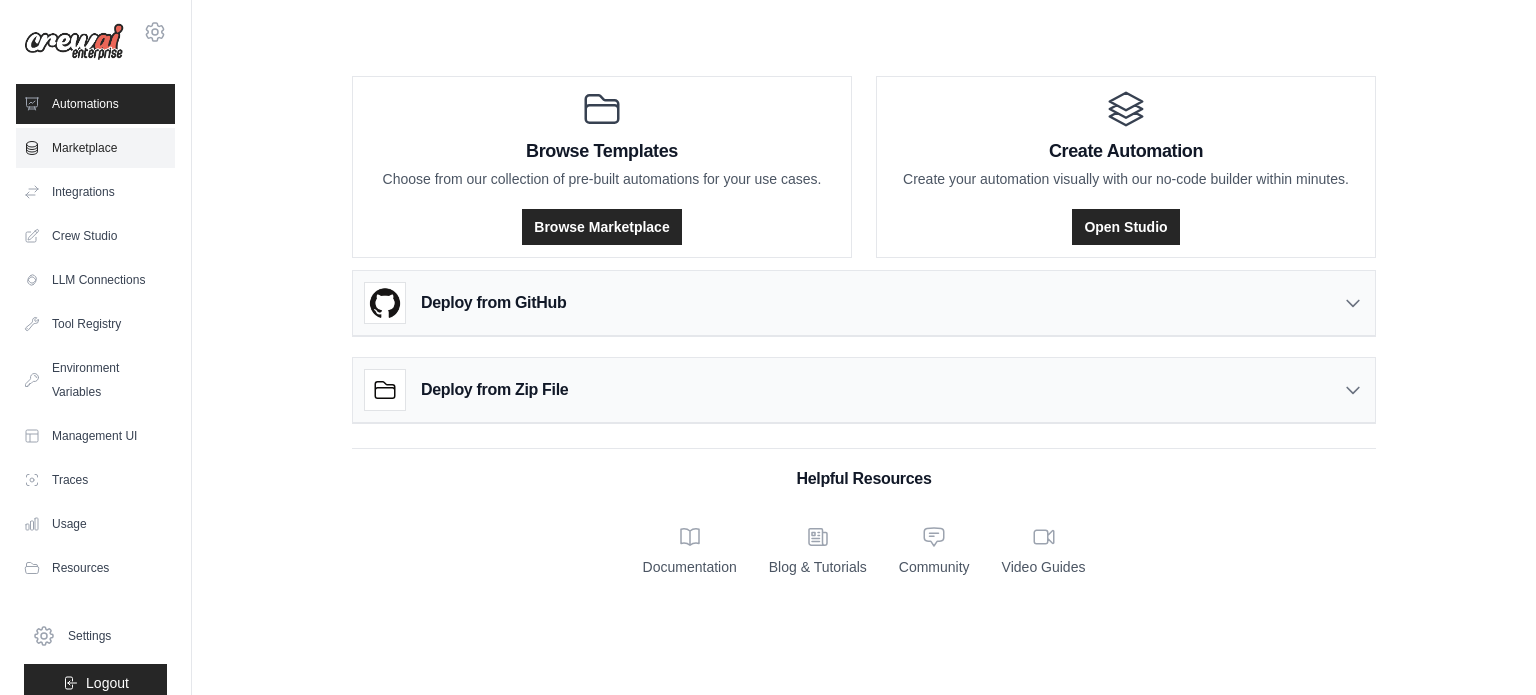 click on "Marketplace" at bounding box center (95, 148) 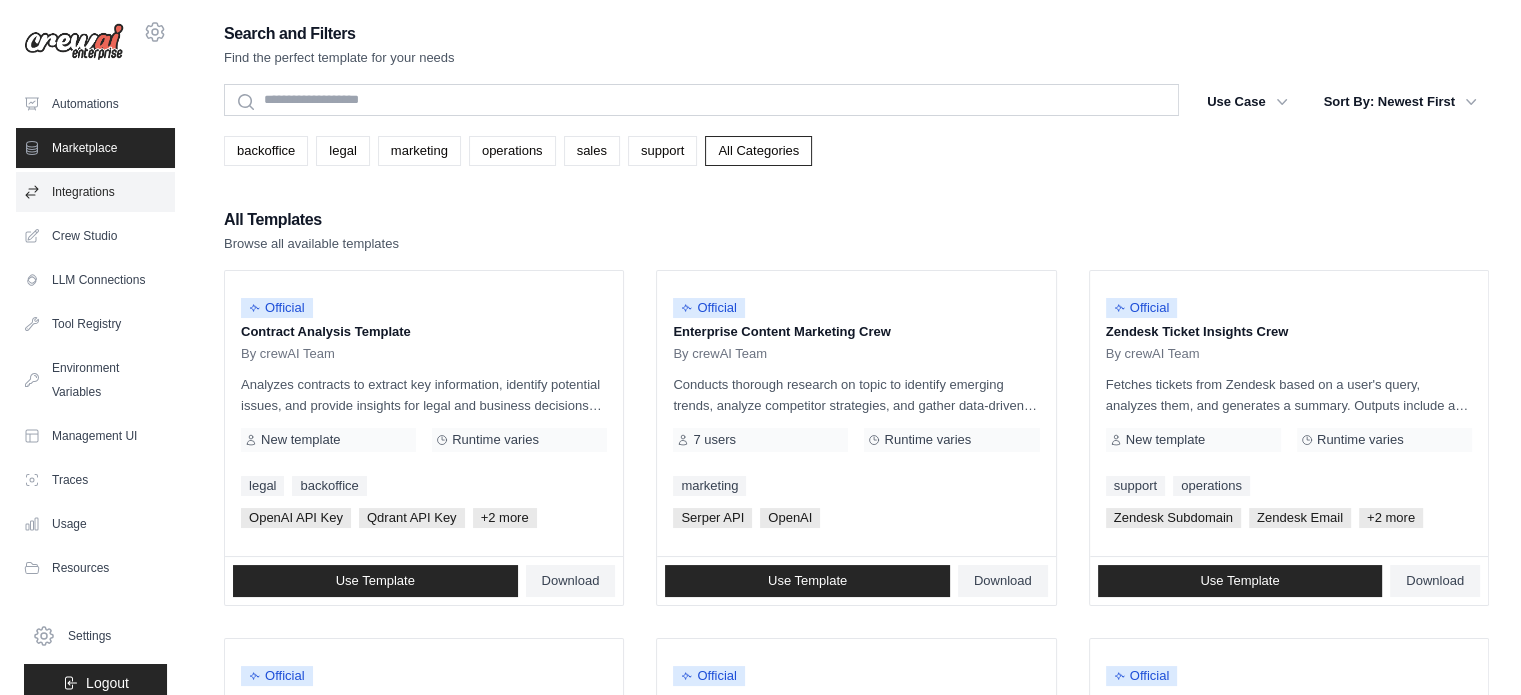 click on "Integrations" at bounding box center [95, 192] 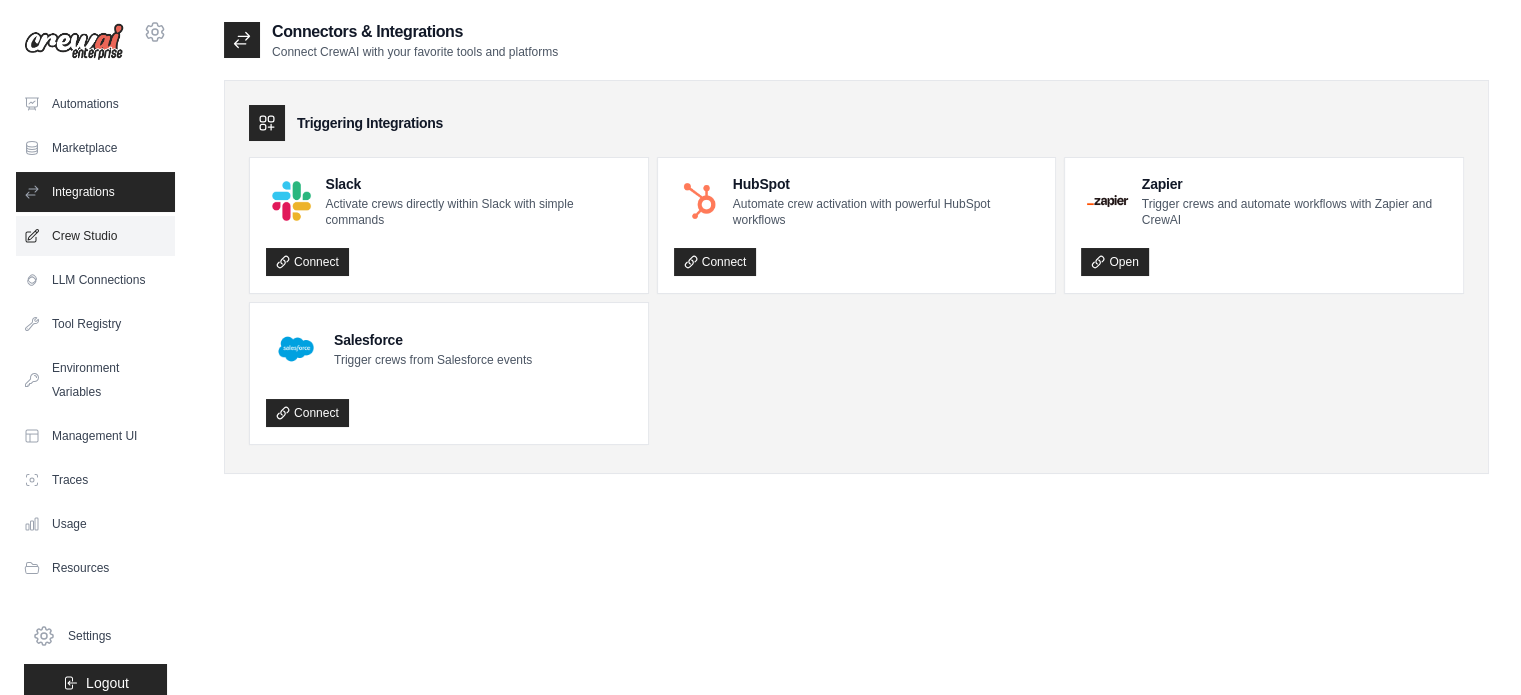 click on "Crew Studio" at bounding box center (95, 236) 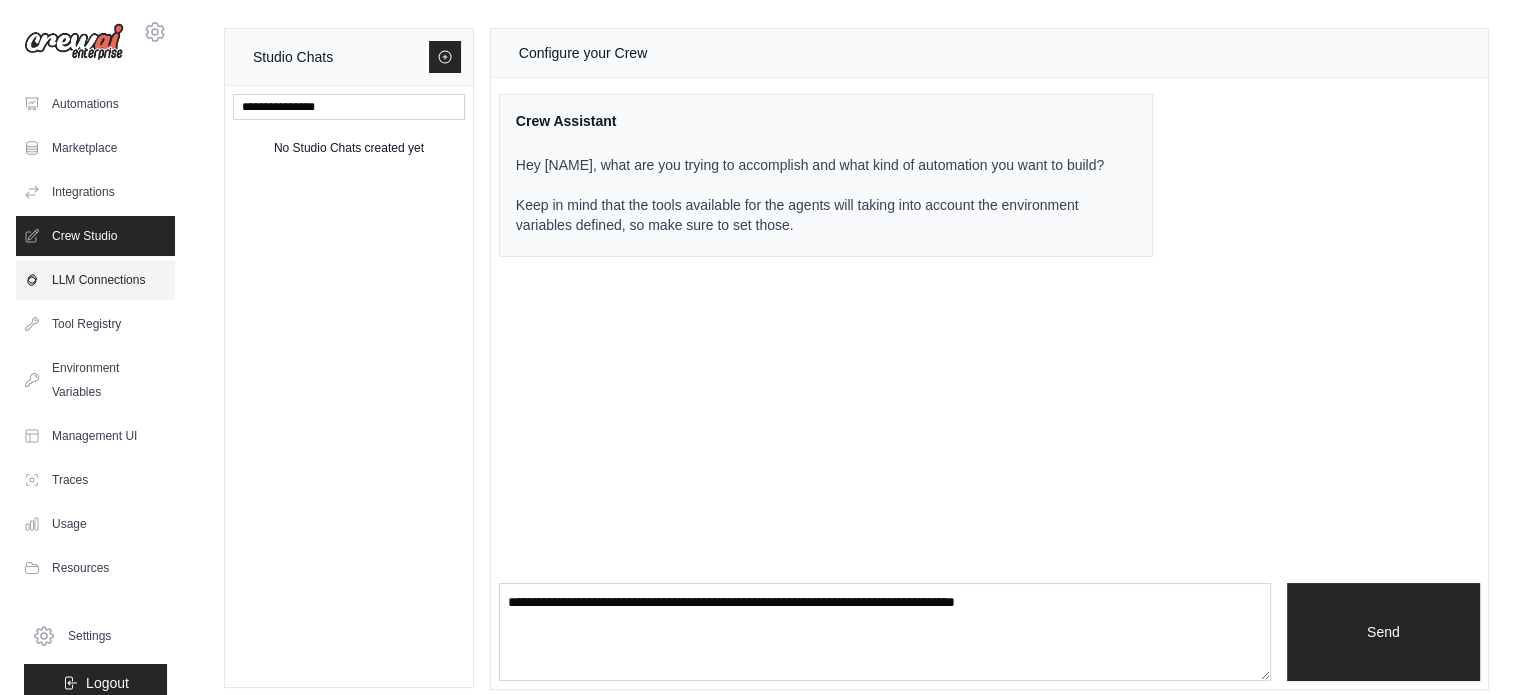 click on "LLM Connections" at bounding box center (95, 280) 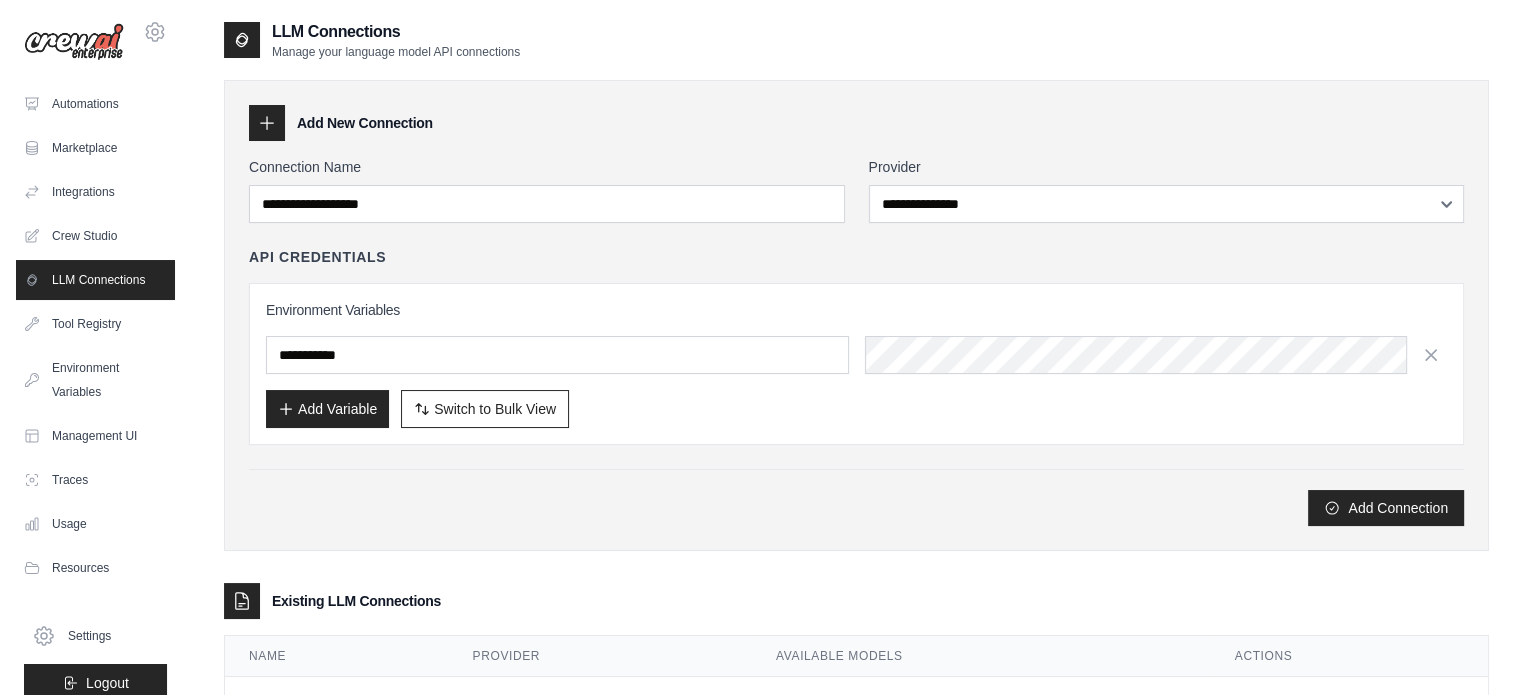click on "Tool Registry" at bounding box center [95, 324] 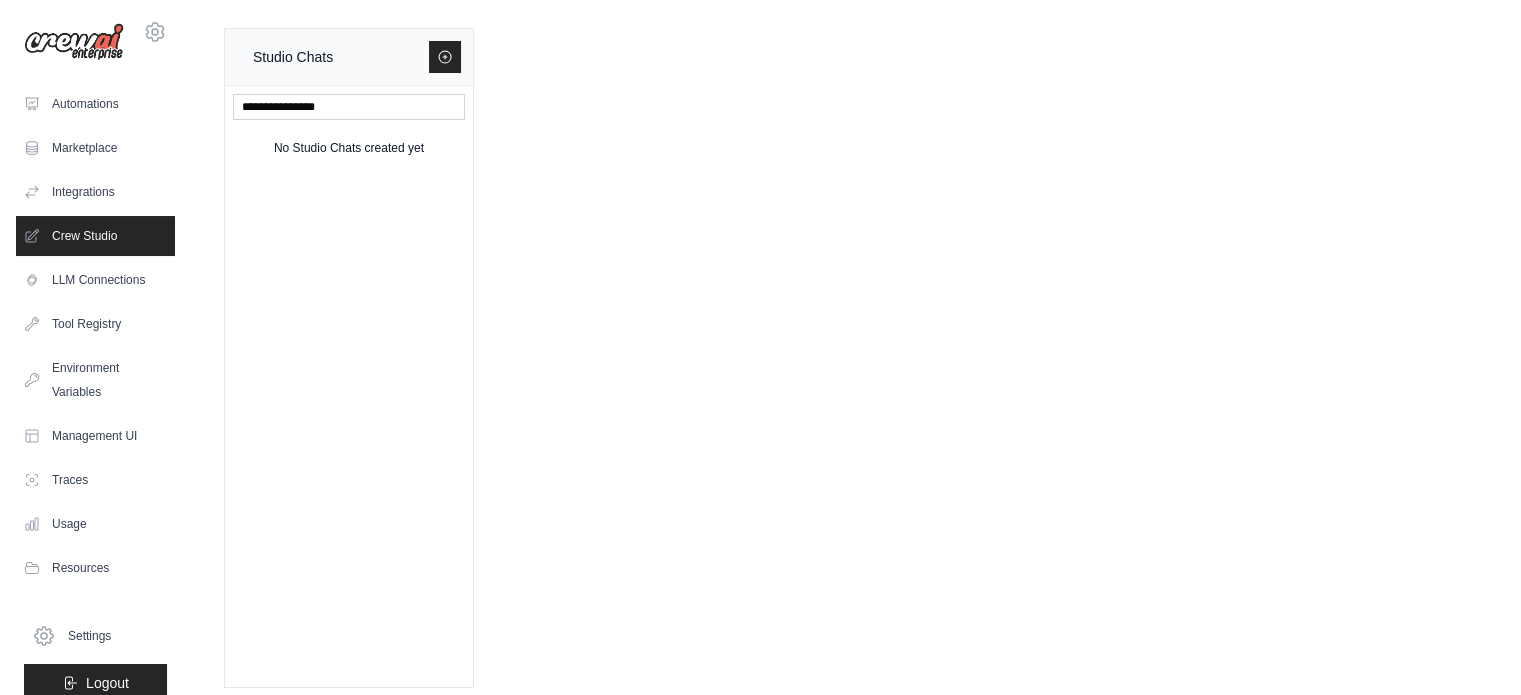 click on "Environment Variables" at bounding box center (95, 380) 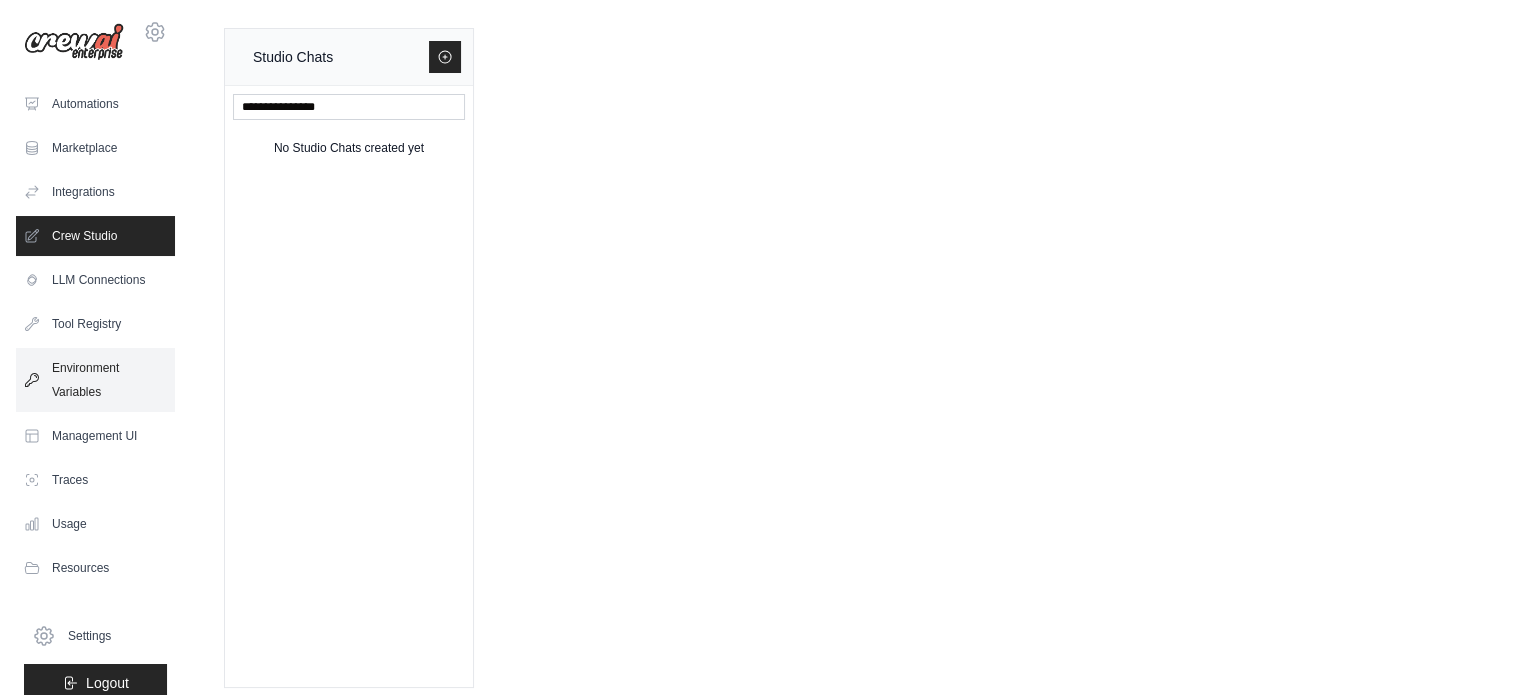 click on "Environment Variables" at bounding box center [95, 380] 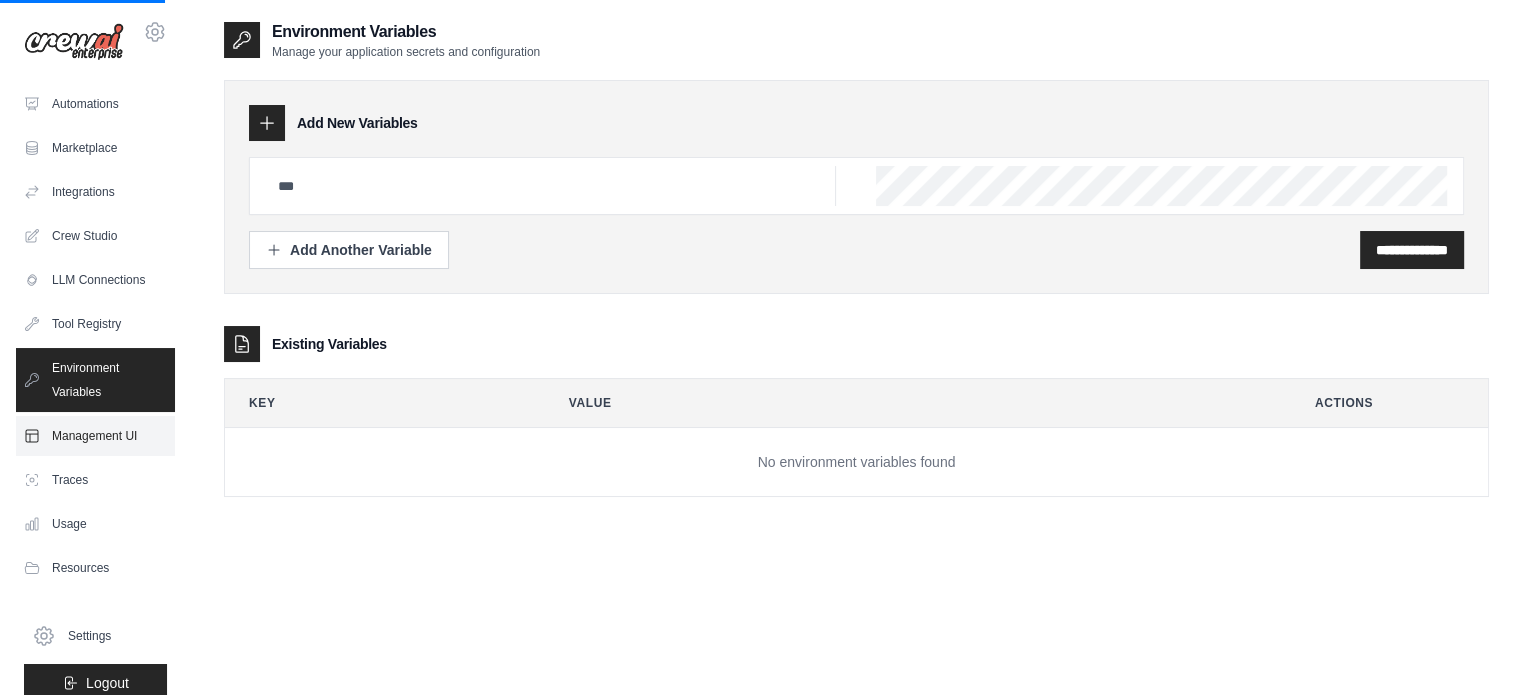 click on "Management UI" at bounding box center [95, 436] 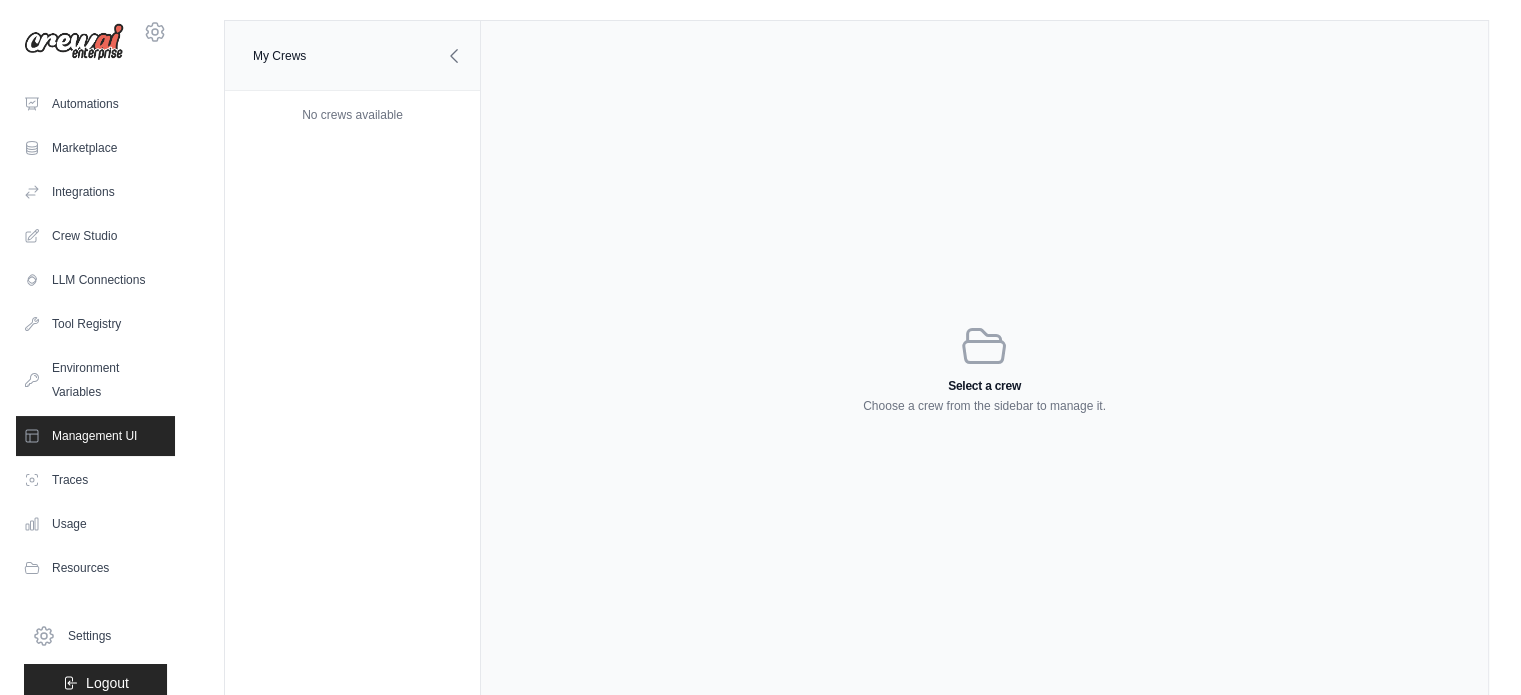 click on "Traces" at bounding box center [95, 480] 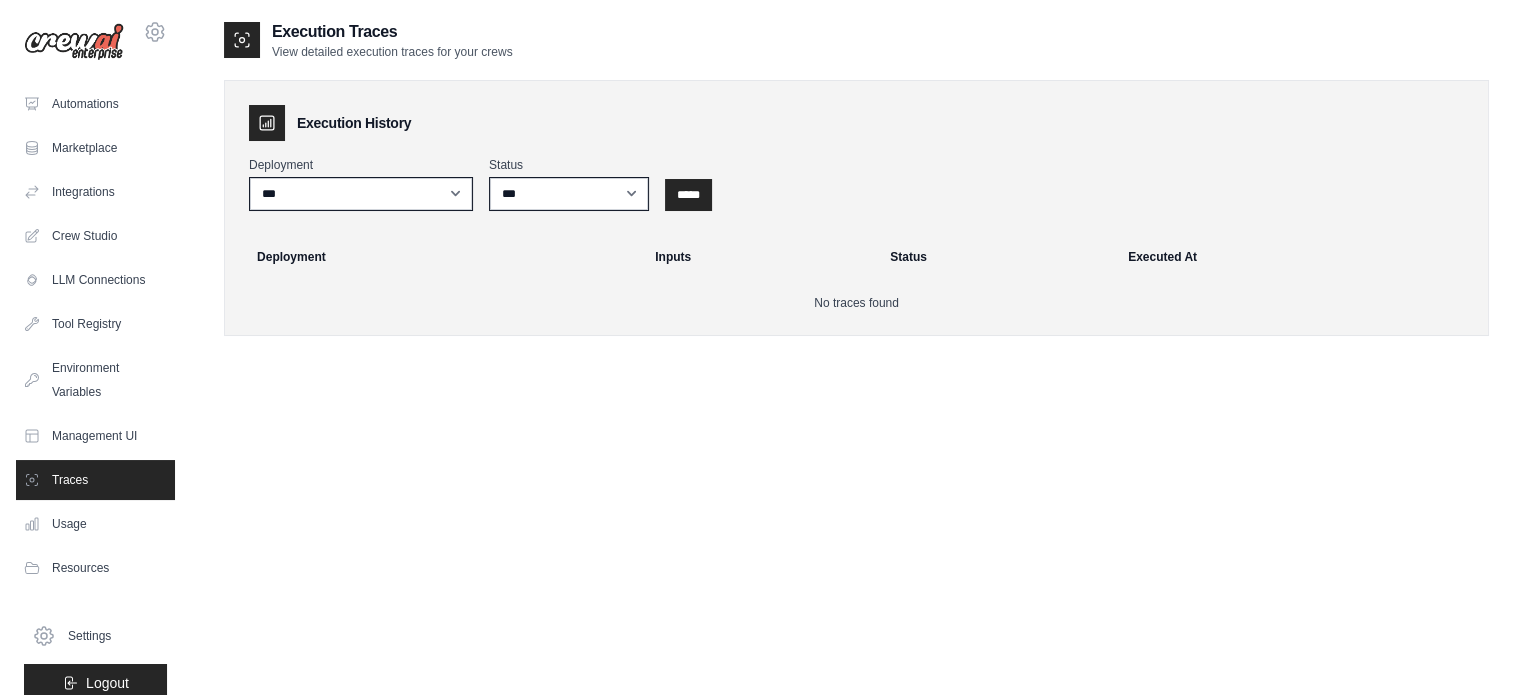 click on "Usage" at bounding box center (95, 524) 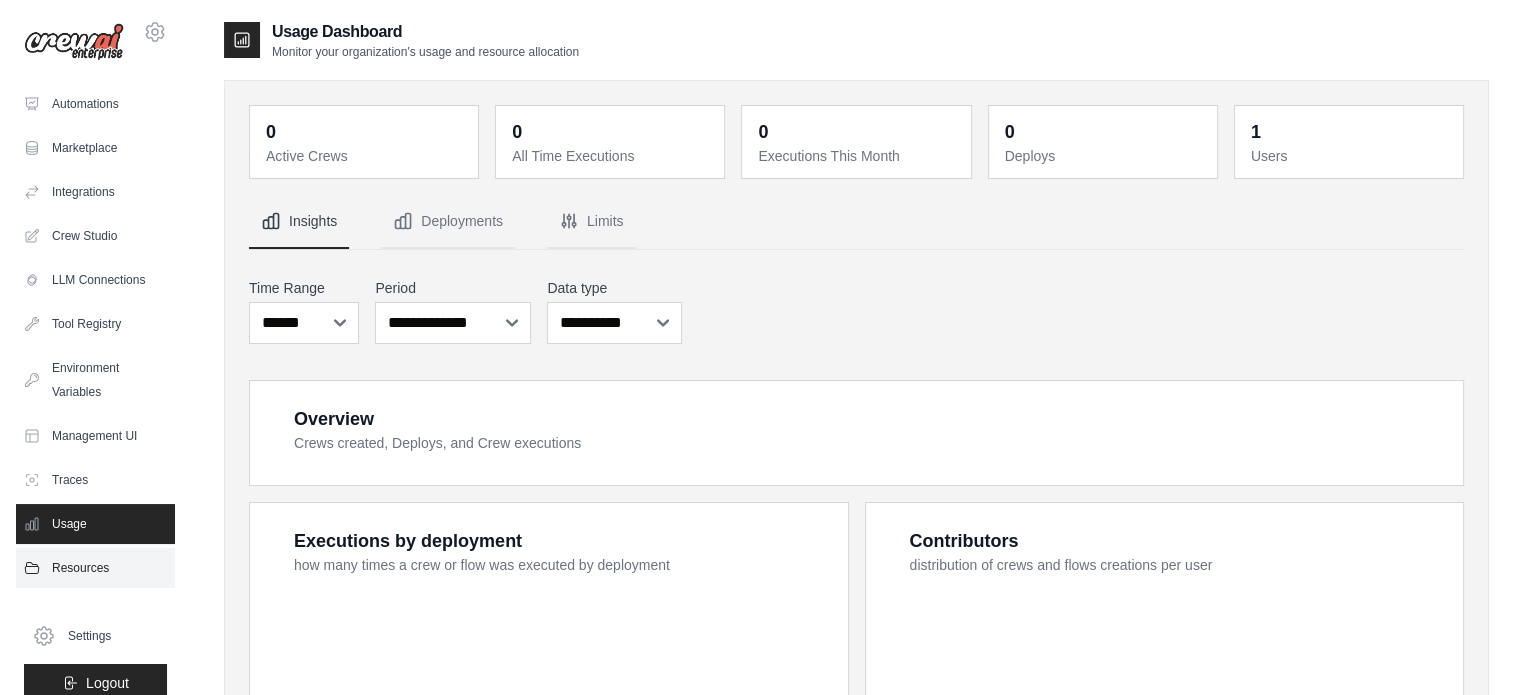 click on "Resources" at bounding box center (95, 568) 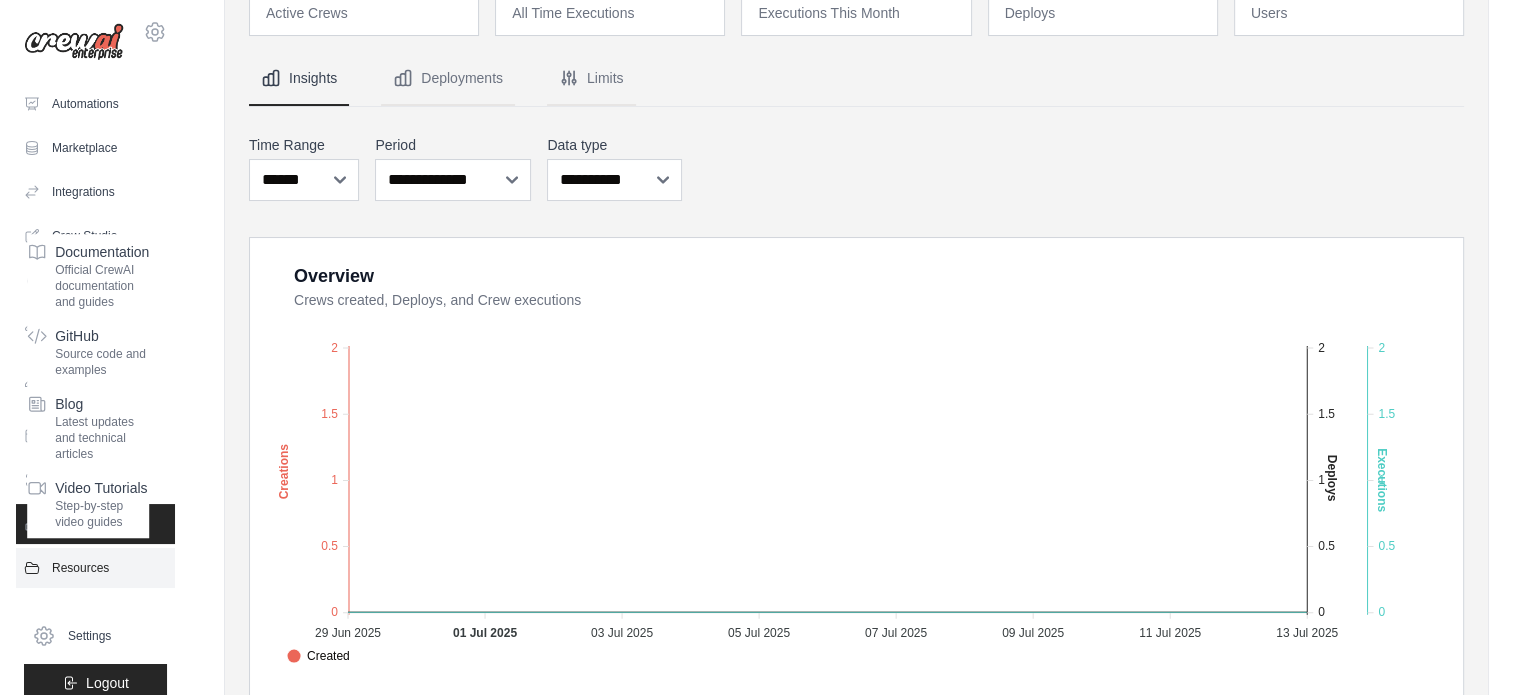 scroll, scrollTop: 400, scrollLeft: 0, axis: vertical 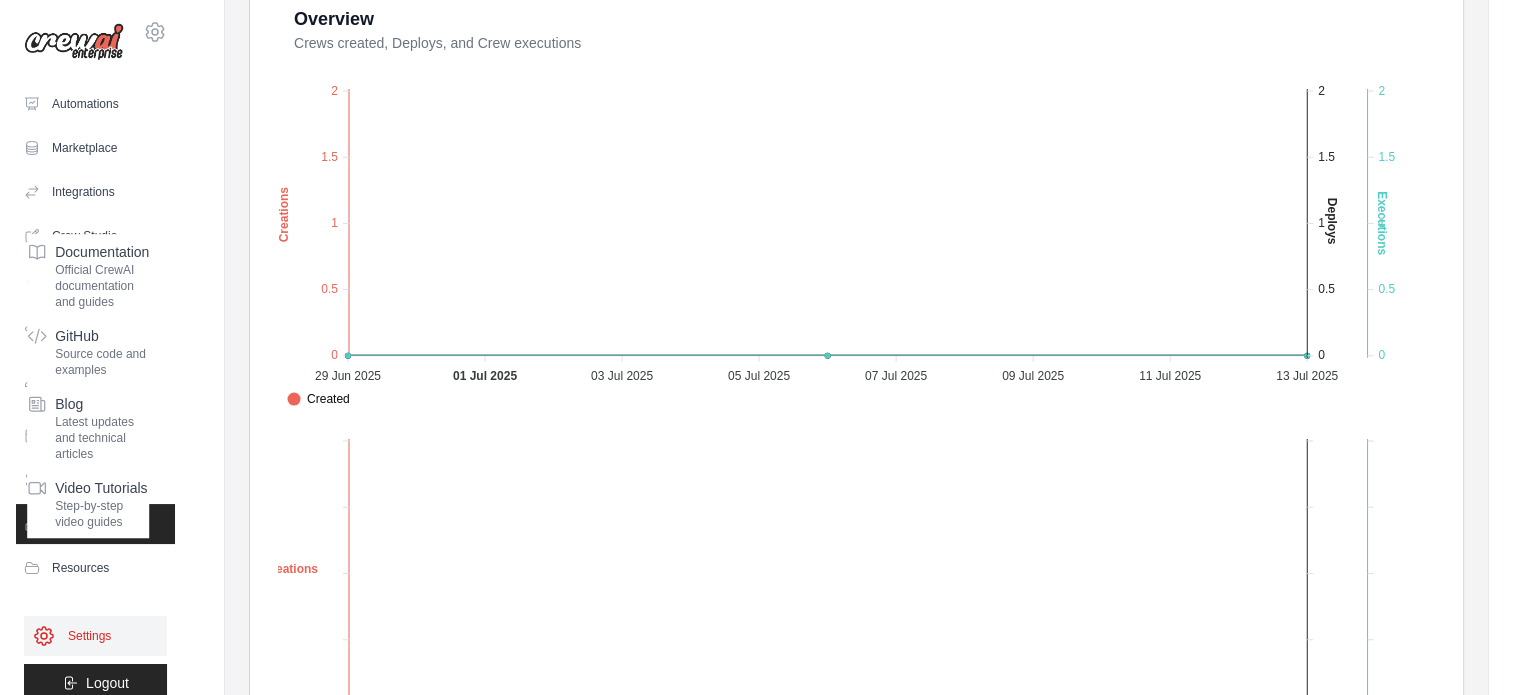 click on "Settings" at bounding box center [95, 636] 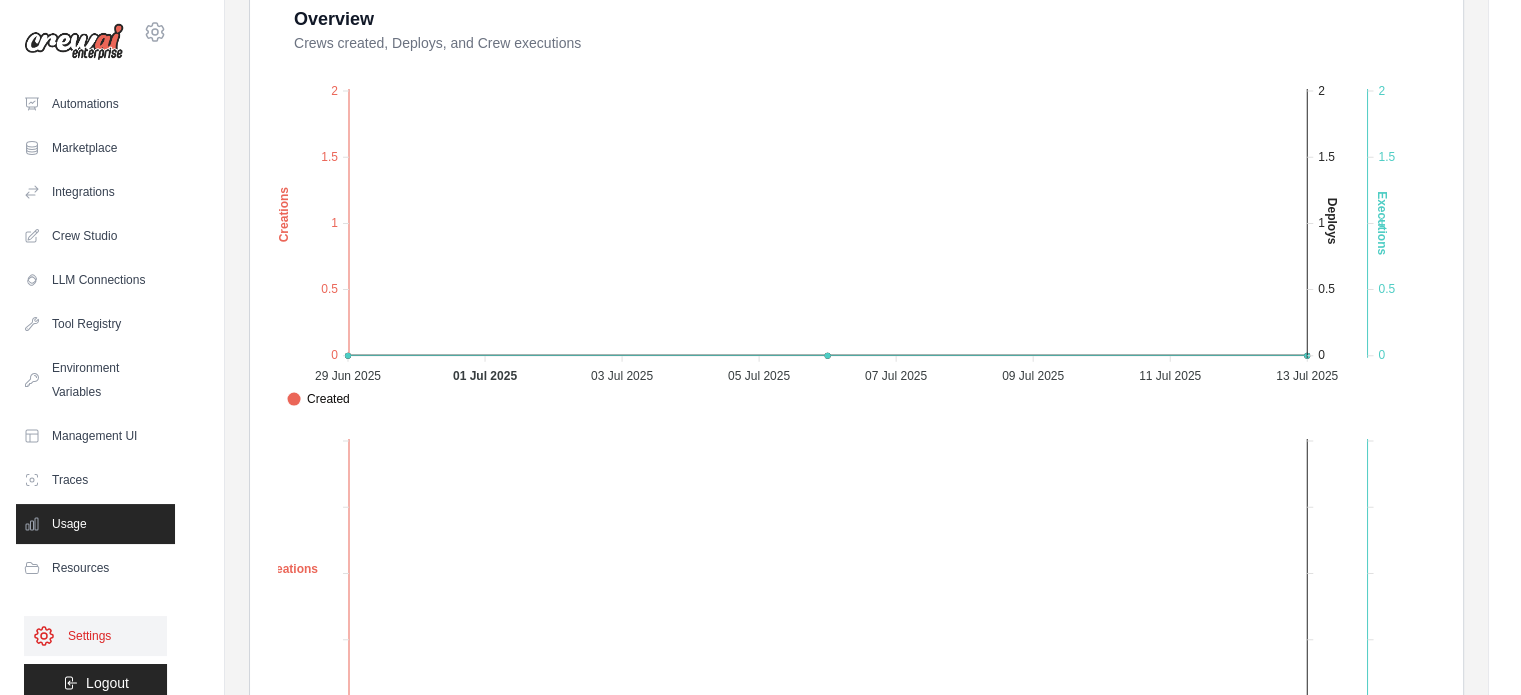 scroll, scrollTop: 0, scrollLeft: 0, axis: both 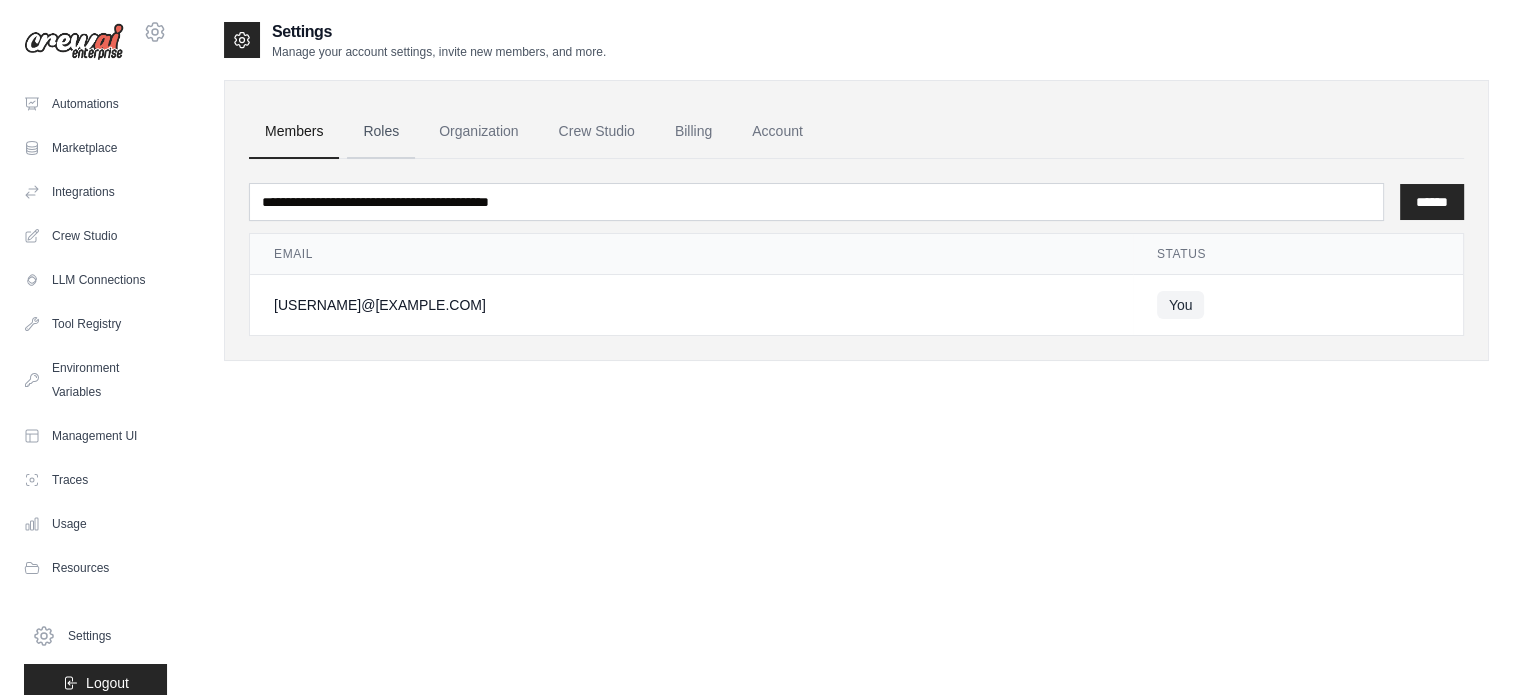 click on "Roles" at bounding box center [381, 132] 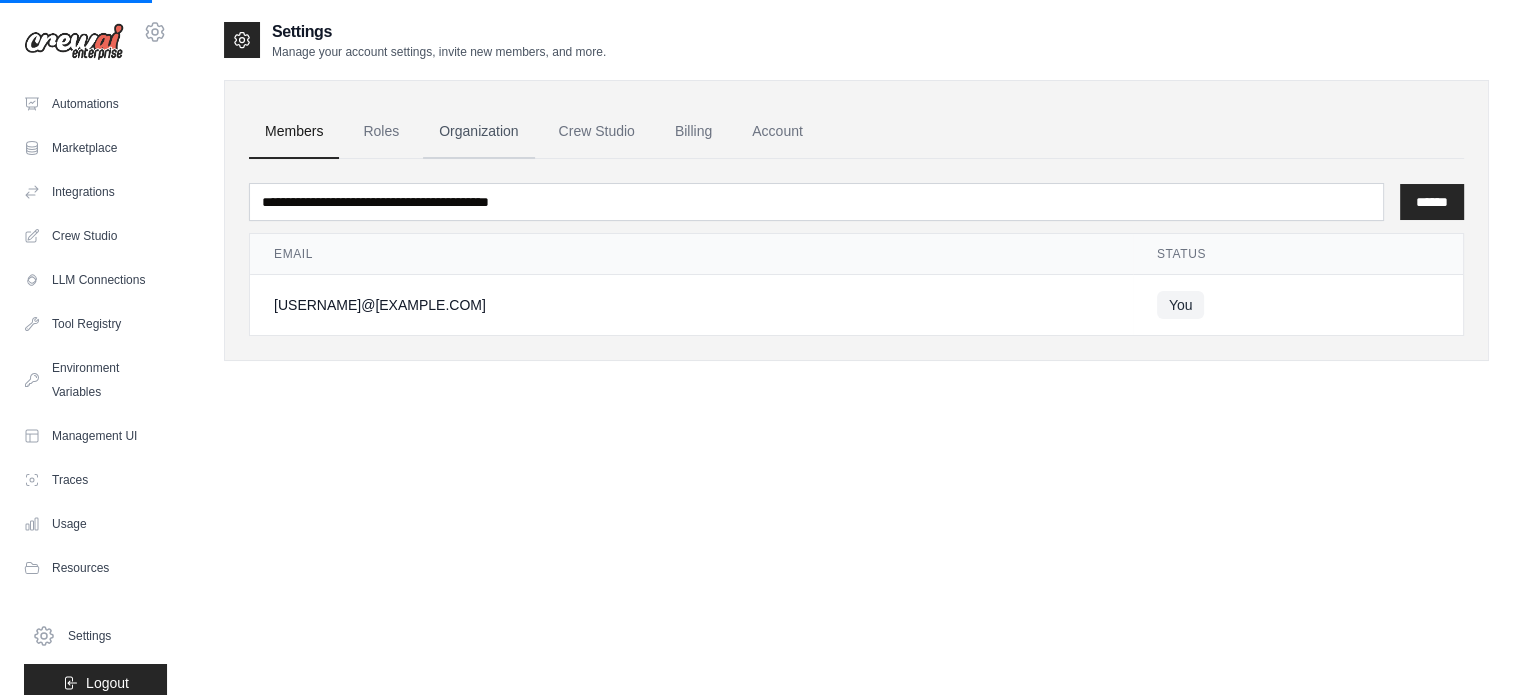 click on "Organization" at bounding box center [478, 132] 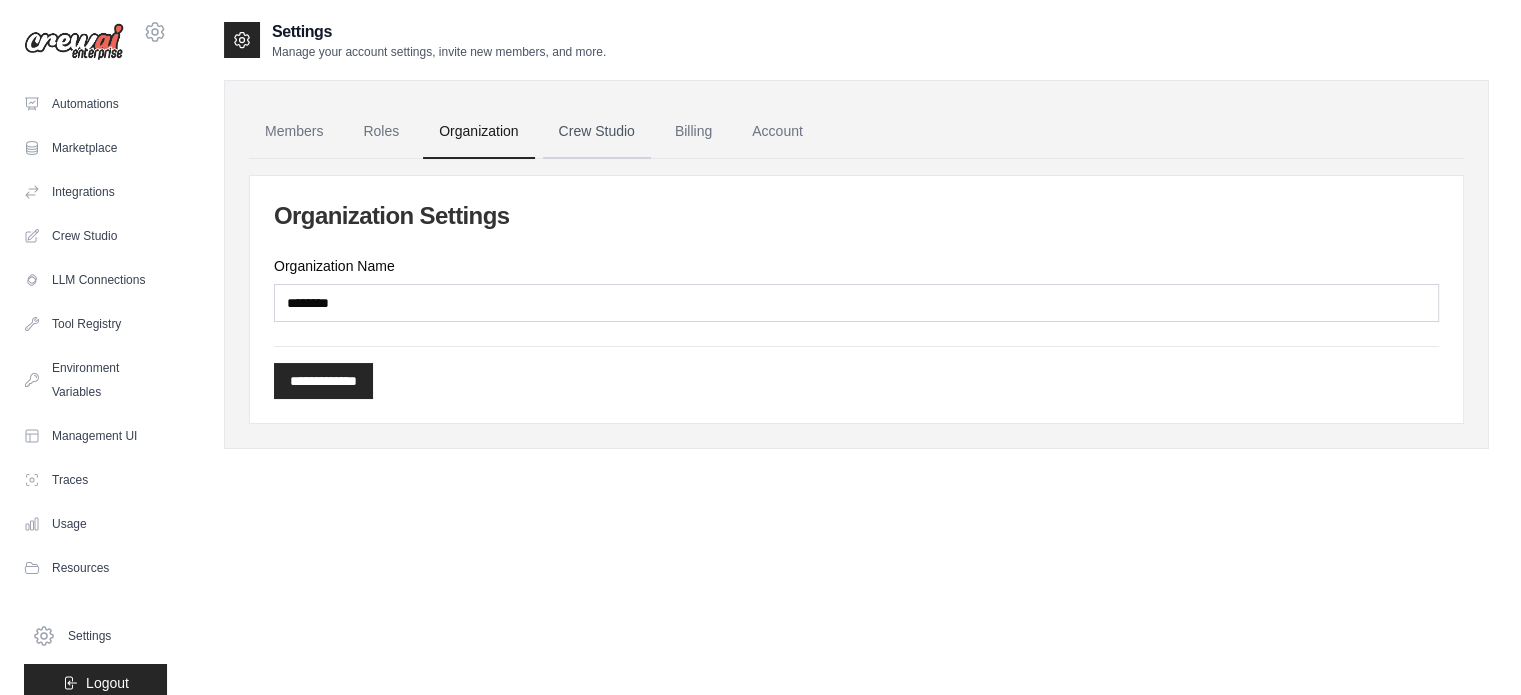 click on "Crew Studio" at bounding box center (597, 132) 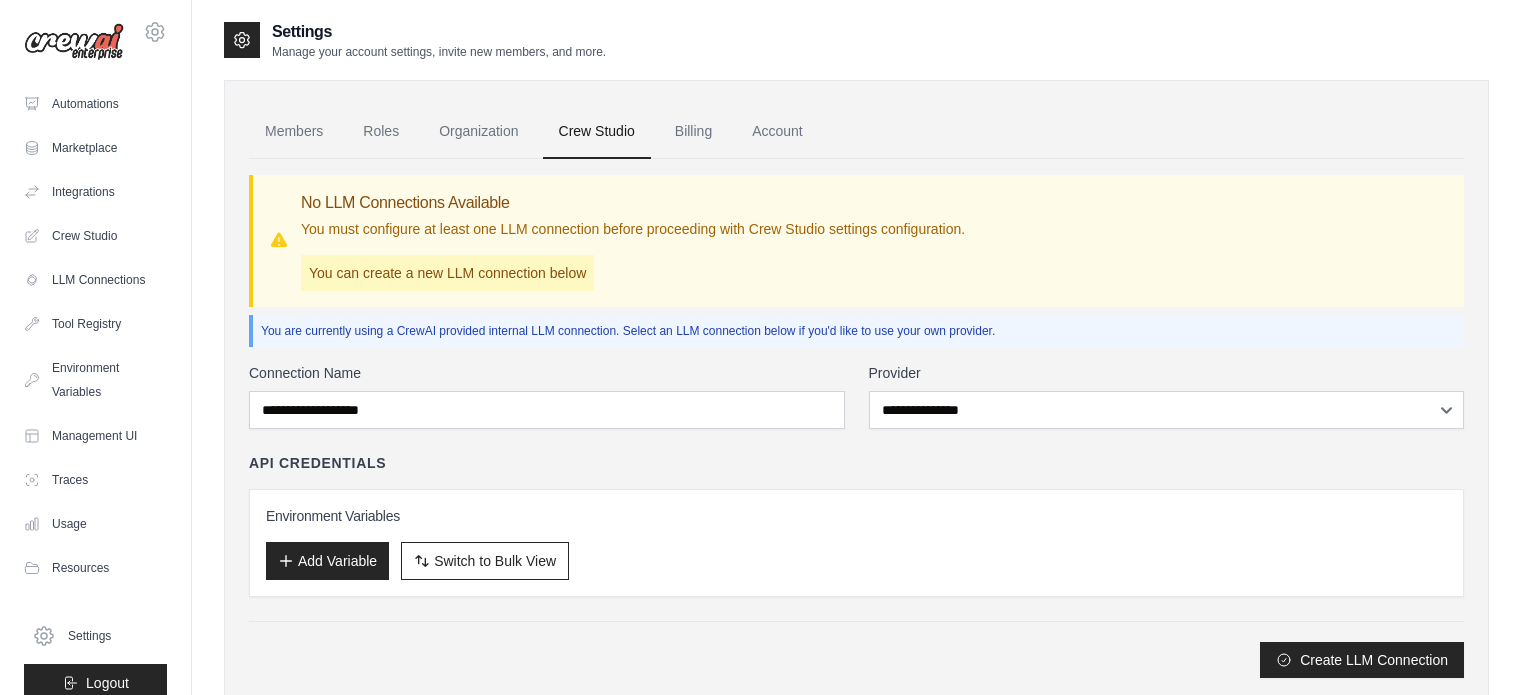 scroll, scrollTop: 0, scrollLeft: 0, axis: both 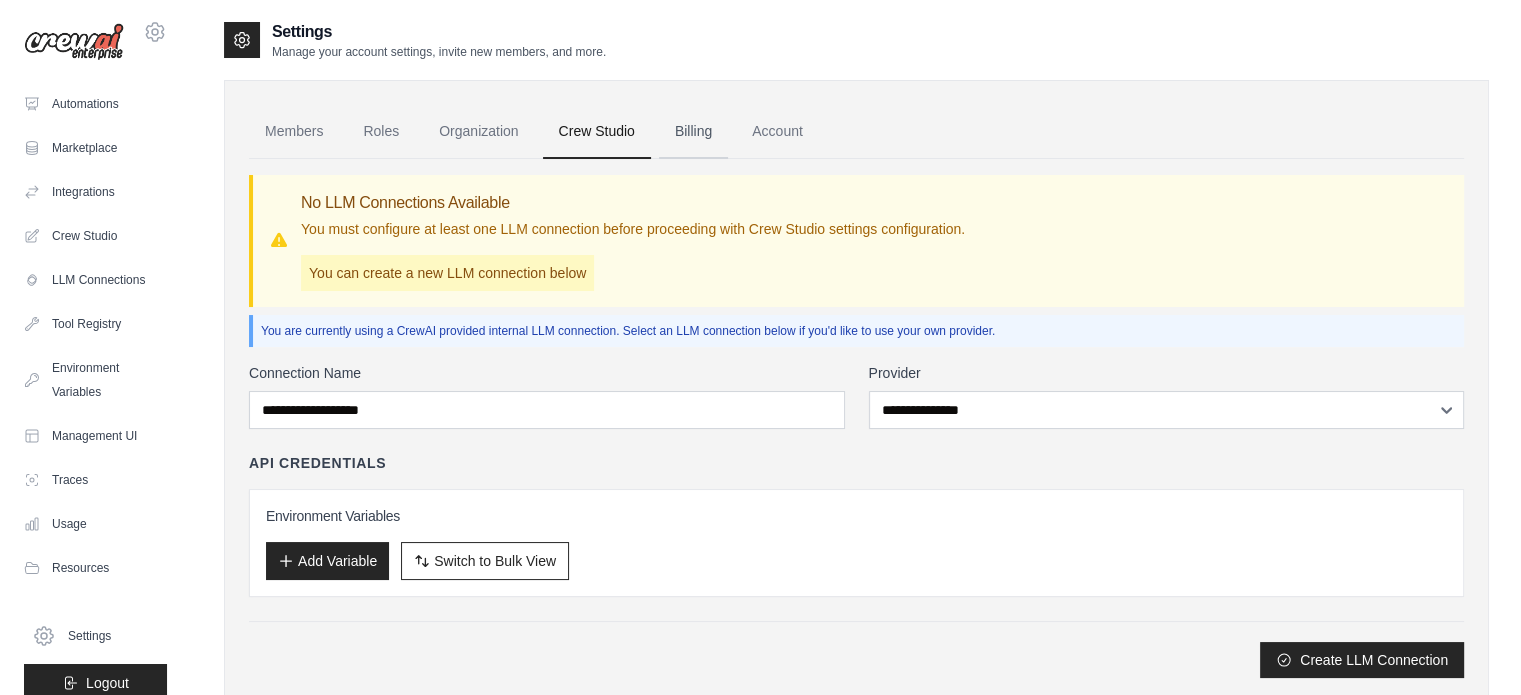 click on "Billing" at bounding box center [693, 132] 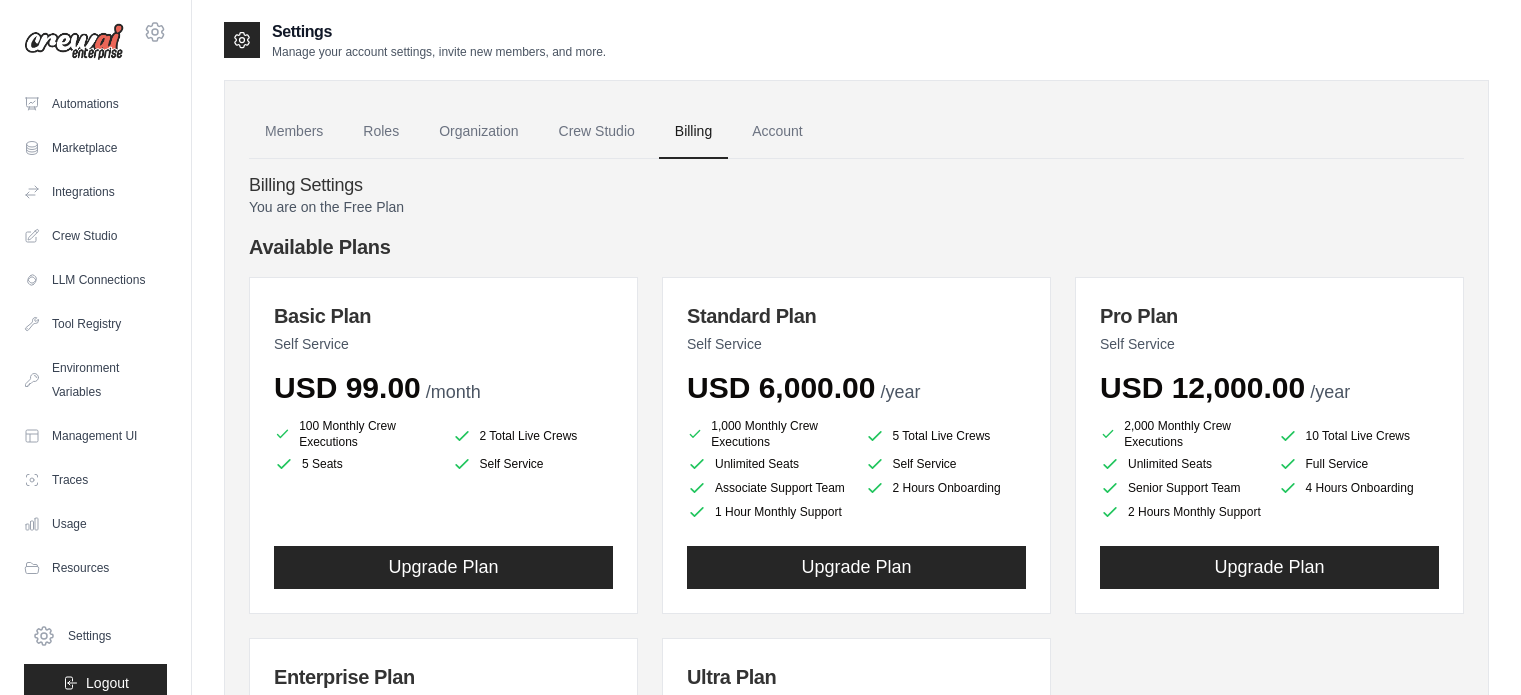 scroll, scrollTop: 0, scrollLeft: 0, axis: both 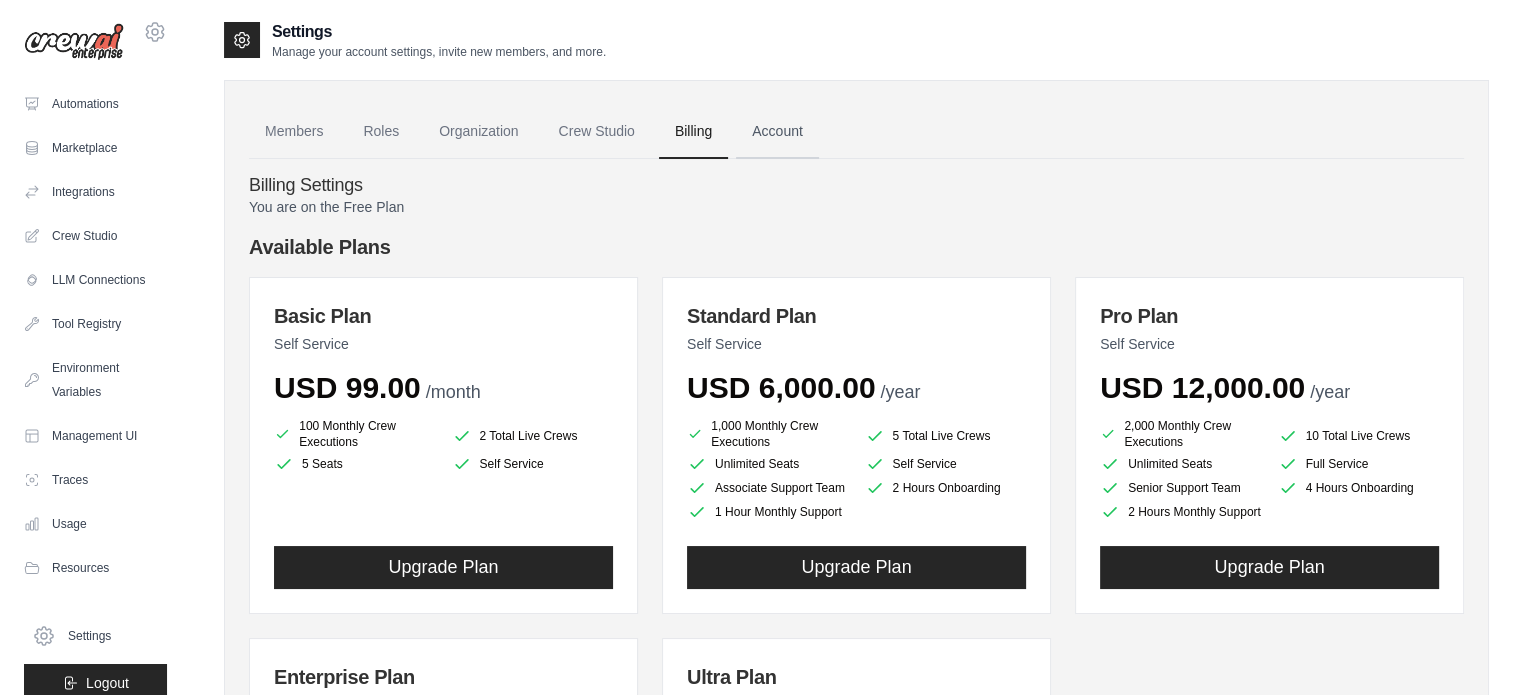 click on "Account" at bounding box center (777, 132) 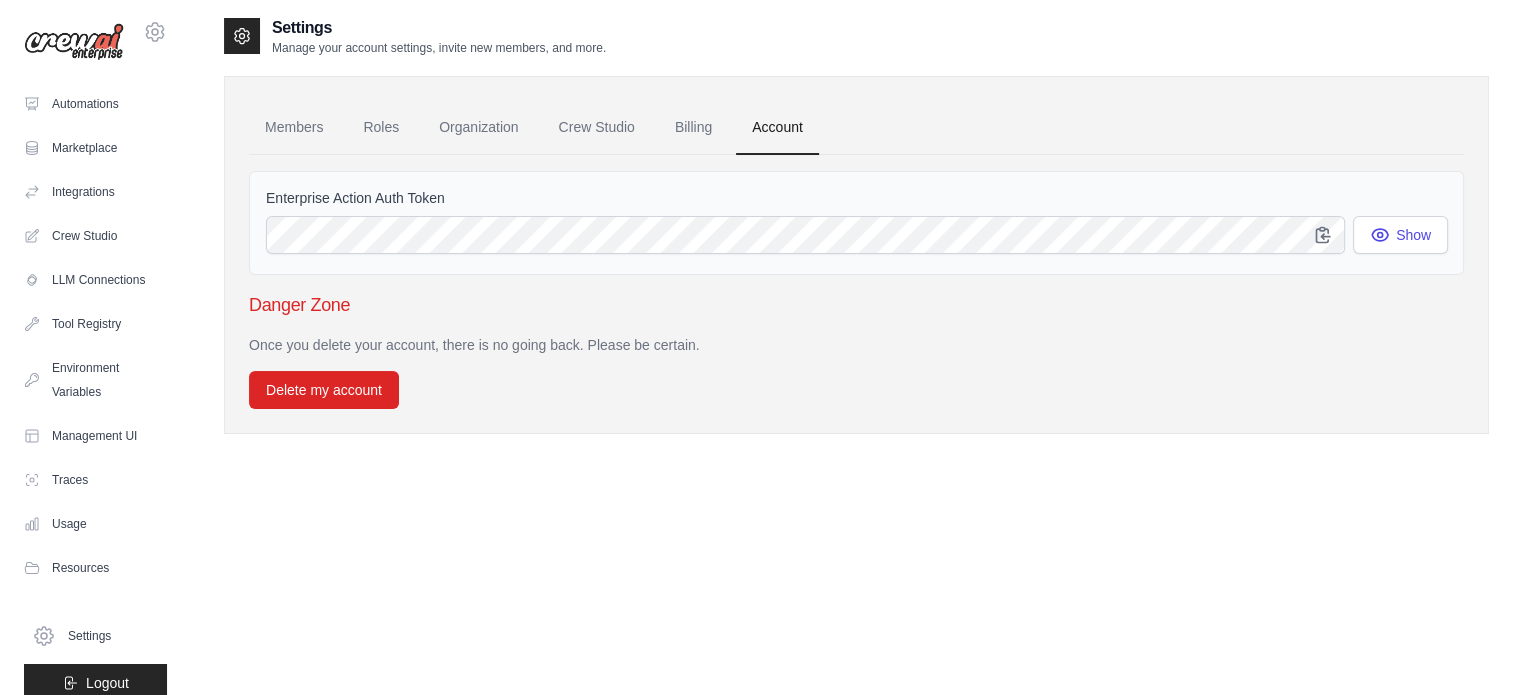 scroll, scrollTop: 3, scrollLeft: 0, axis: vertical 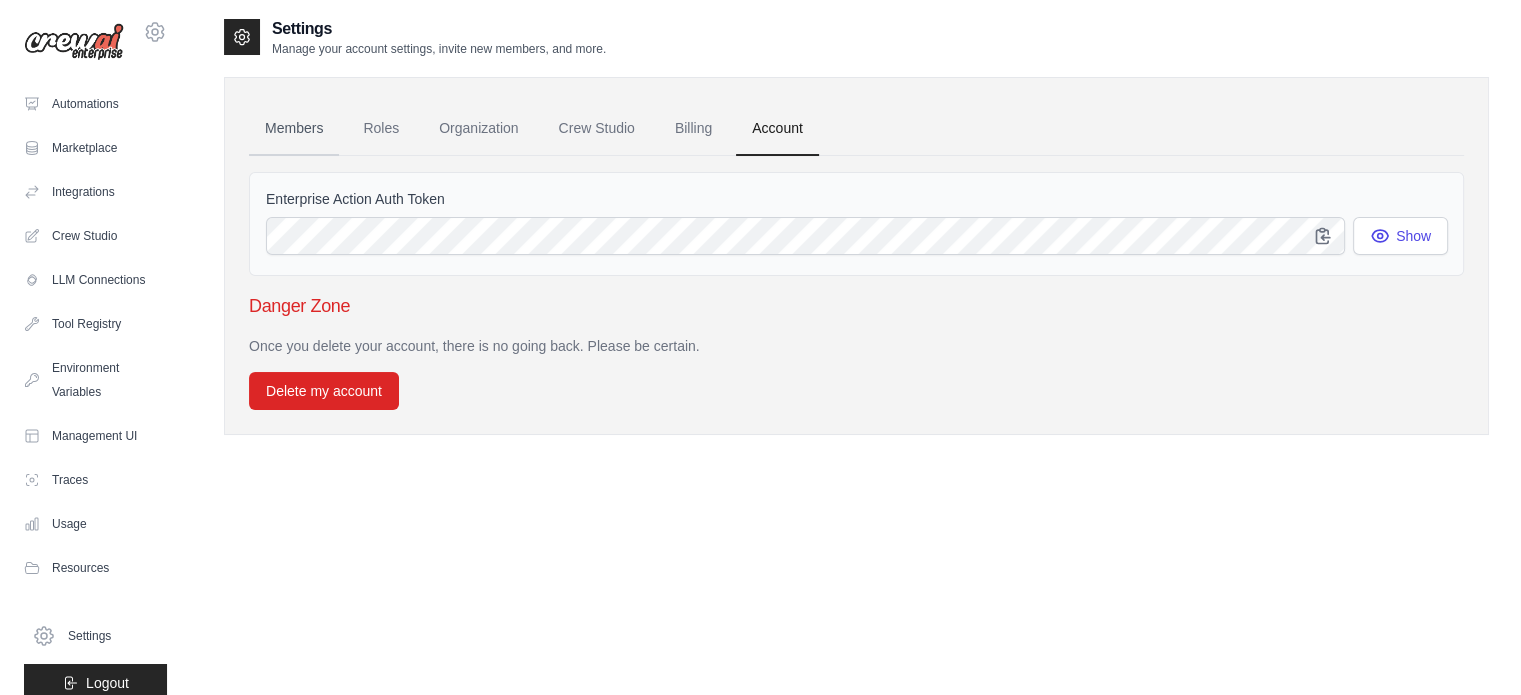 click on "Members" at bounding box center [294, 129] 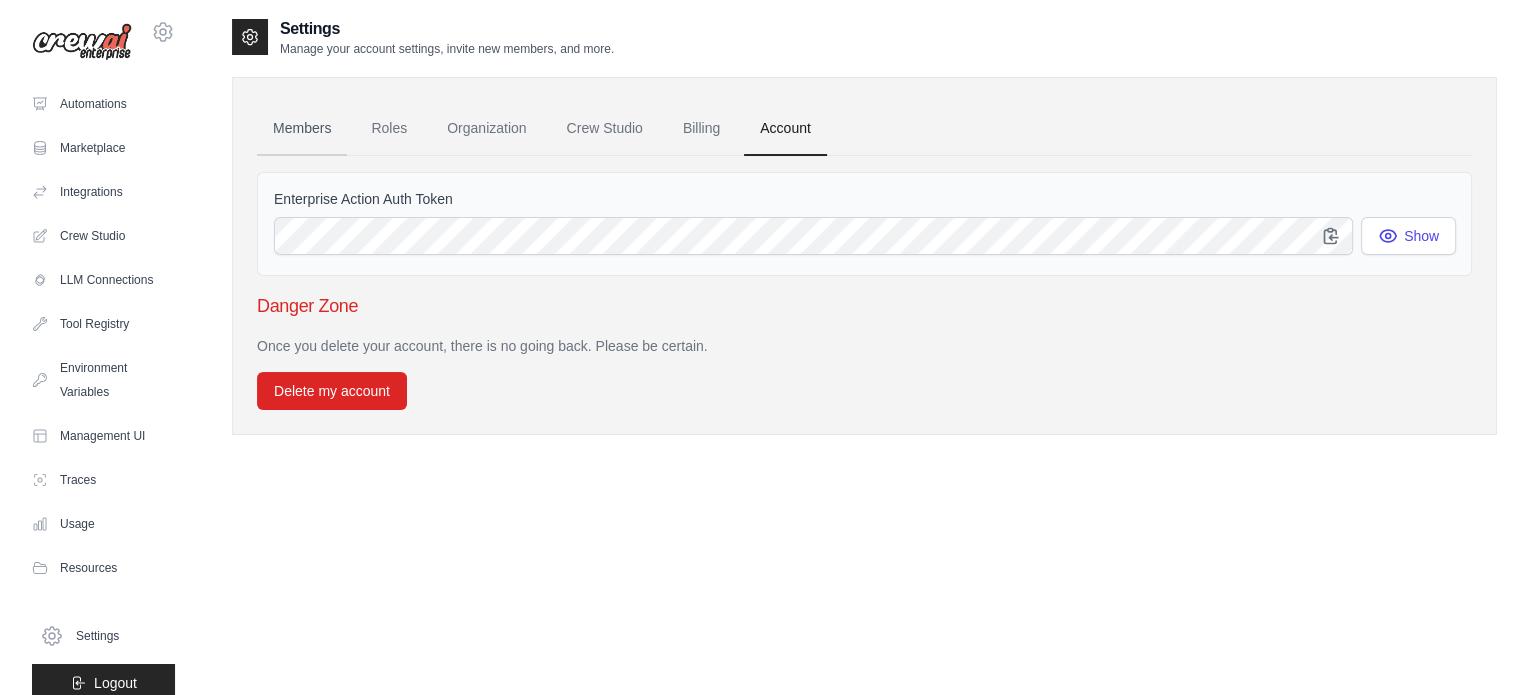 scroll, scrollTop: 0, scrollLeft: 0, axis: both 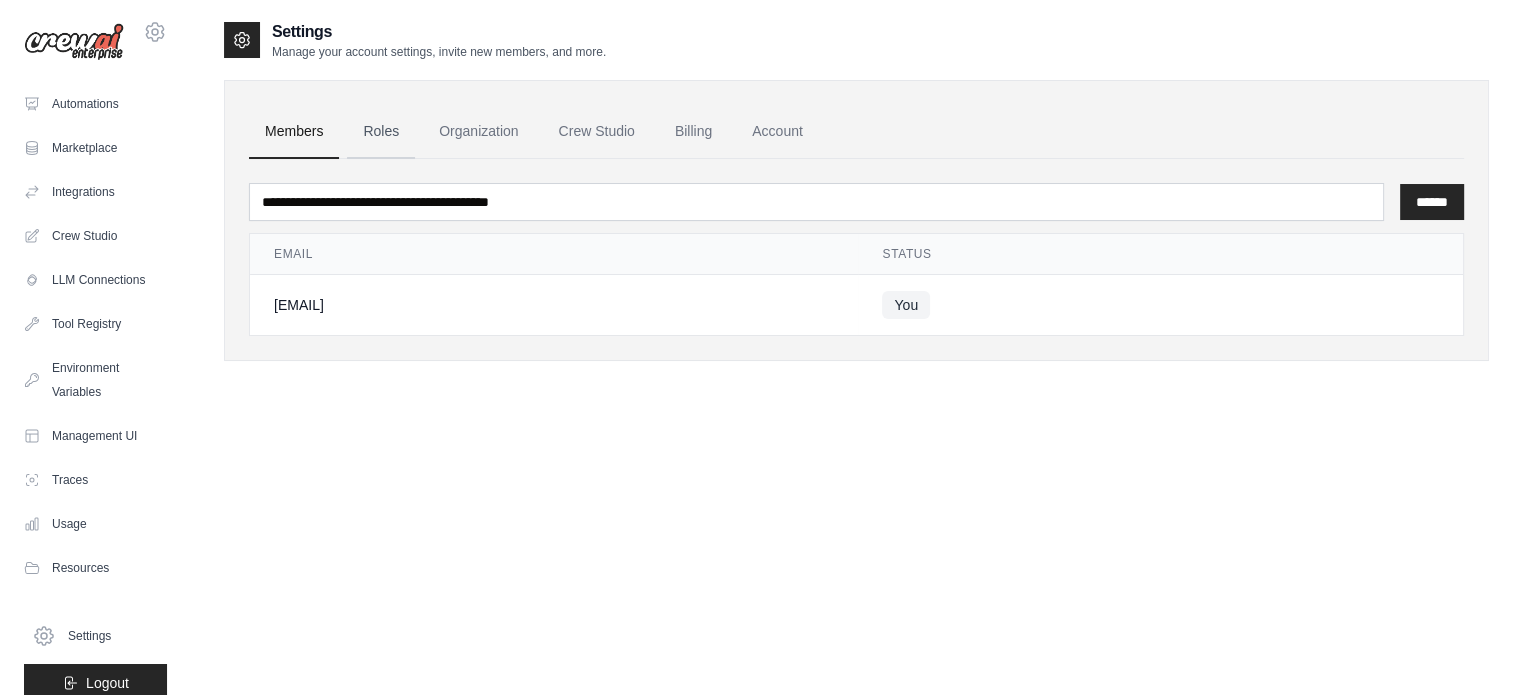 click on "Roles" at bounding box center (381, 132) 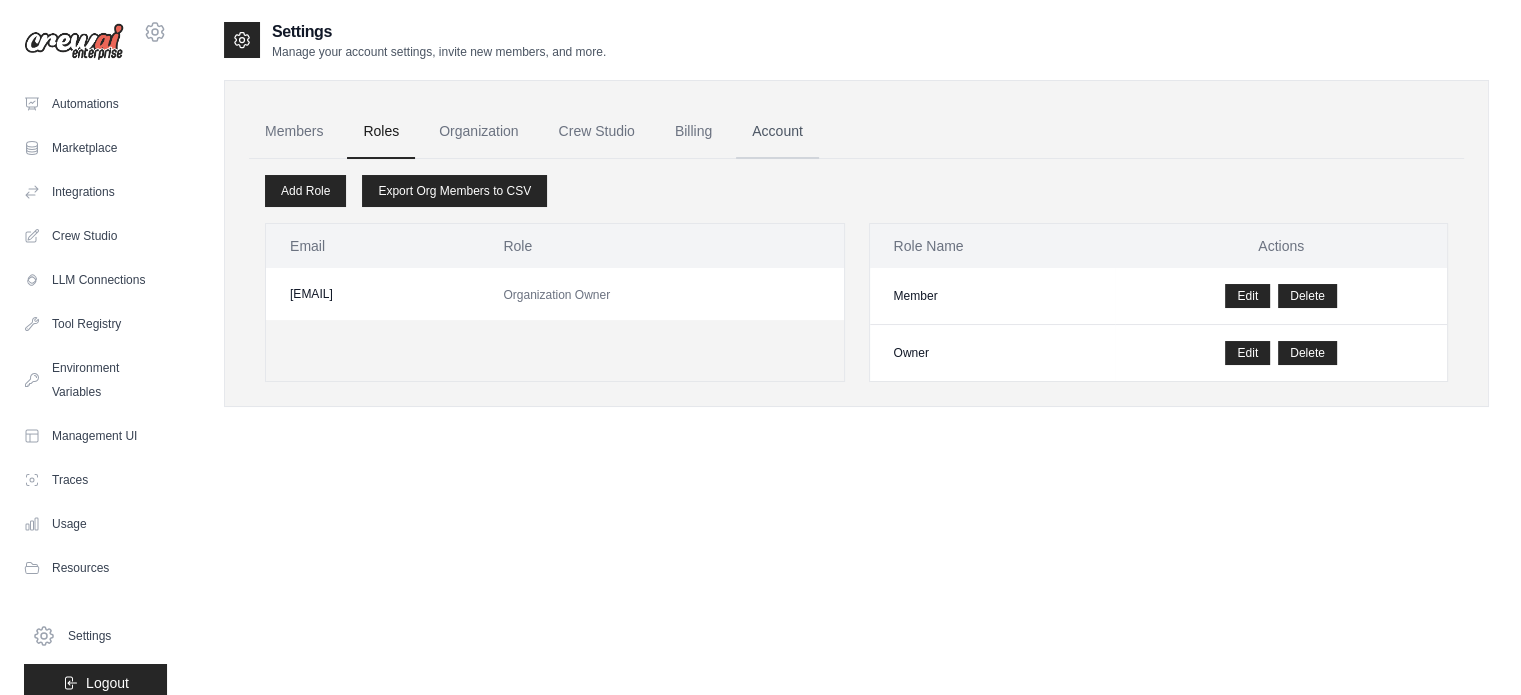 click on "Account" at bounding box center [777, 132] 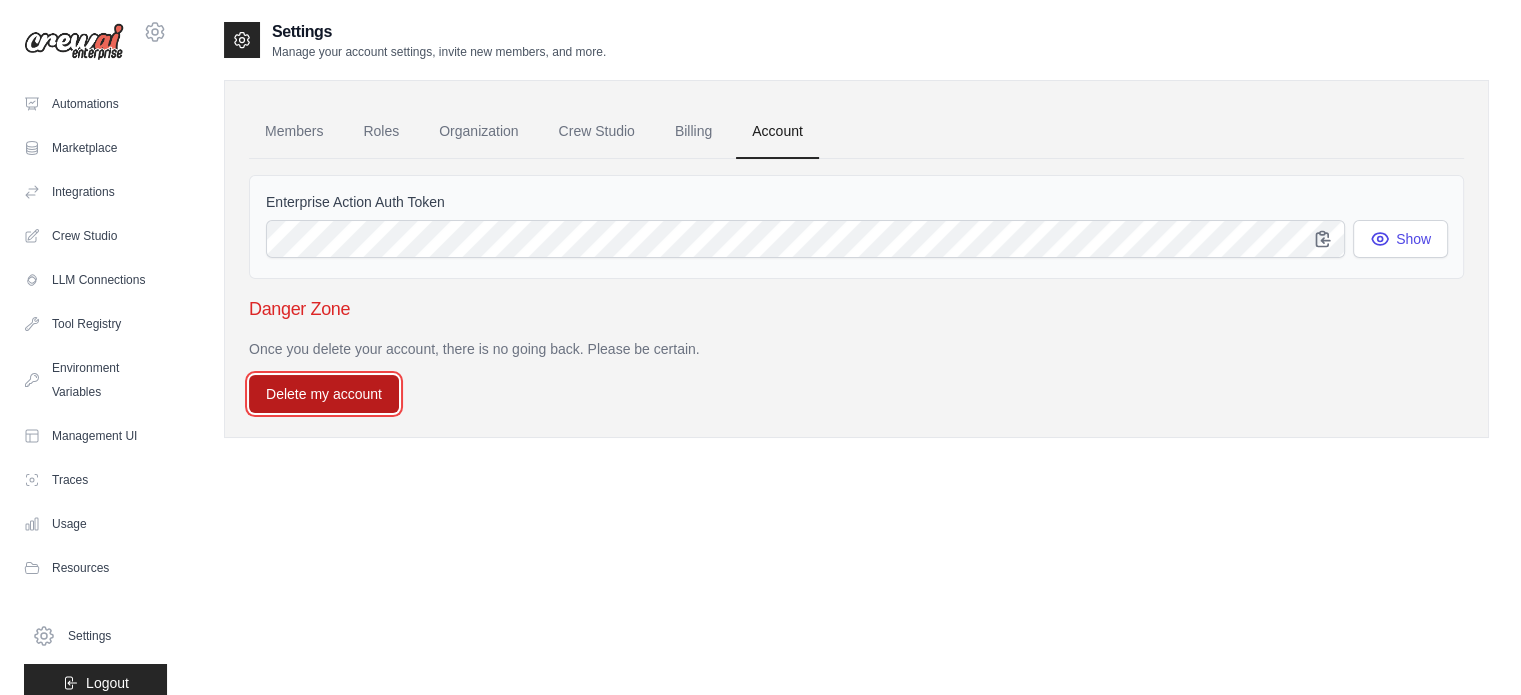 click on "Delete my account" at bounding box center [324, 394] 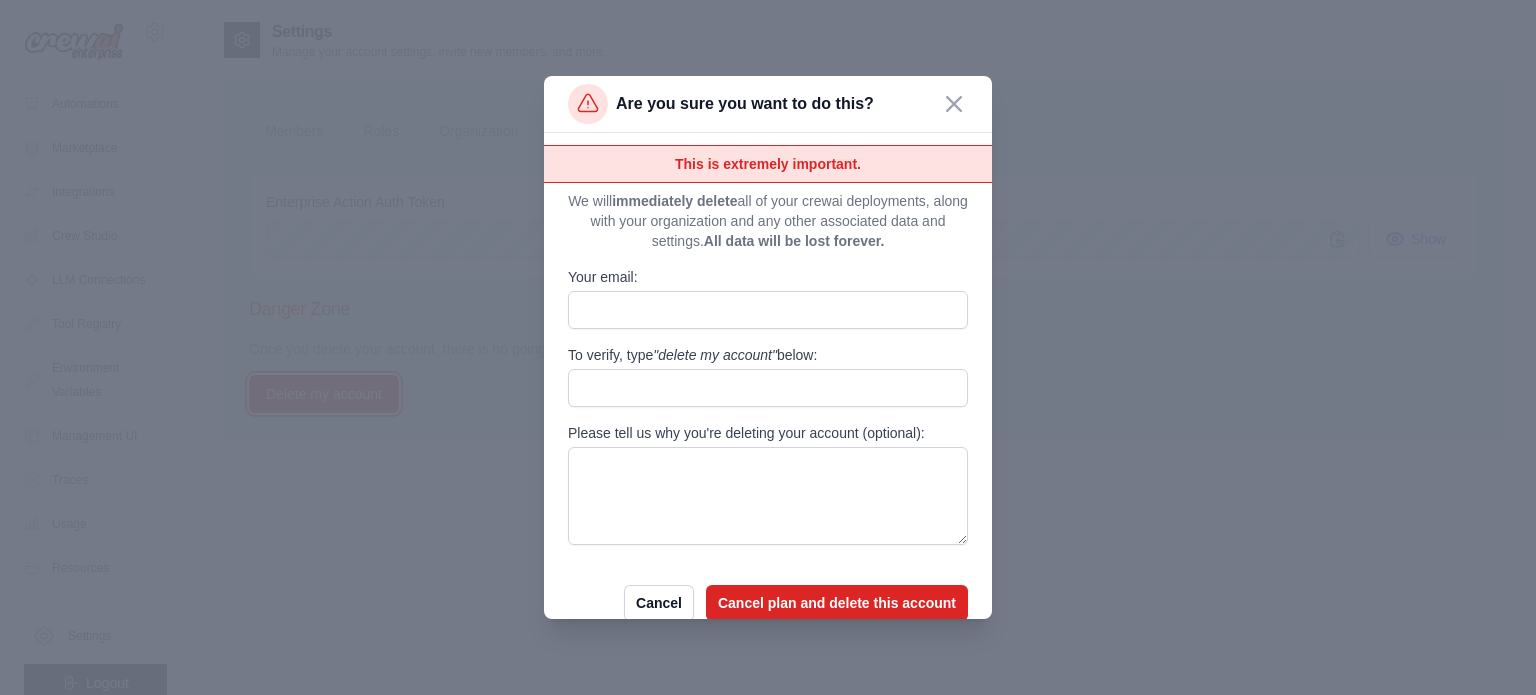 scroll, scrollTop: 4, scrollLeft: 0, axis: vertical 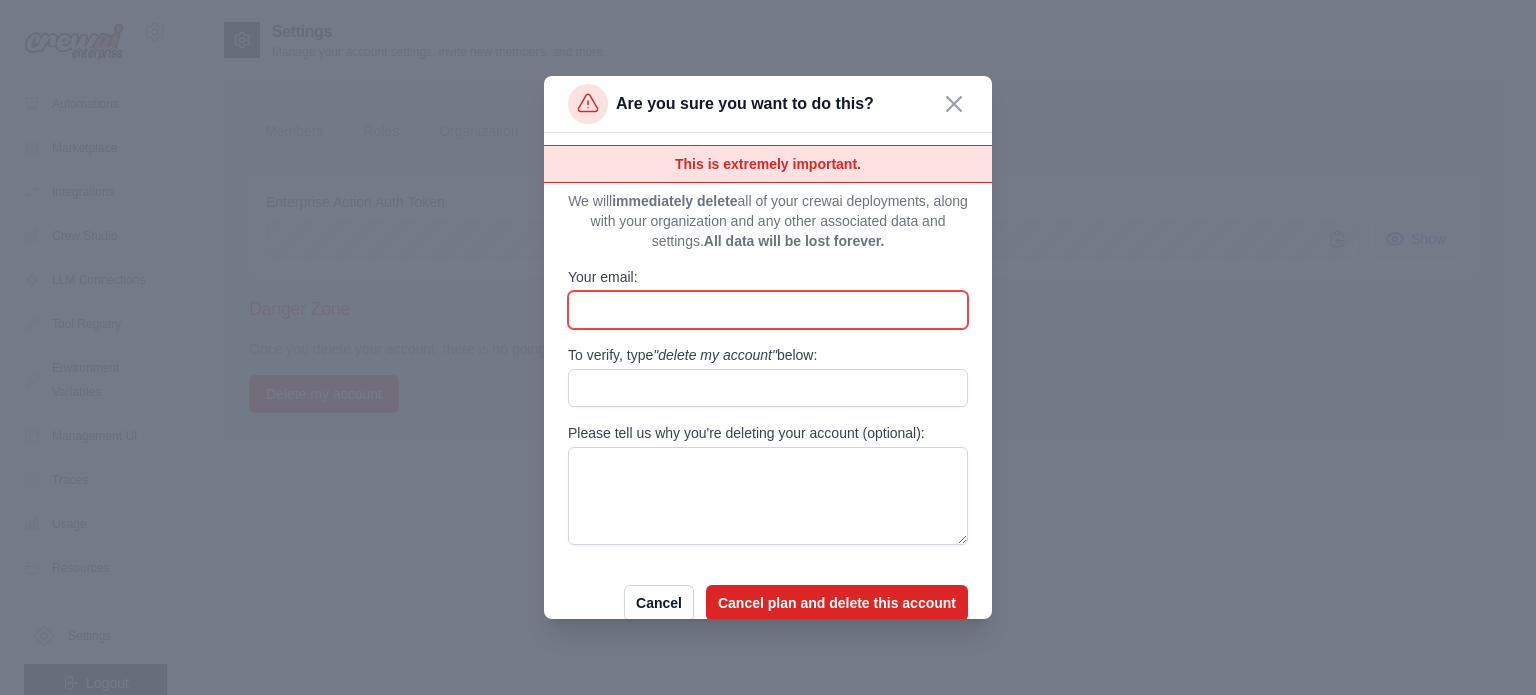 click on "Your email:" at bounding box center [768, 310] 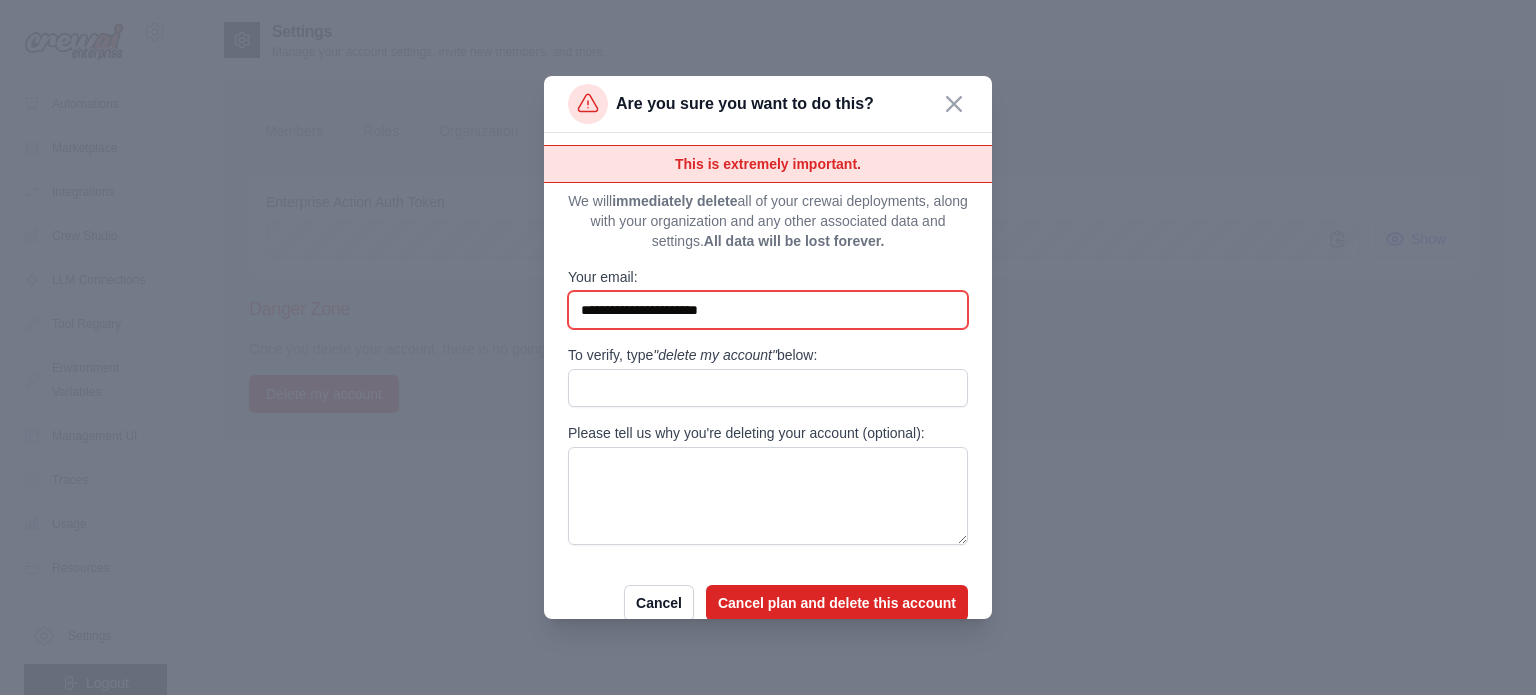 type on "**********" 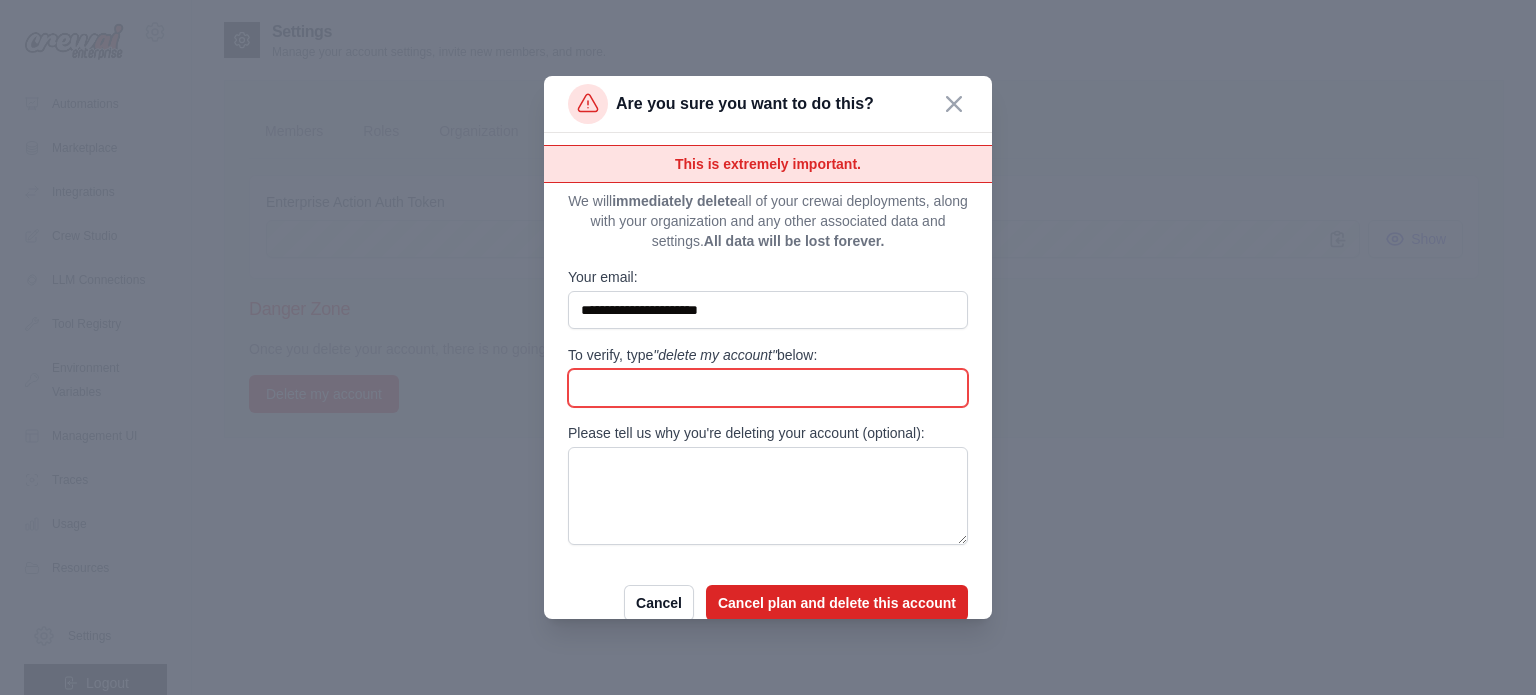 click on "To verify, type
"delete my account"
below:" at bounding box center [768, 388] 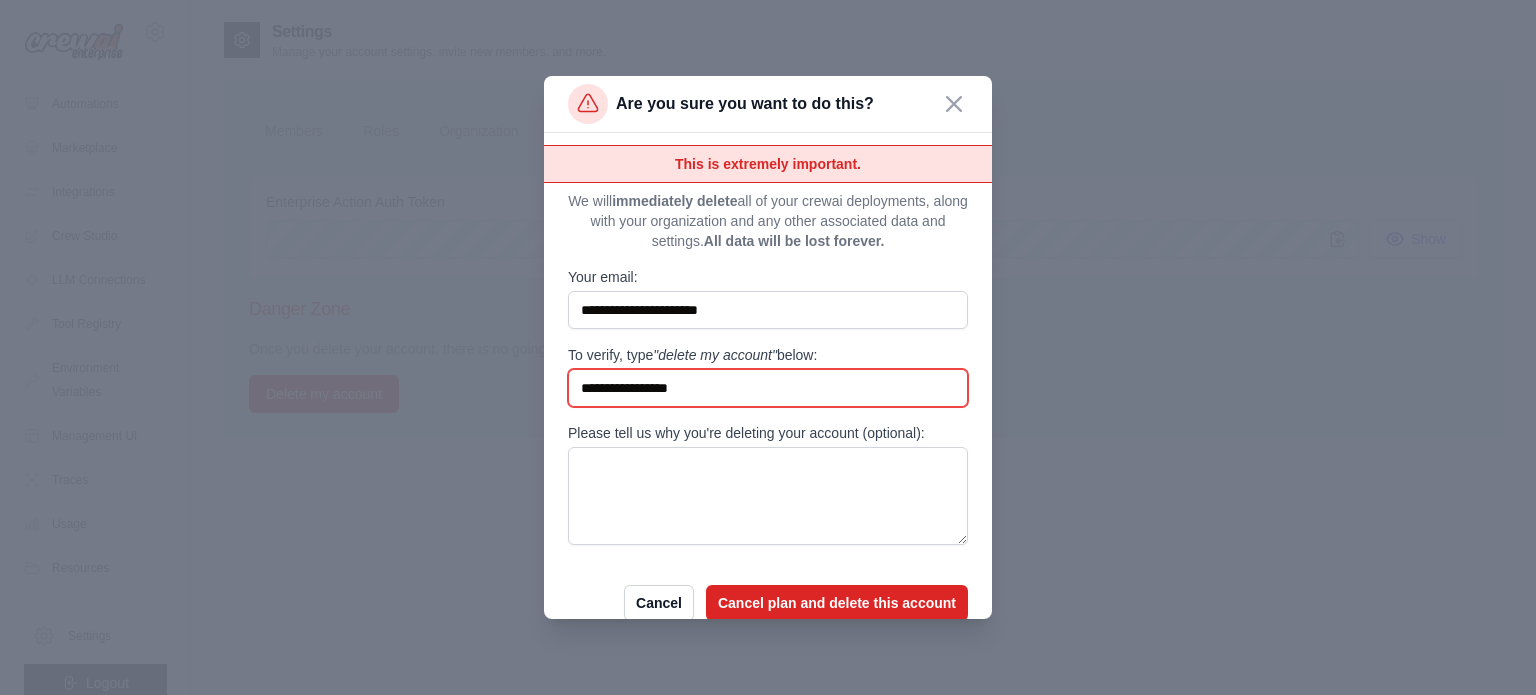 type on "**********" 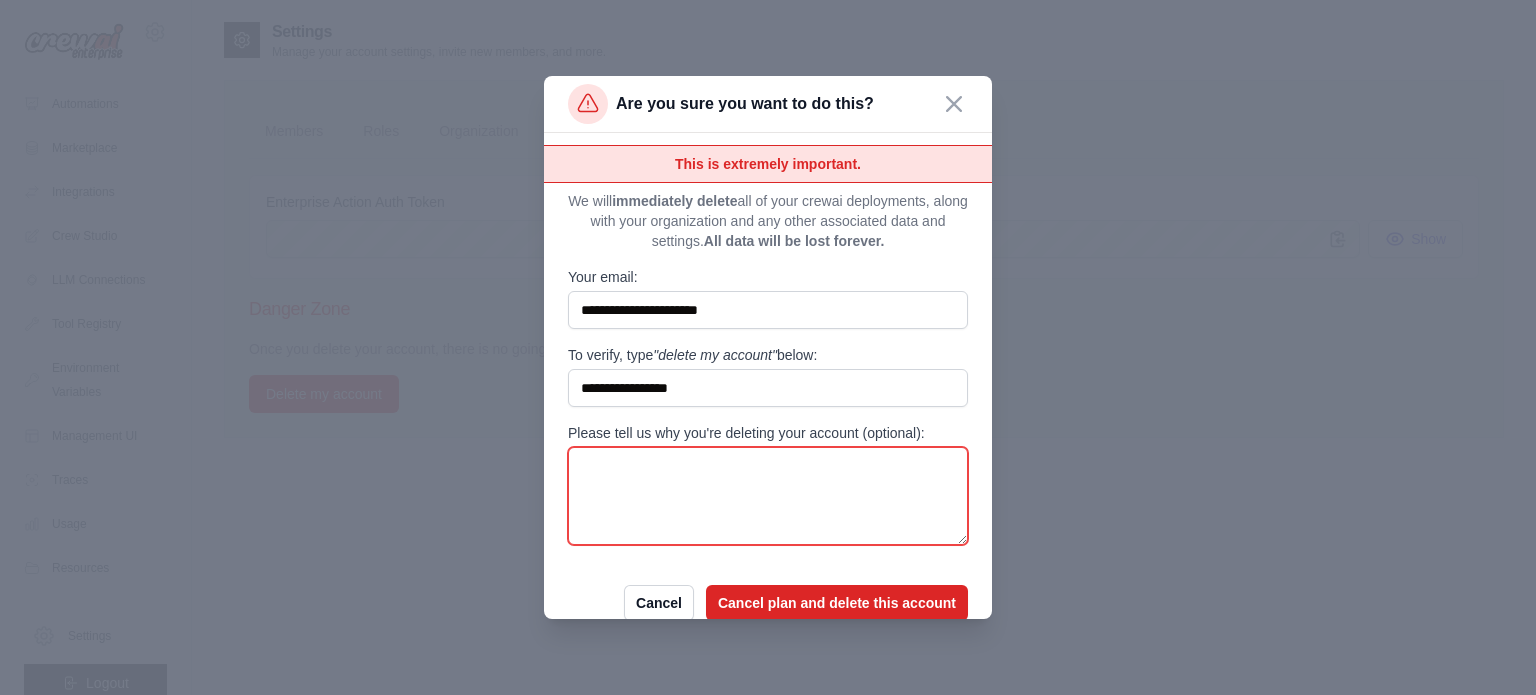 click on "Please tell us why you're deleting your account (optional):" at bounding box center [768, 496] 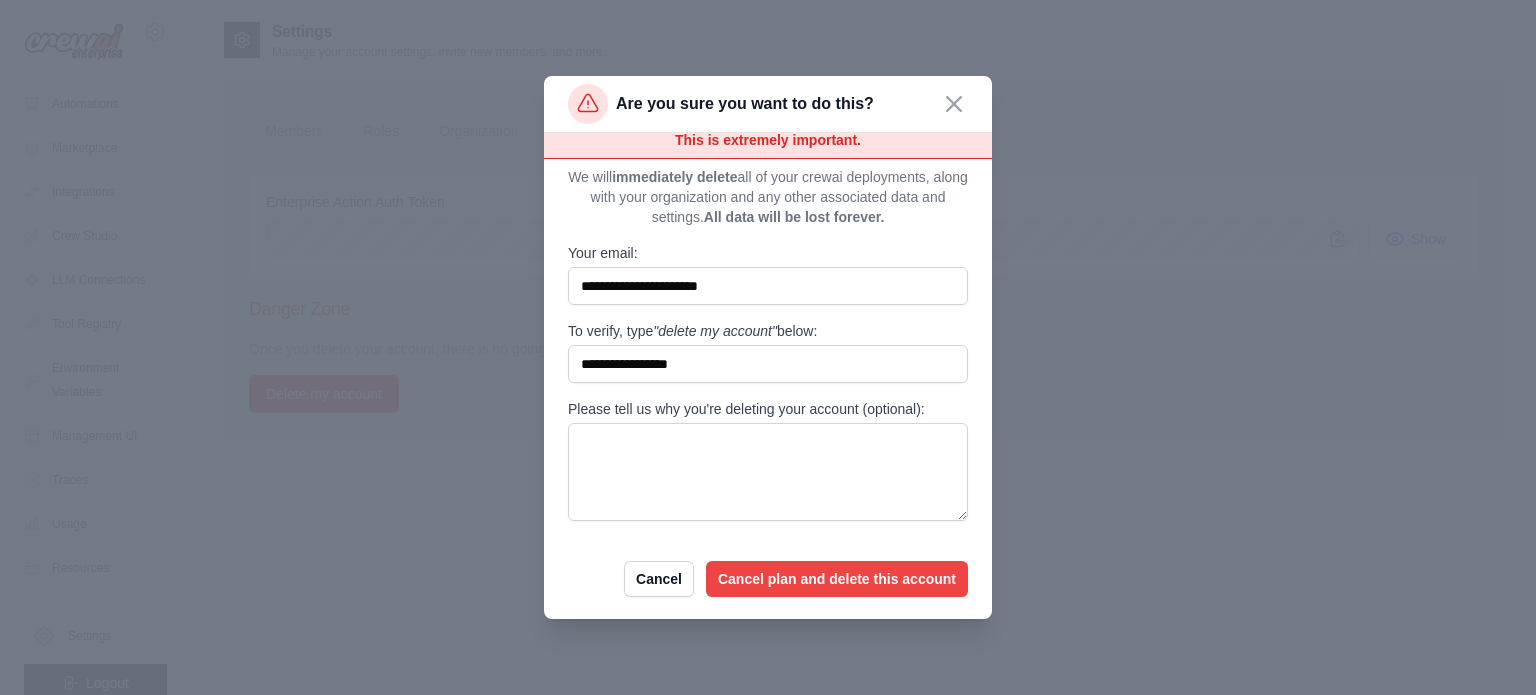 click on "Cancel plan and delete this account" at bounding box center (837, 579) 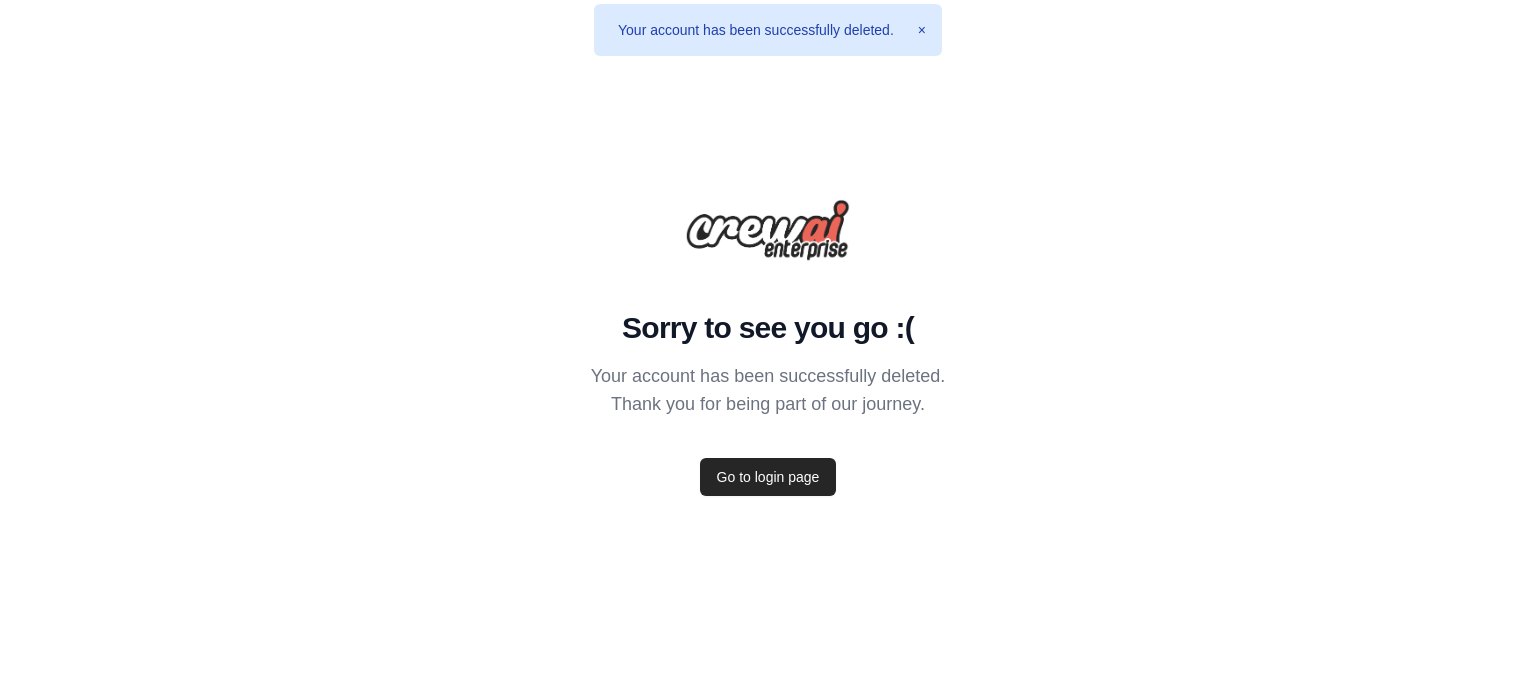 scroll, scrollTop: 0, scrollLeft: 0, axis: both 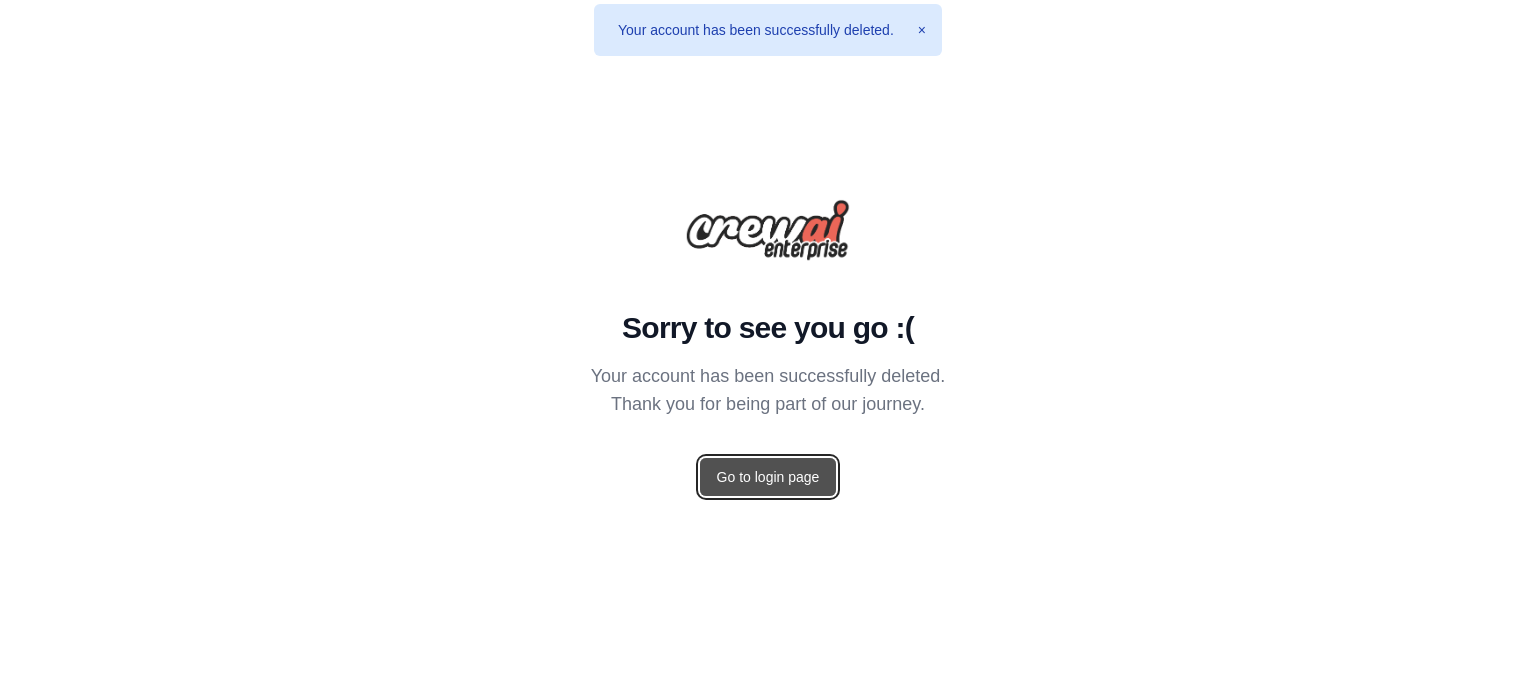 click on "Go to login page" at bounding box center (768, 477) 